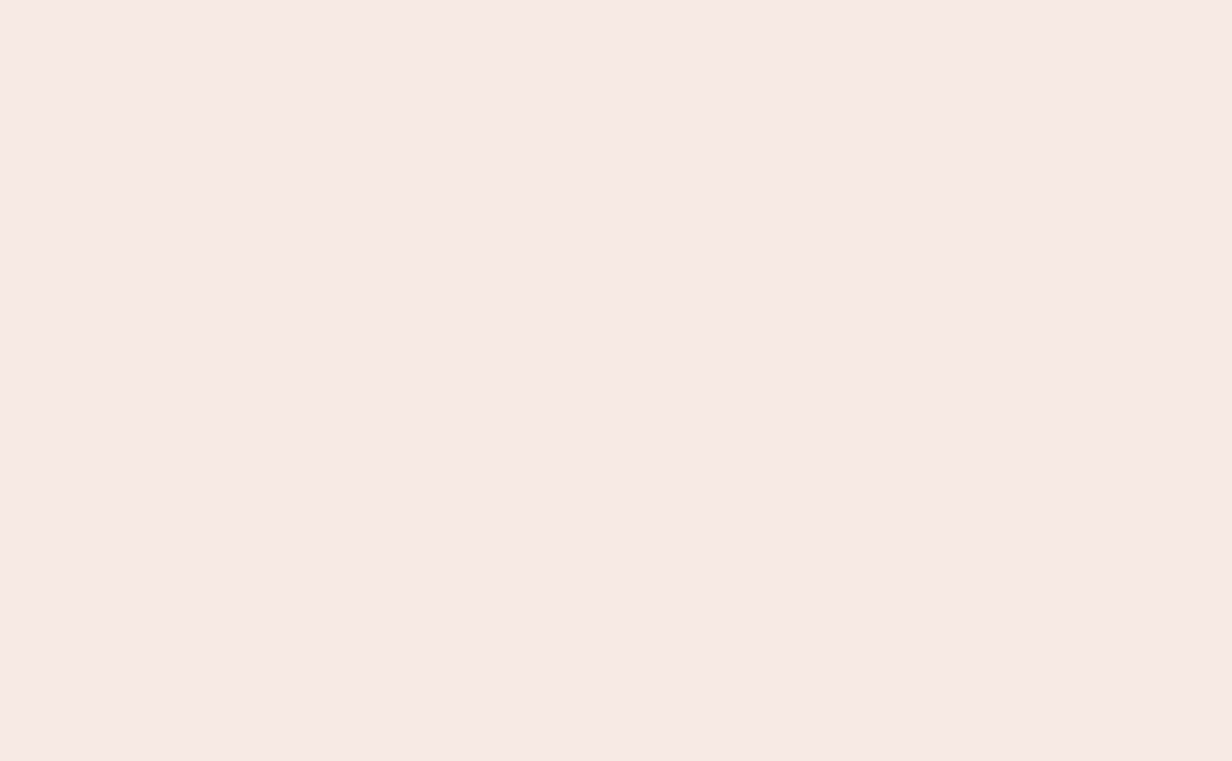 scroll, scrollTop: 0, scrollLeft: 0, axis: both 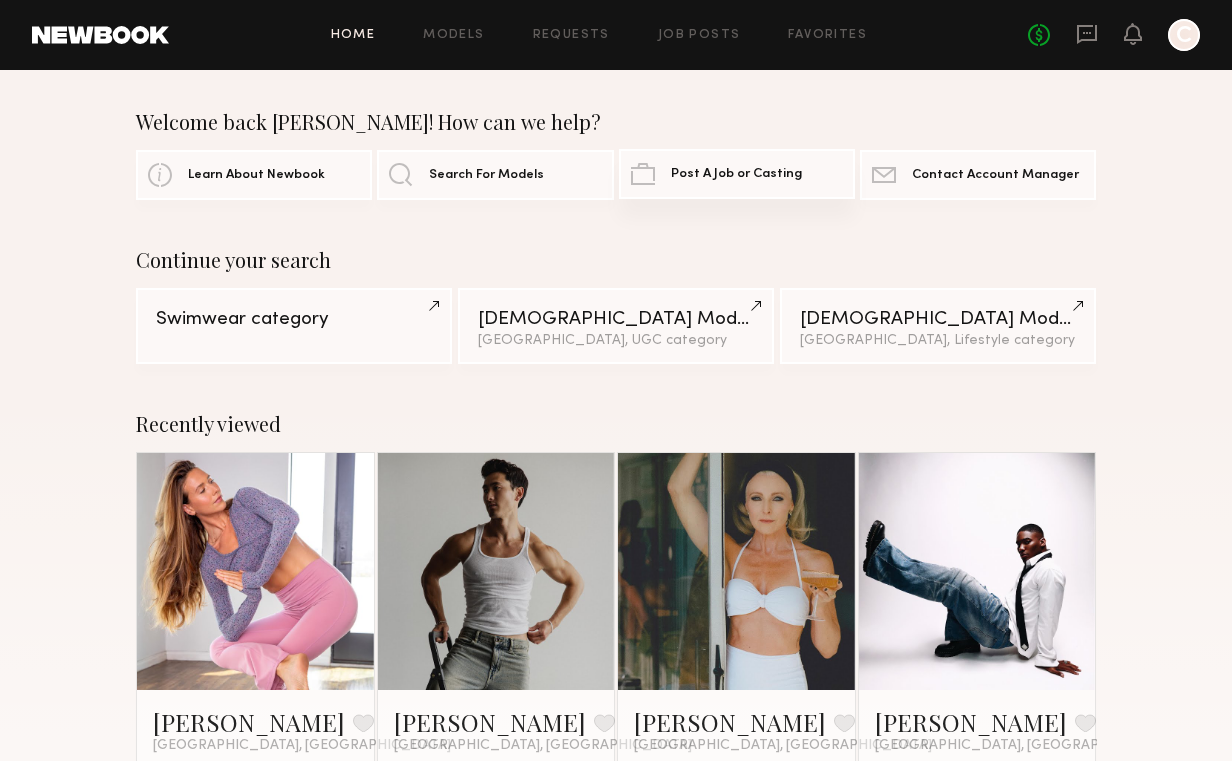 click on "Post A Job or Casting" 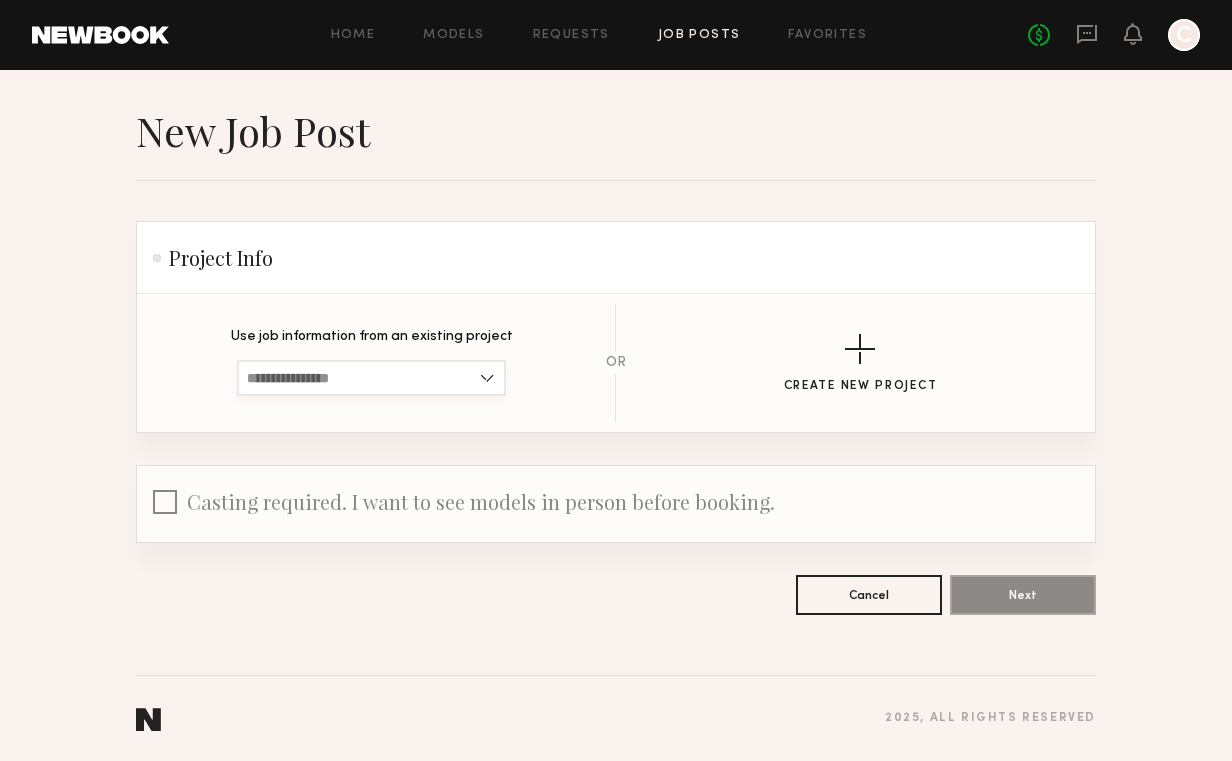 click at bounding box center (371, 378) 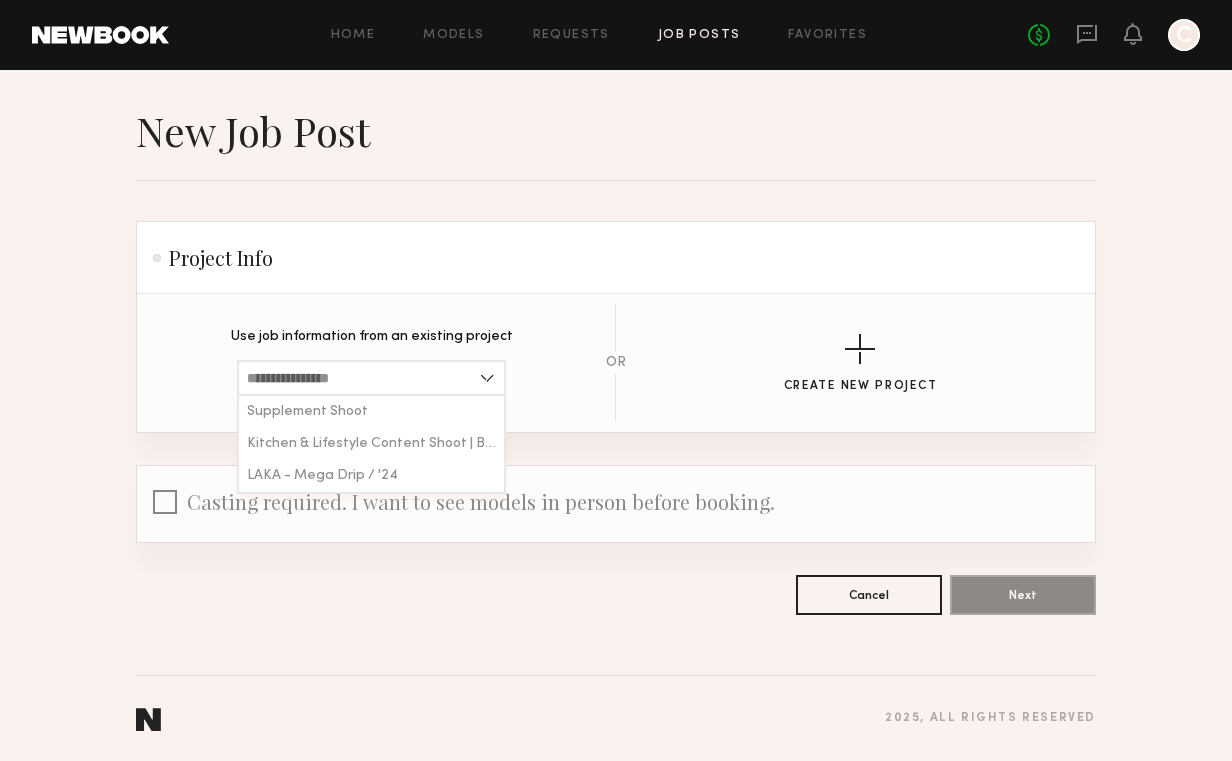 click on "Use job information from an existing project Supplement Shoot Kitchen & Lifestyle Content Shoot | BGO LAKA - Mega Drip / '24 OR Create New Project" 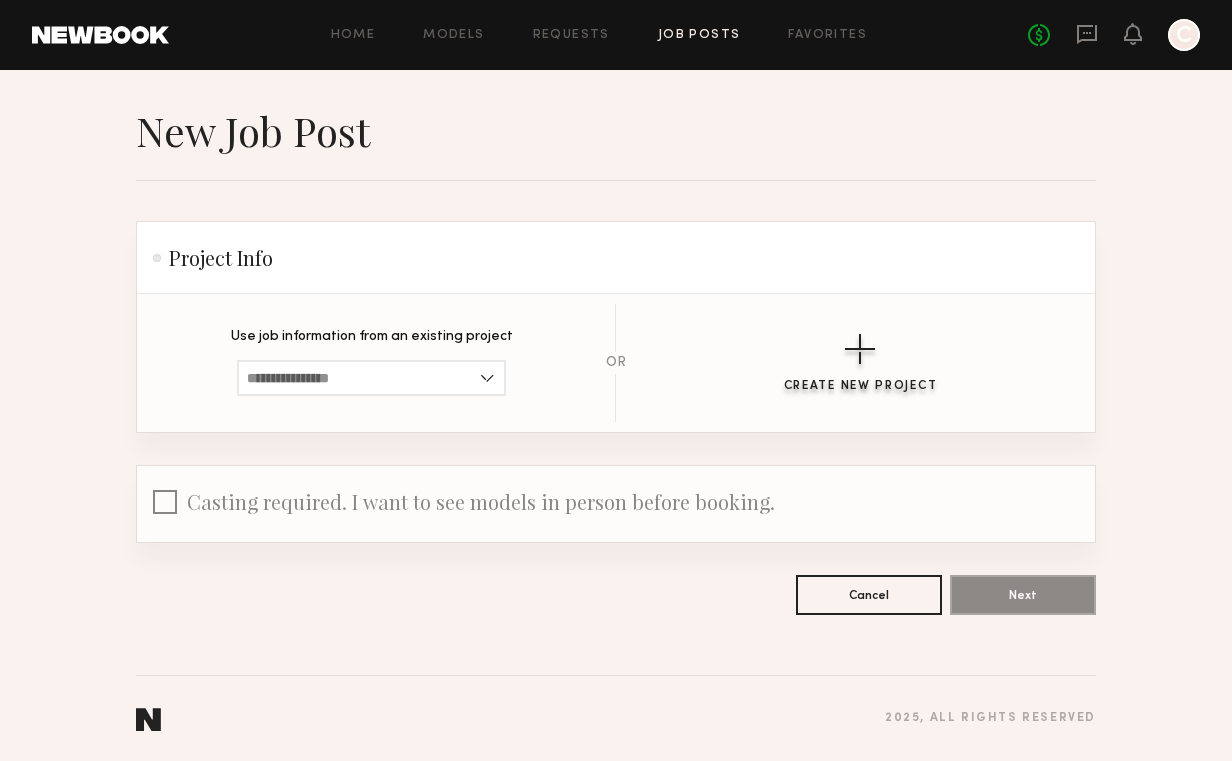 click on "Create New Project" 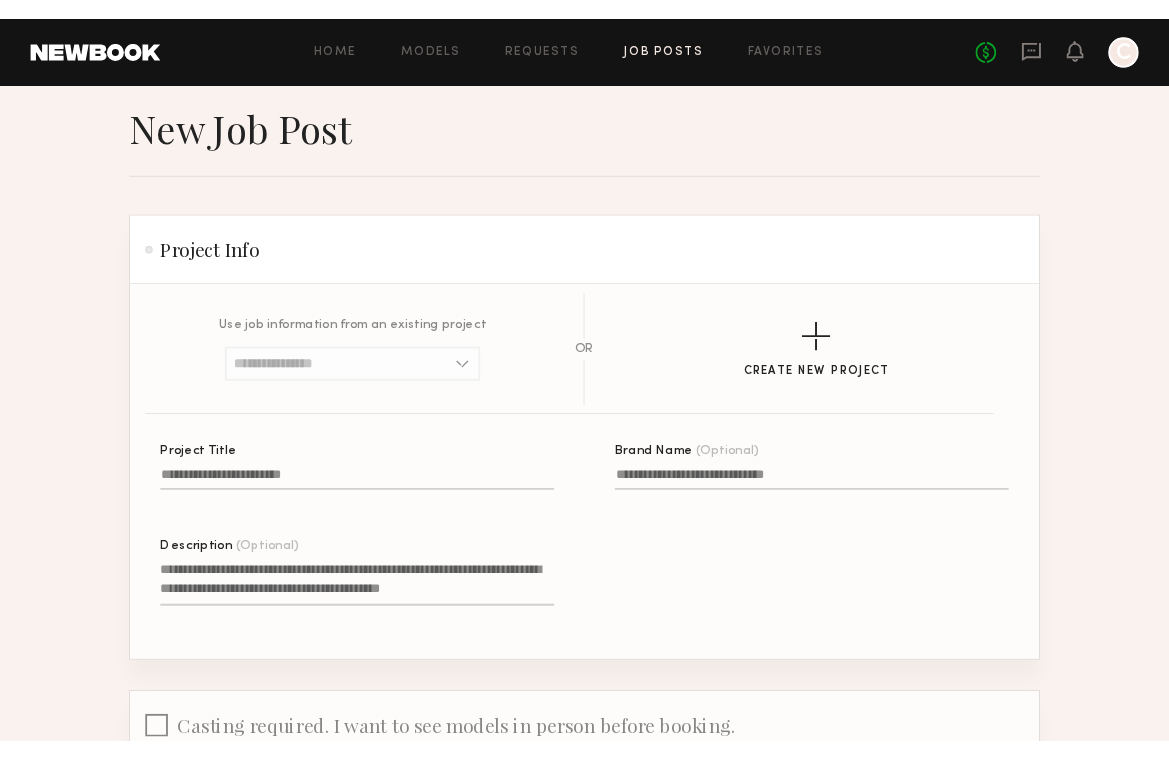 scroll, scrollTop: 0, scrollLeft: 0, axis: both 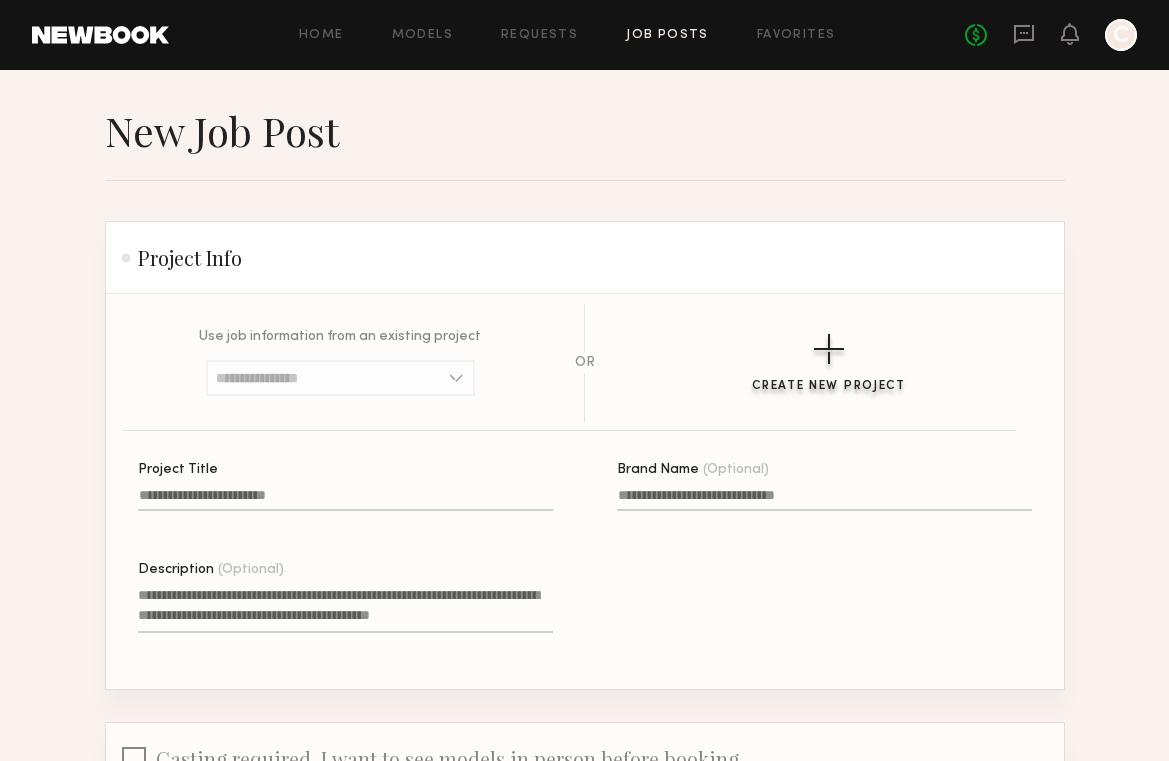 click 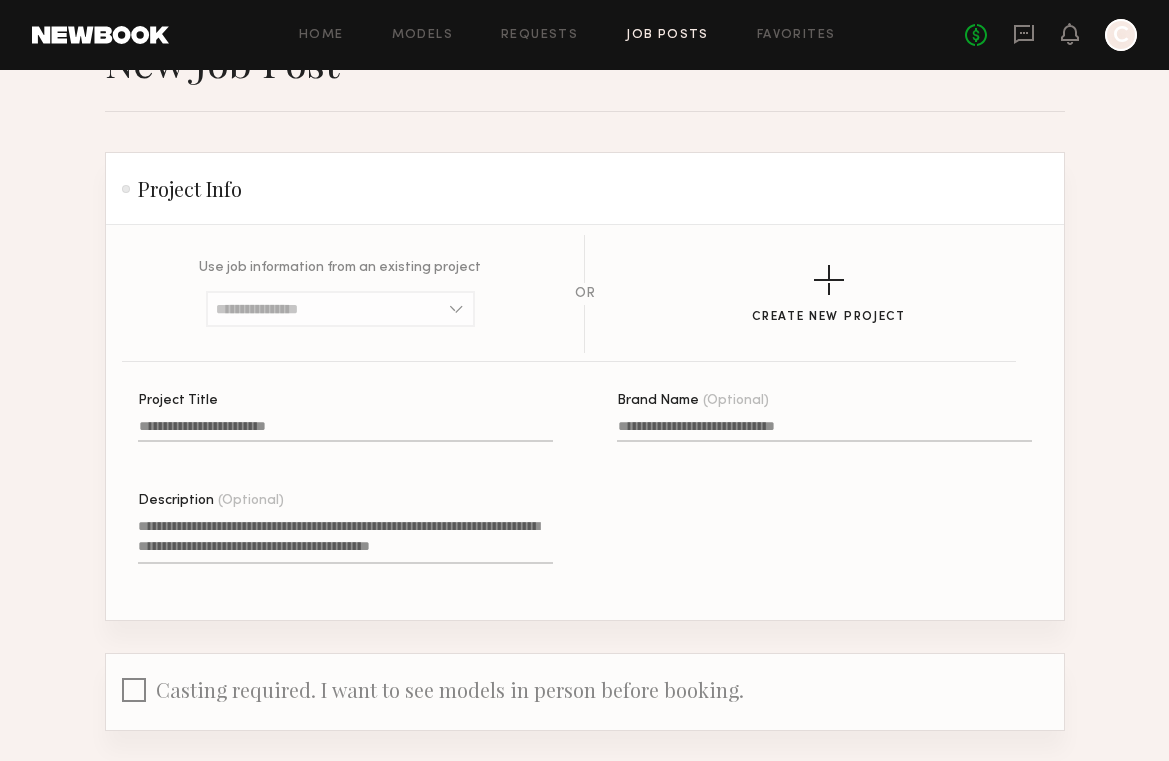 scroll, scrollTop: 84, scrollLeft: 0, axis: vertical 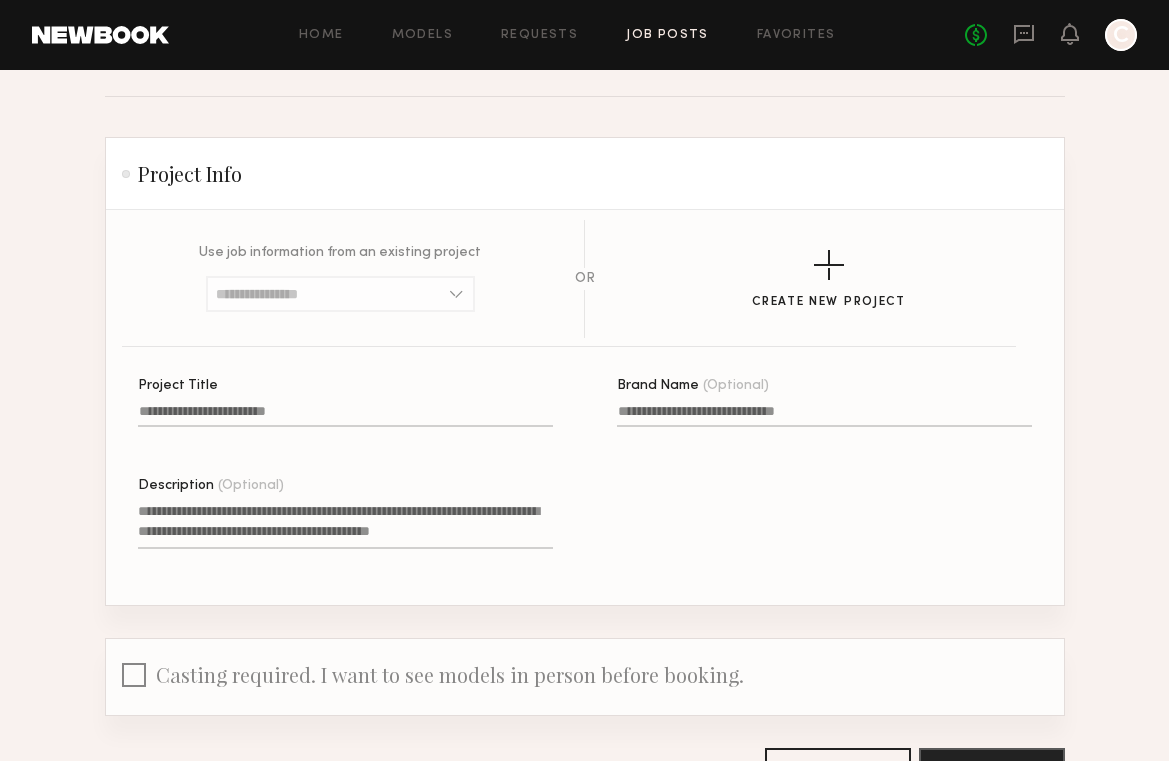 click on "Project Title" 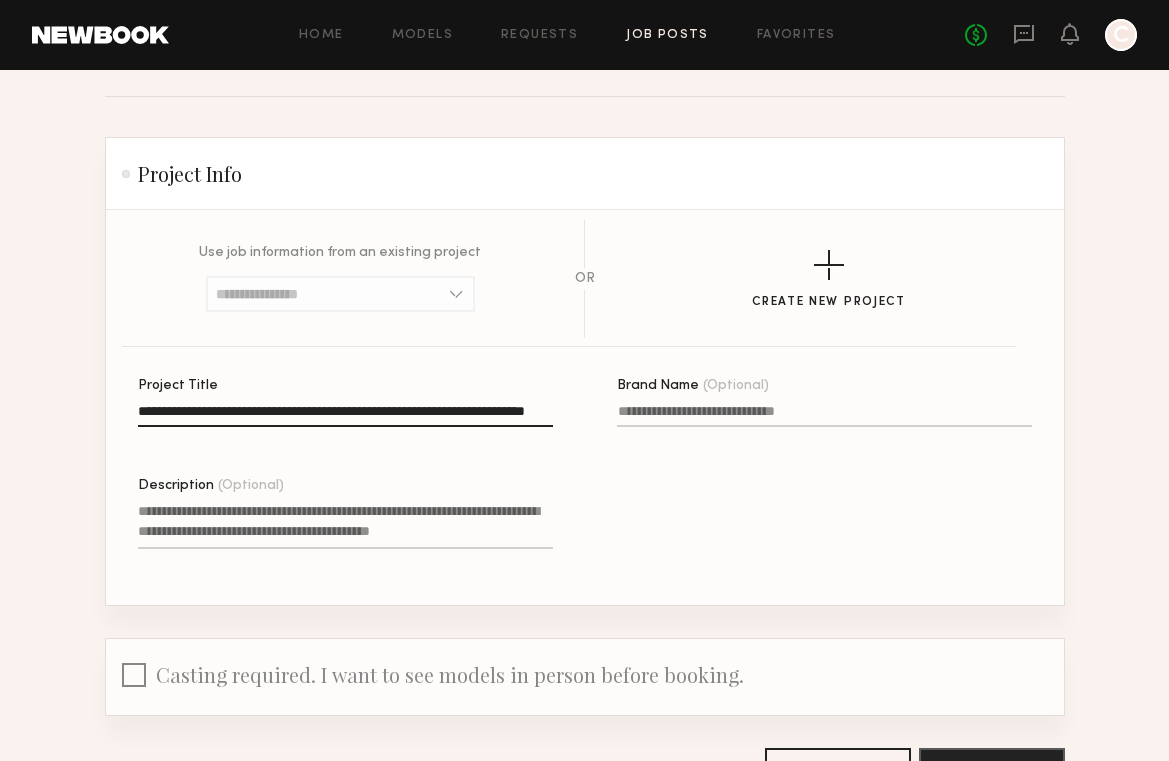 scroll, scrollTop: 0, scrollLeft: 102, axis: horizontal 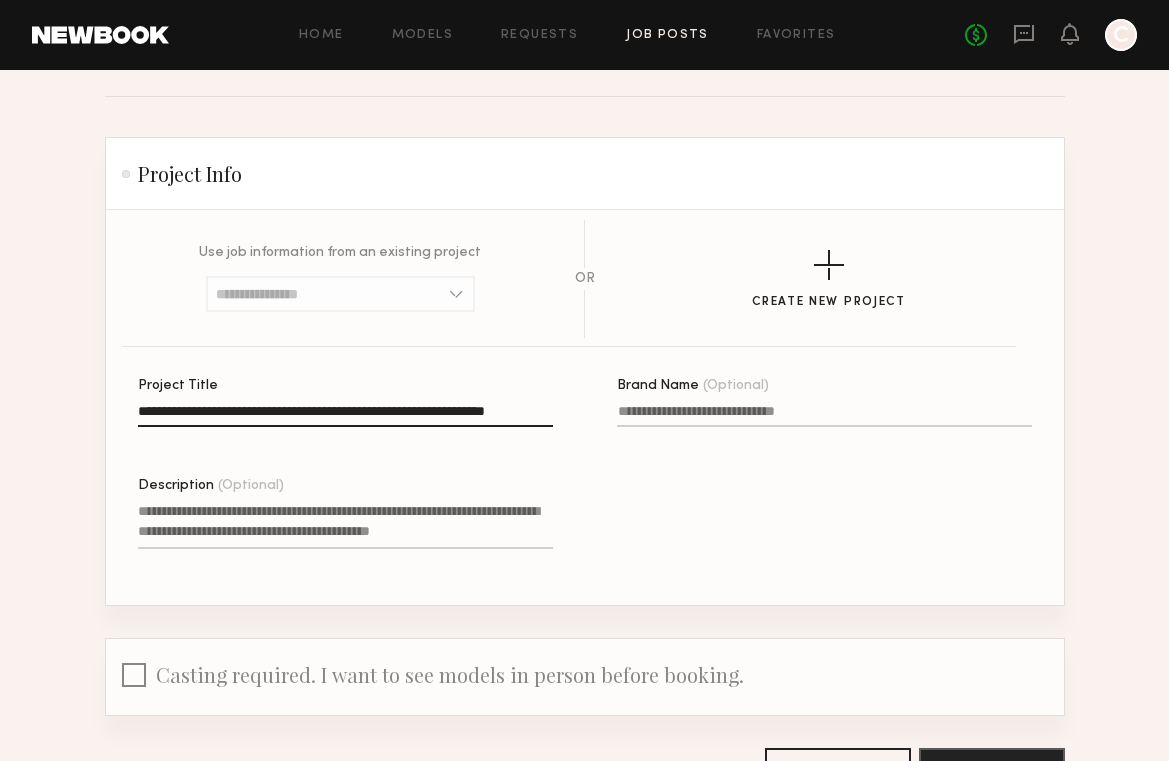 type on "**********" 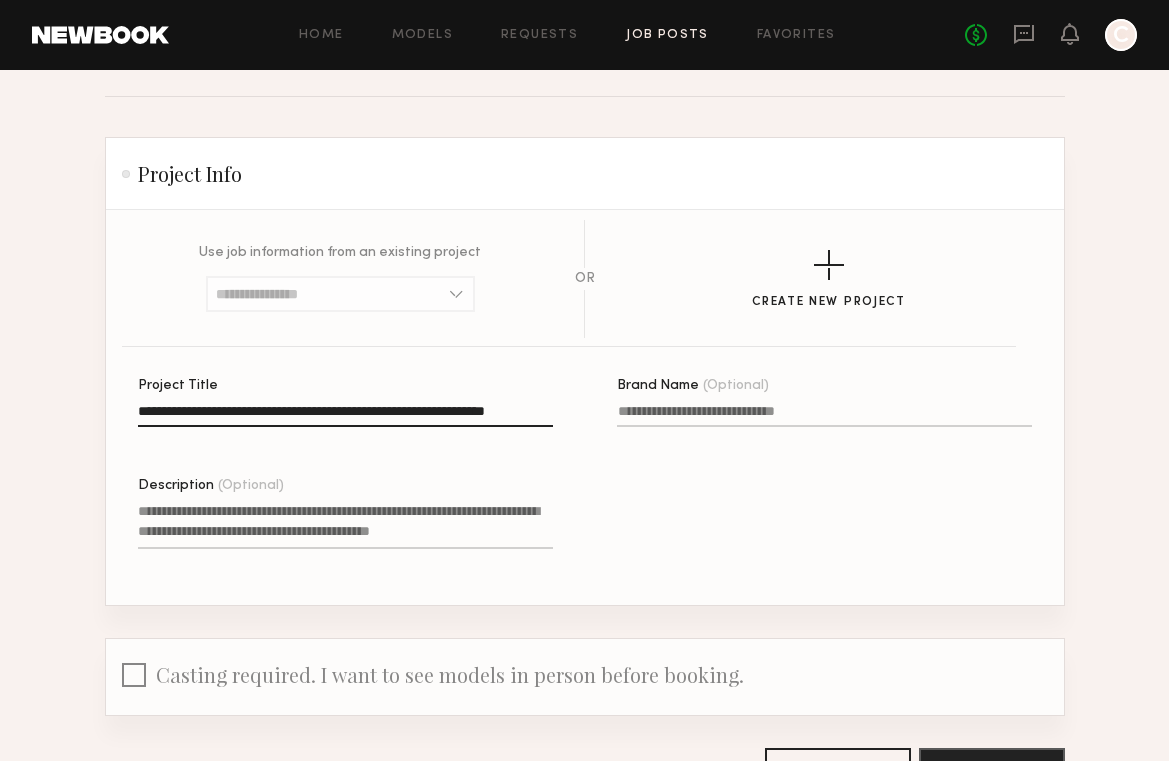 scroll, scrollTop: 0, scrollLeft: 56, axis: horizontal 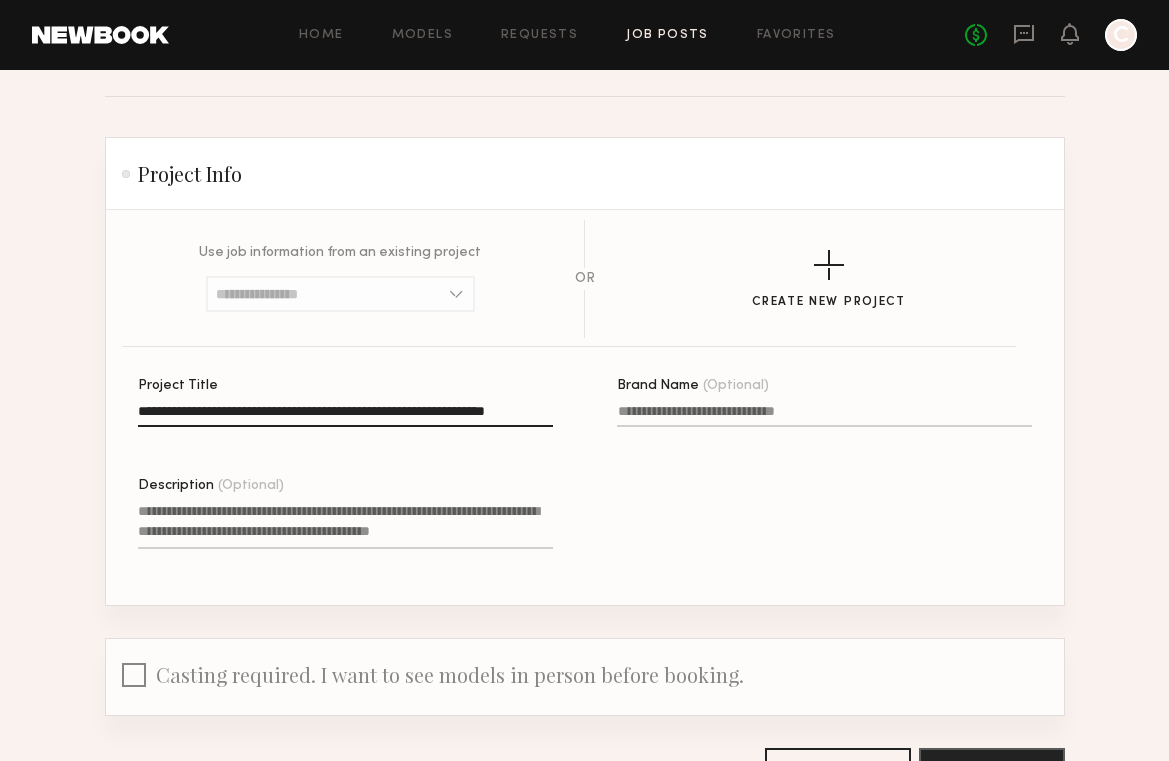 click on "Brand Name (Optional)" 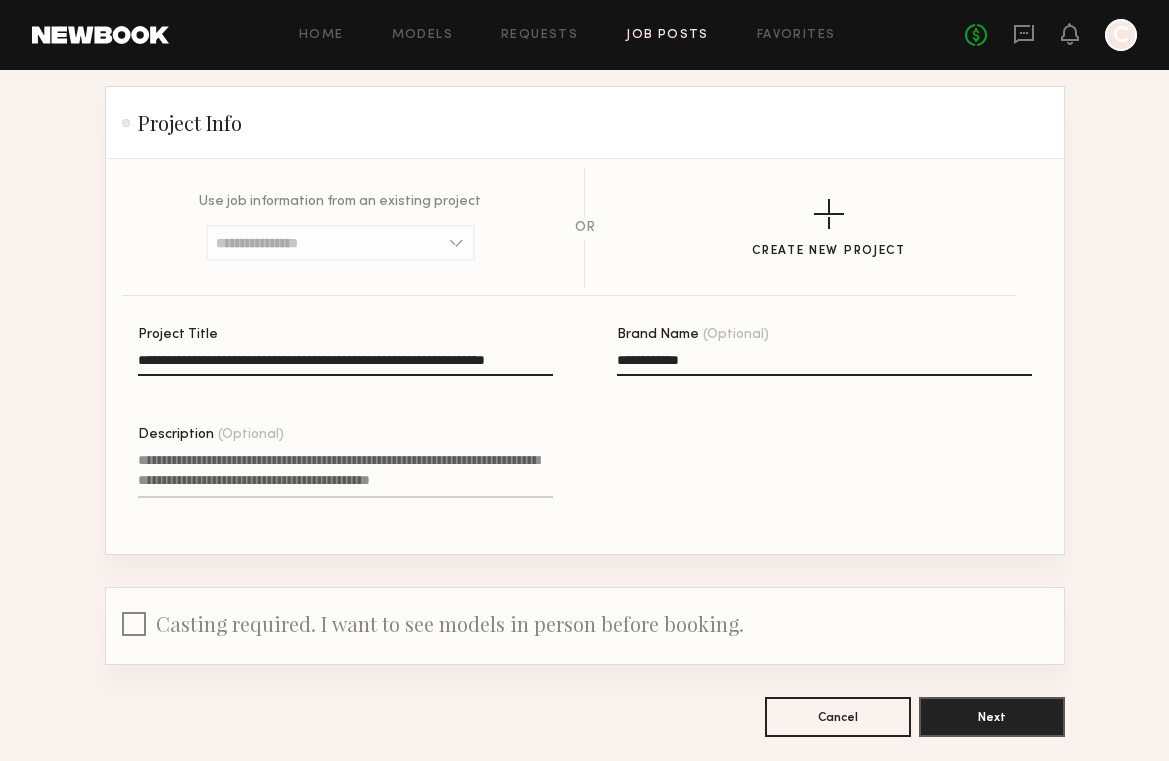 scroll, scrollTop: 154, scrollLeft: 0, axis: vertical 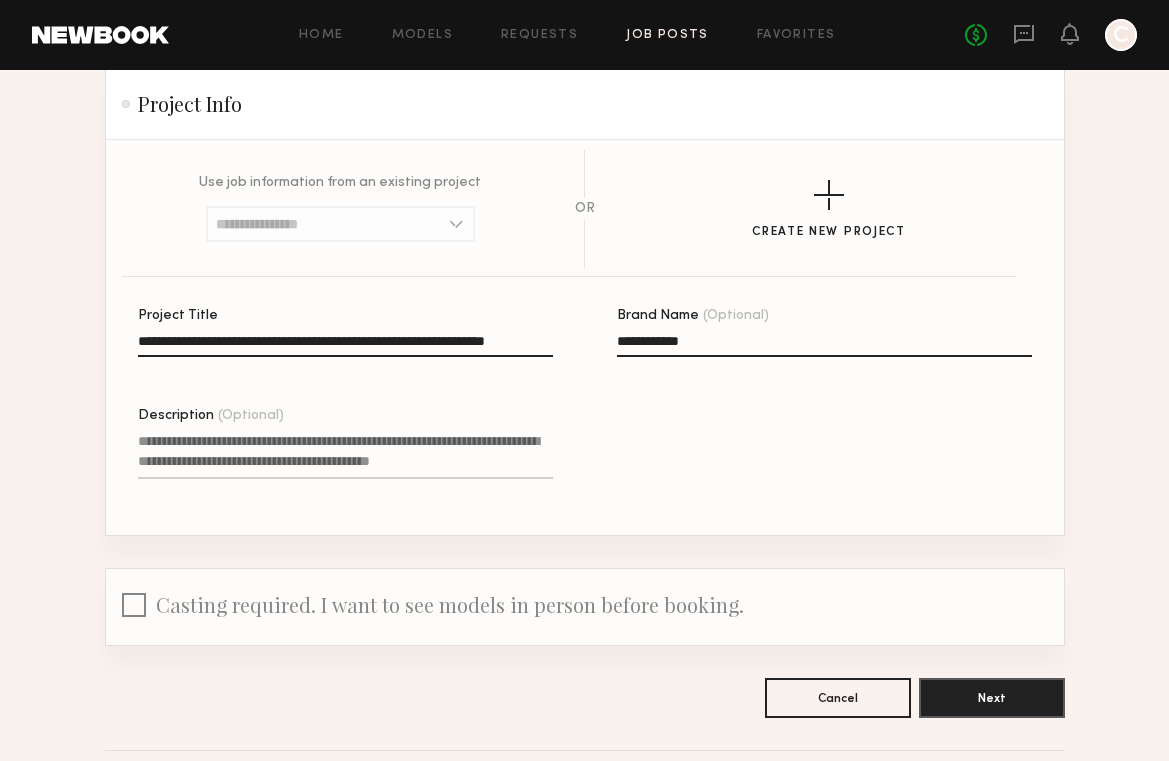 type on "**********" 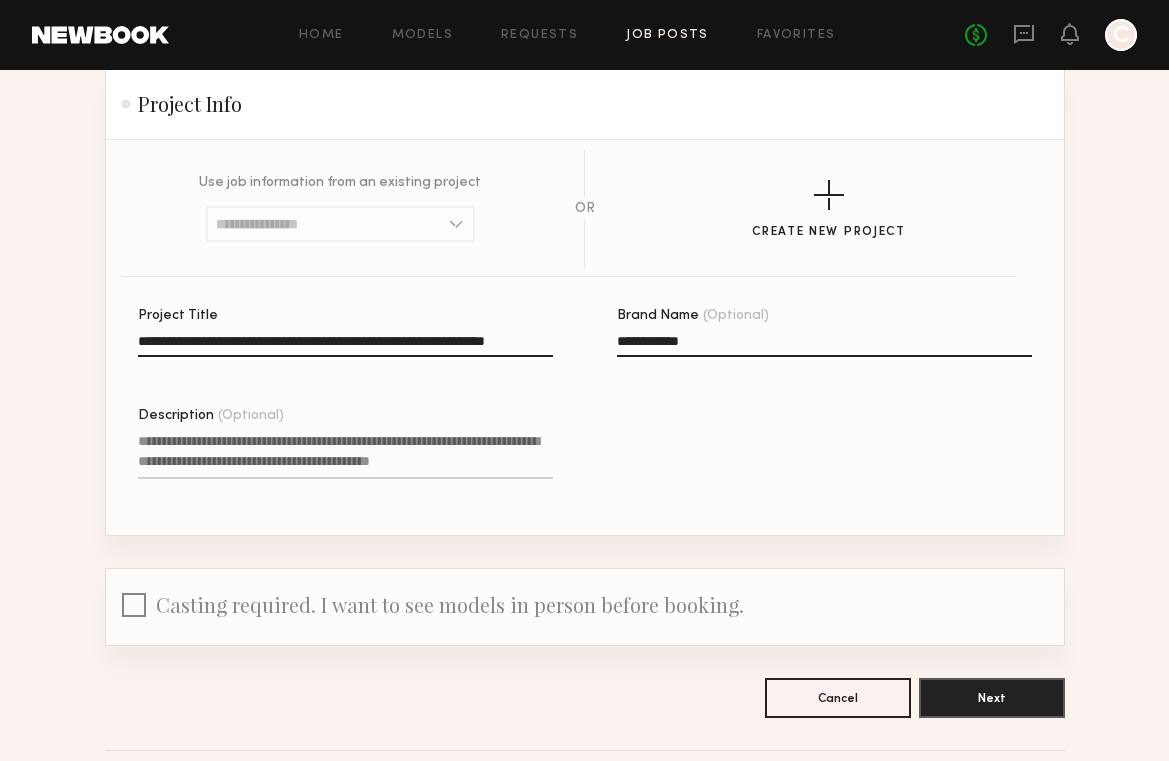 paste on "**********" 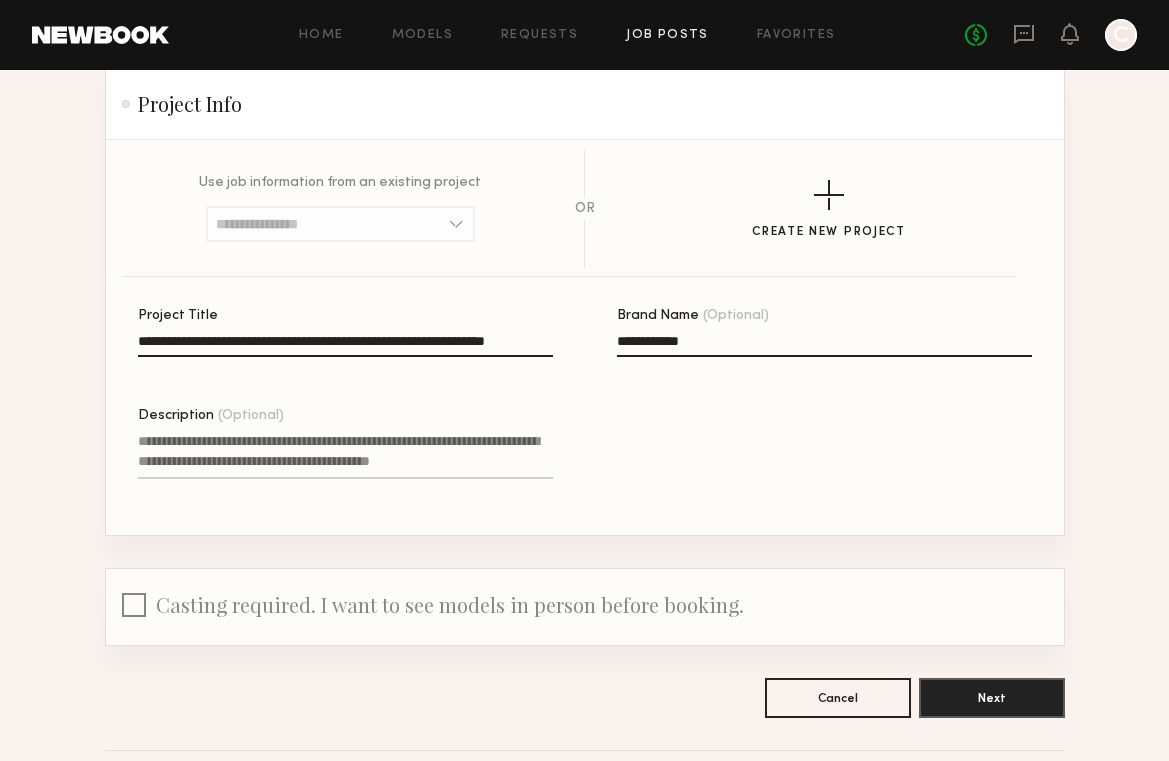 type on "**********" 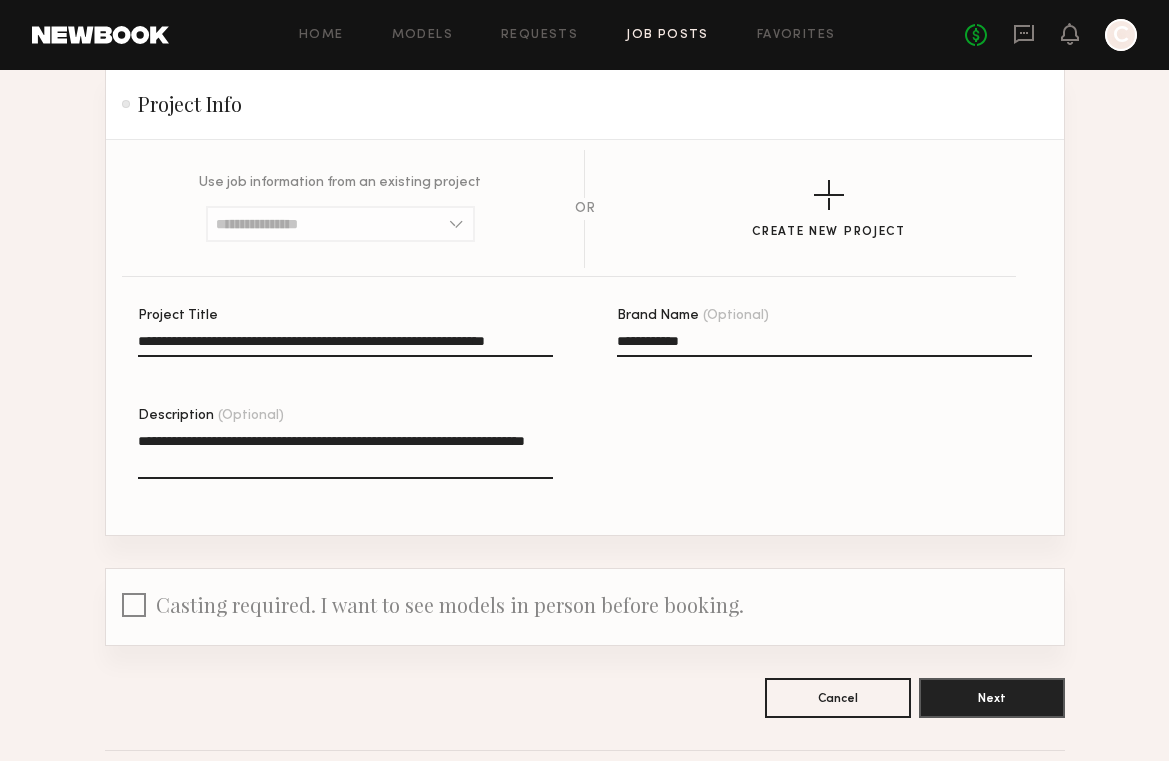 drag, startPoint x: 295, startPoint y: 458, endPoint x: 105, endPoint y: 421, distance: 193.5691 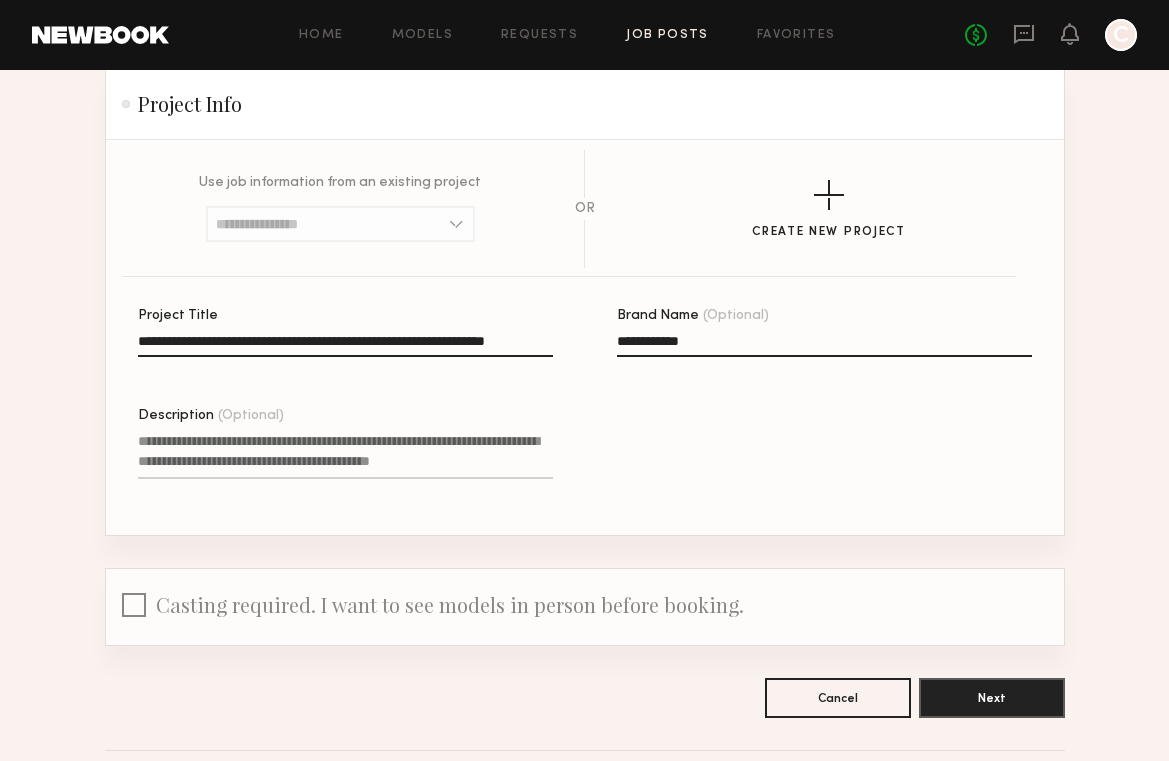 paste on "**********" 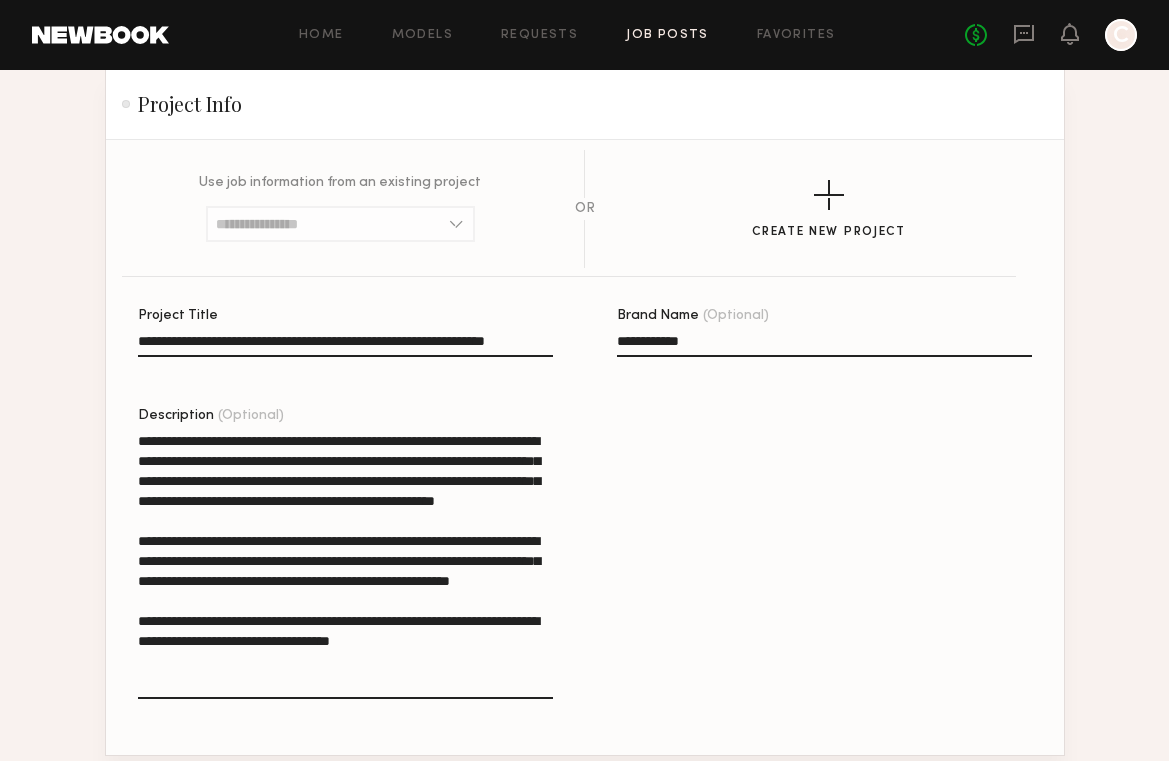click on "**********" 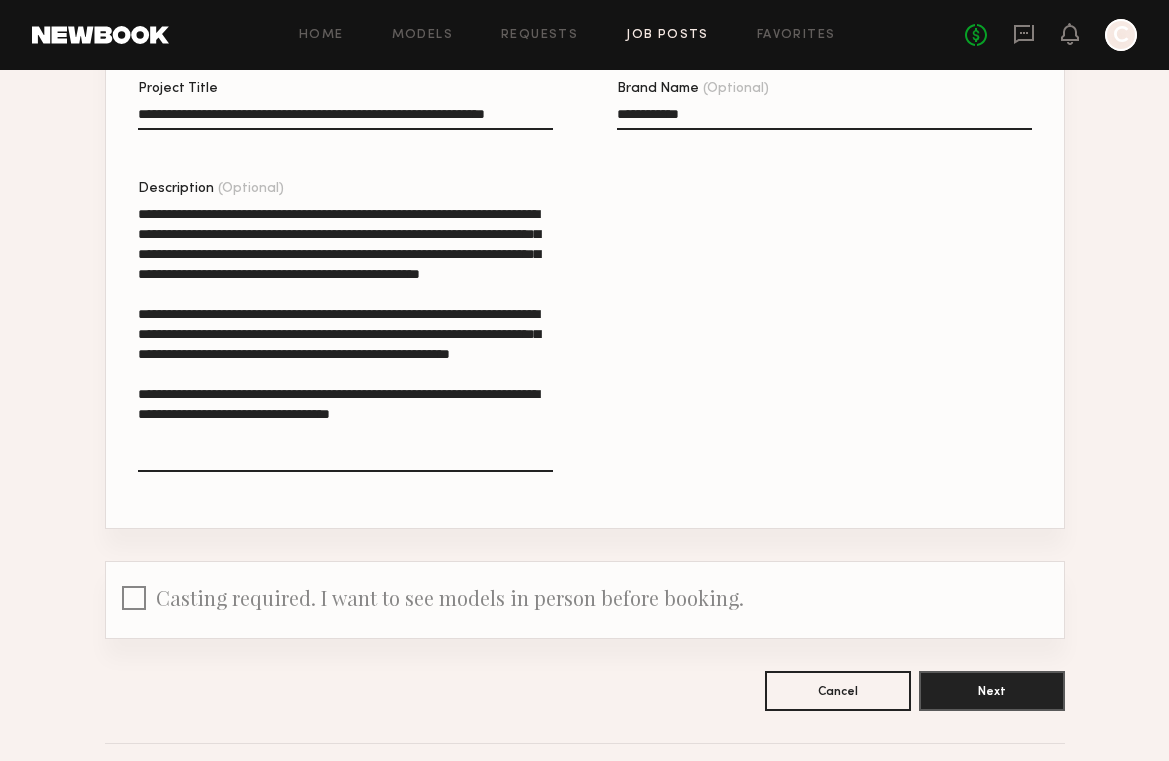 scroll, scrollTop: 409, scrollLeft: 0, axis: vertical 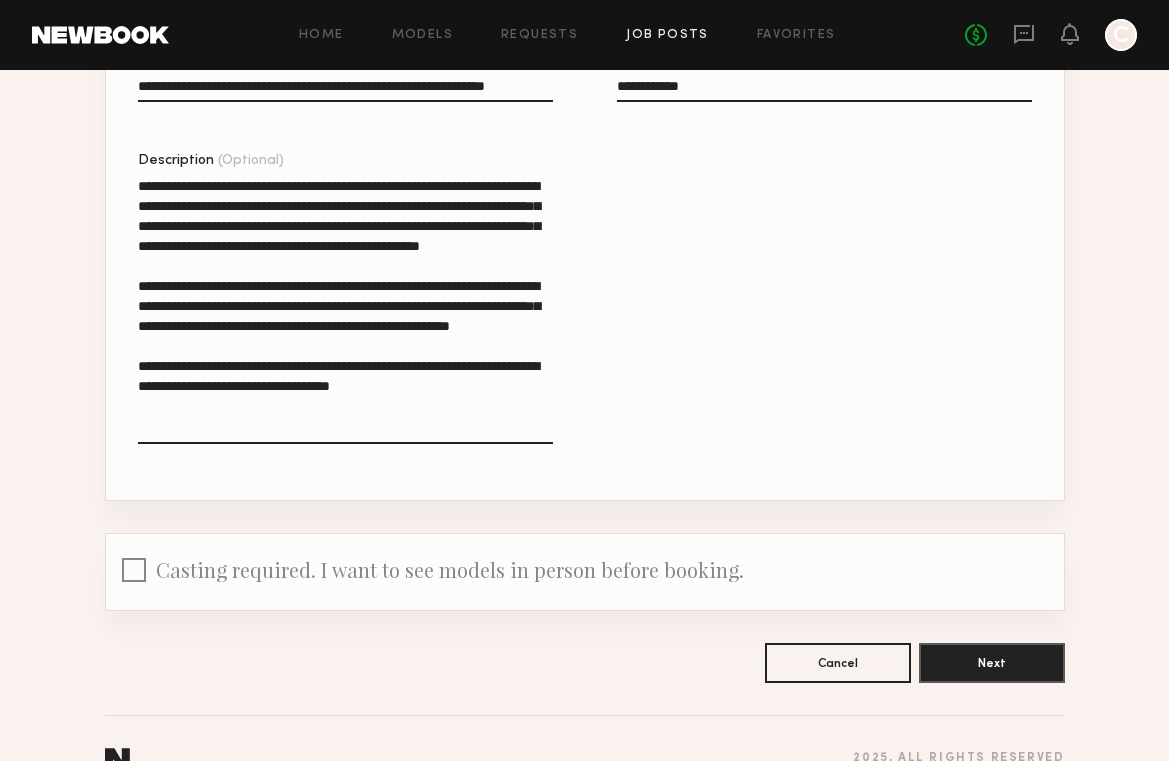type on "**********" 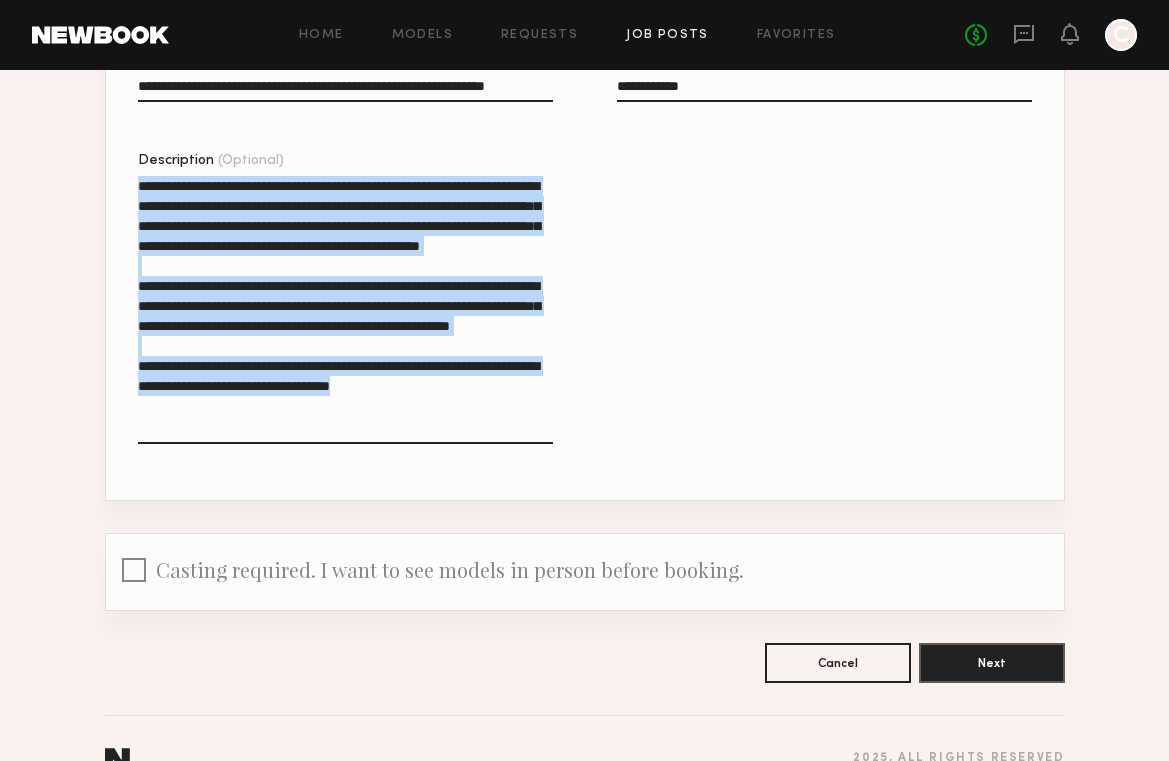 drag, startPoint x: 517, startPoint y: 451, endPoint x: 394, endPoint y: 296, distance: 197.8737 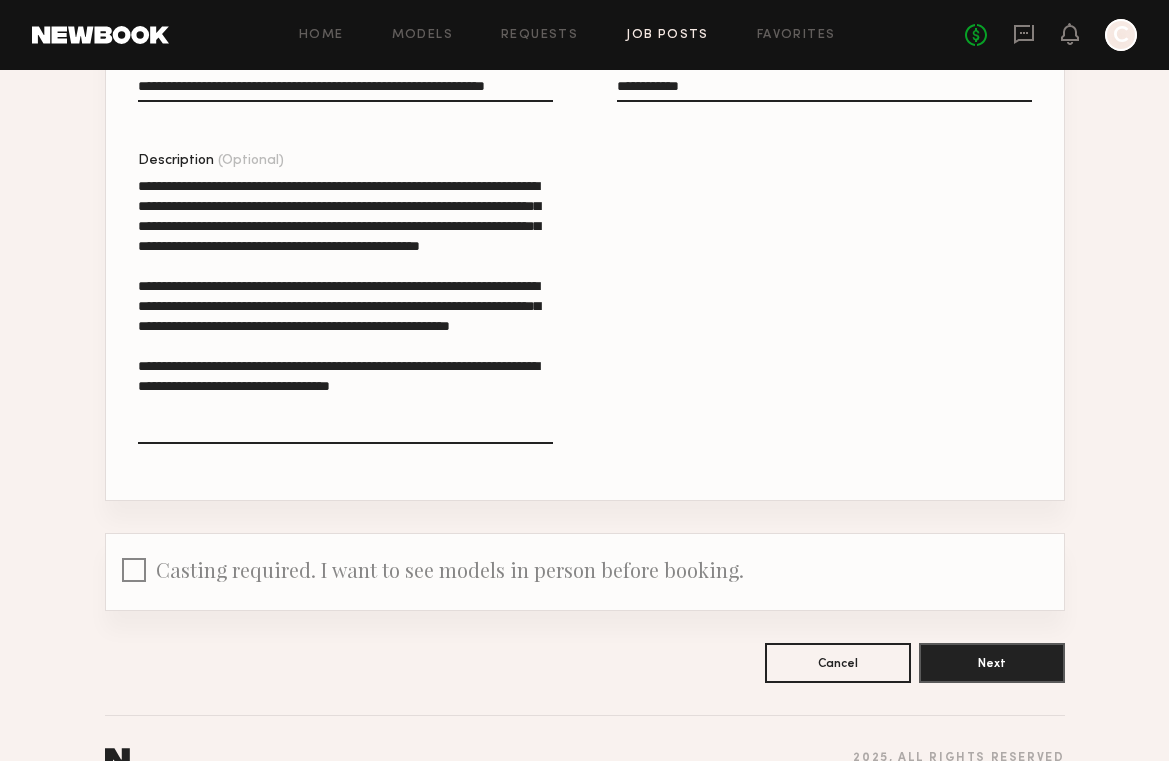 drag, startPoint x: 394, startPoint y: 296, endPoint x: 520, endPoint y: 413, distance: 171.94476 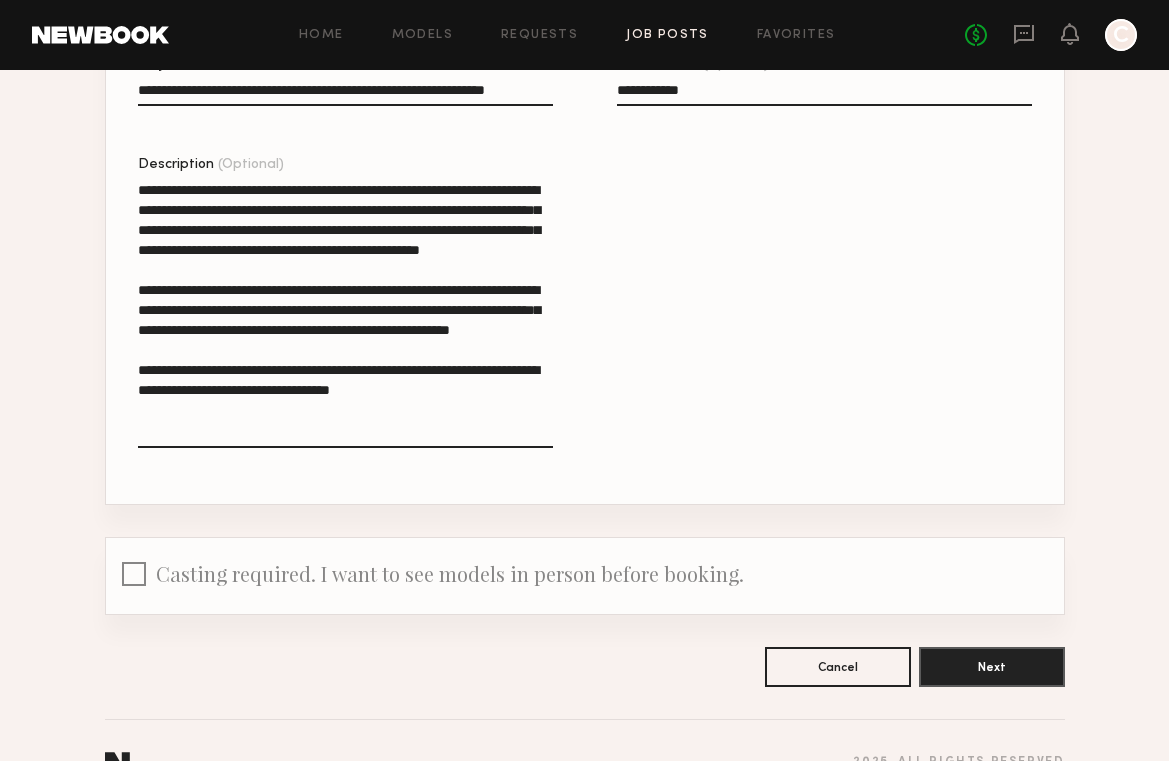 scroll, scrollTop: 448, scrollLeft: 0, axis: vertical 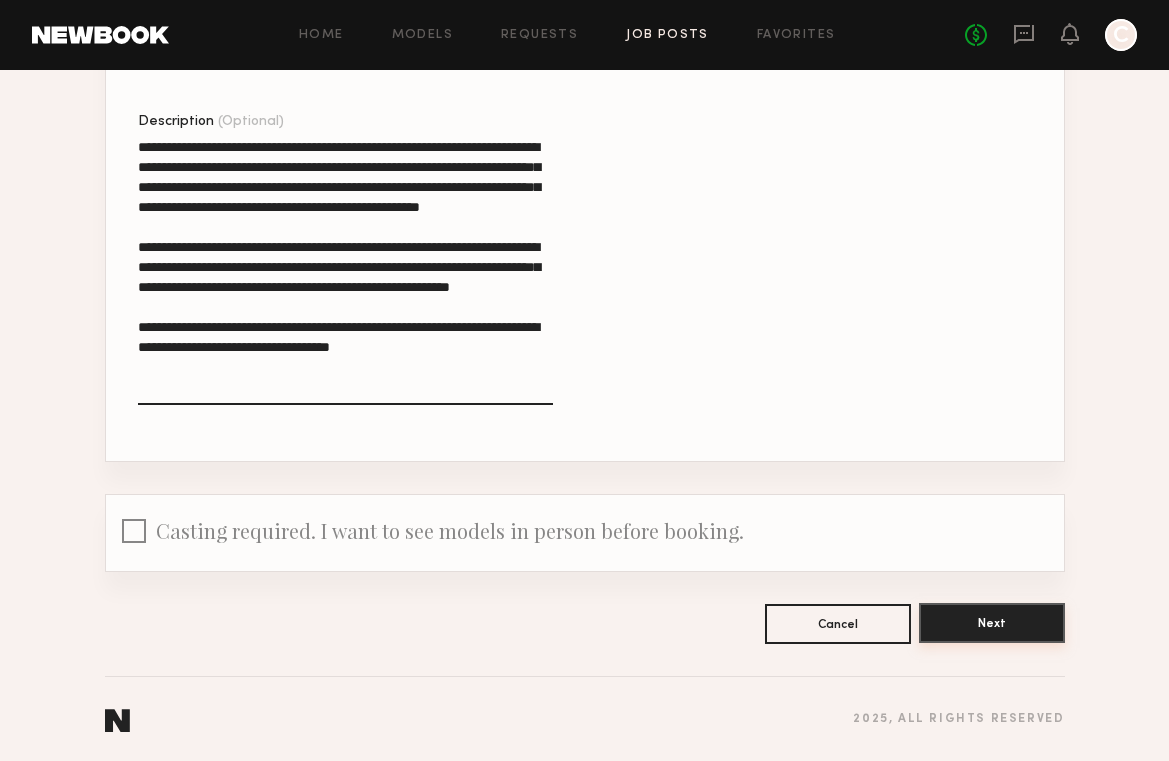 click on "Next" 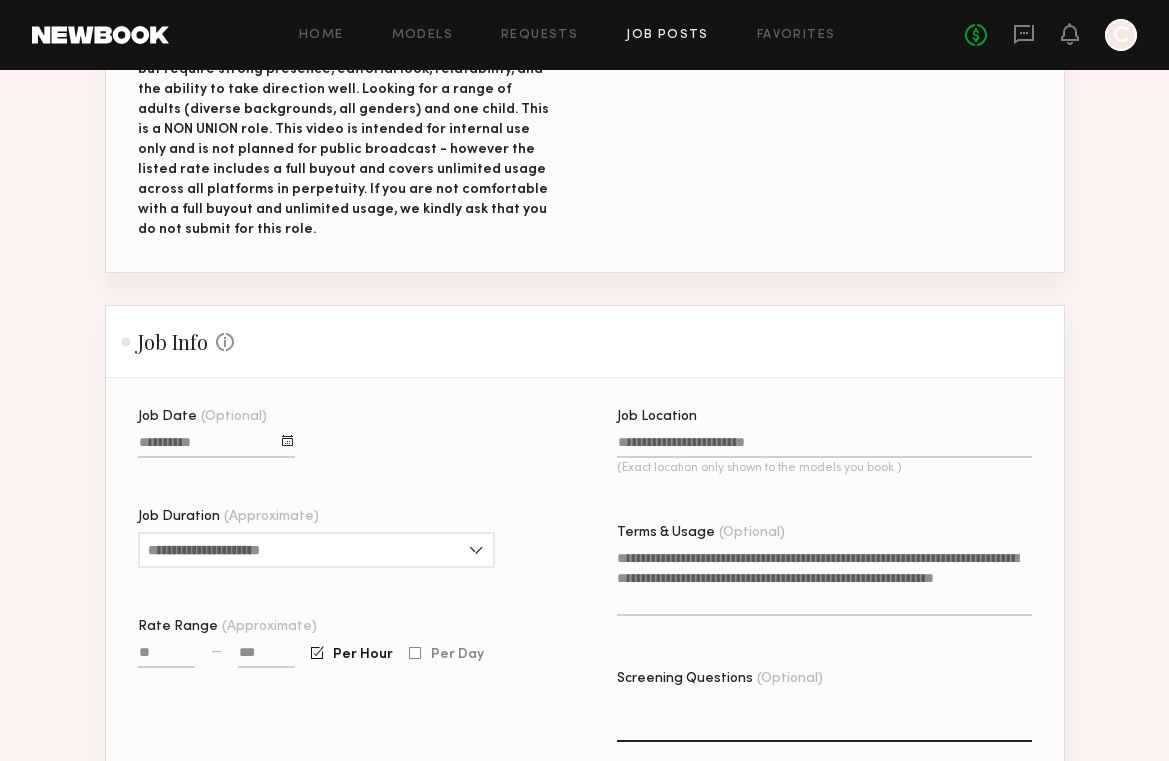 scroll, scrollTop: 491, scrollLeft: 0, axis: vertical 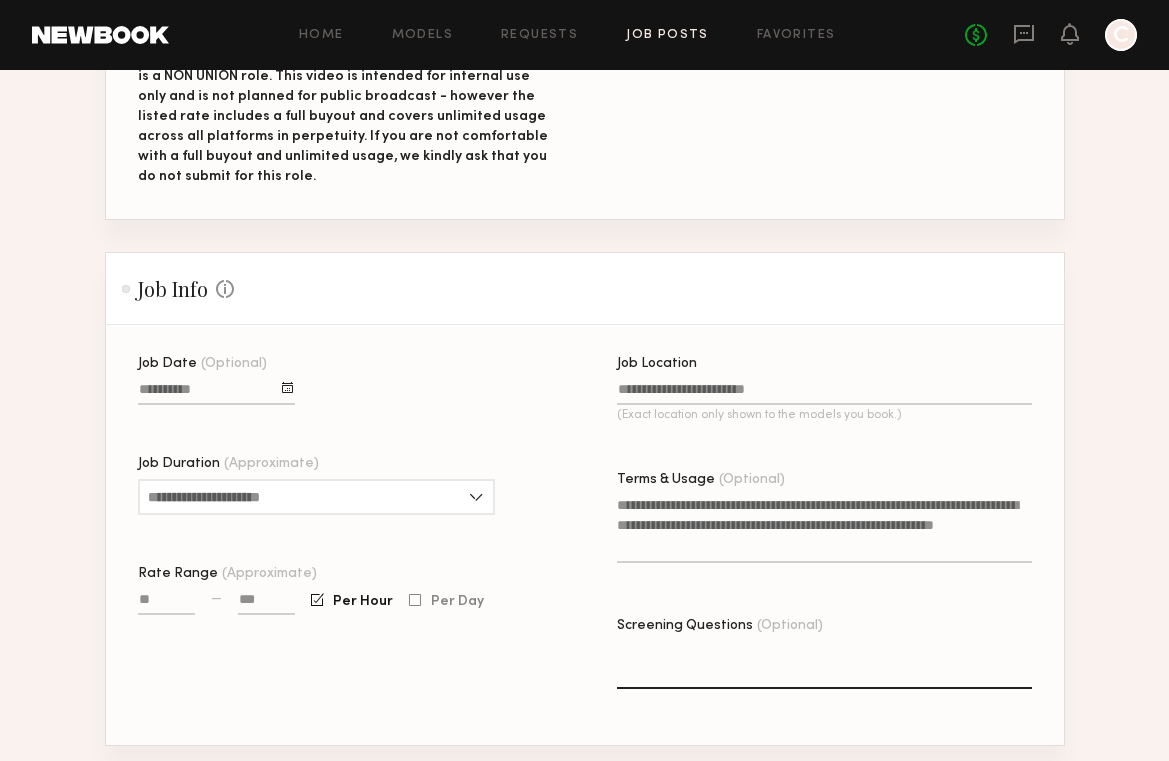 click 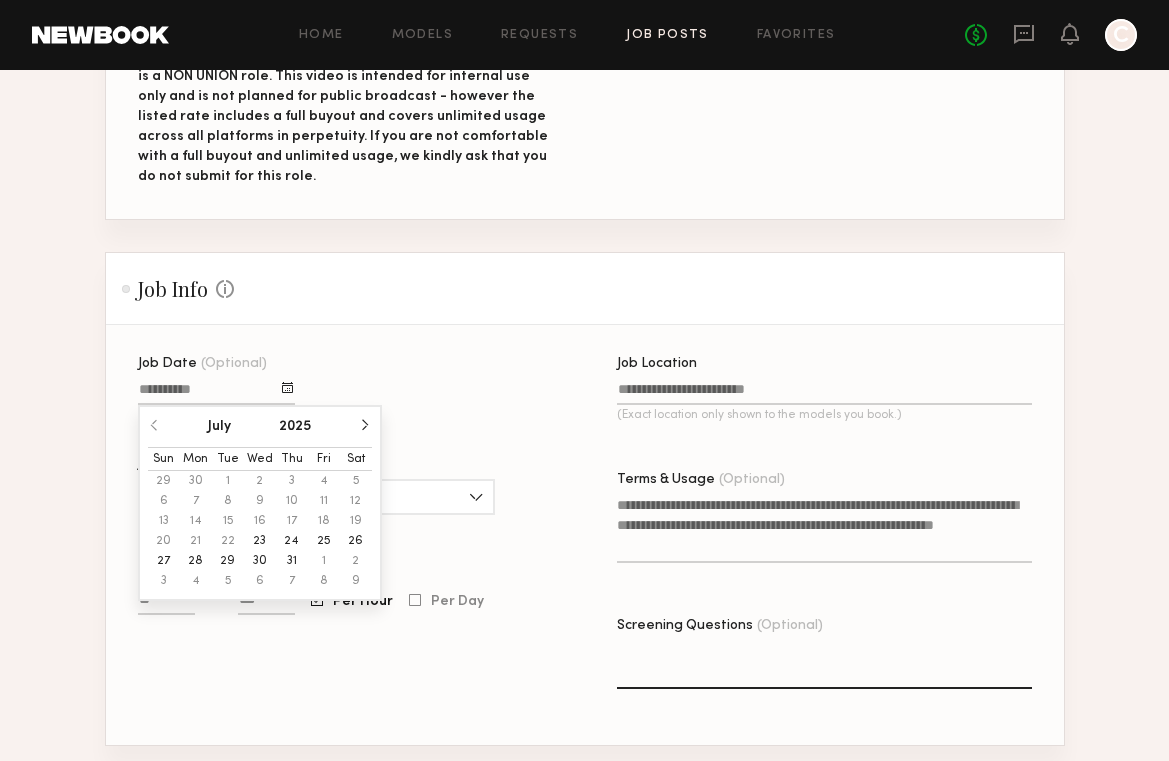 click on "[DATE] Sun Mon Tue Wed Thu Fri Sat 29 30 1 2 3 4 5 6 7 8 9 10 11 12 13 14 15 16 17 18 19 20 21 22 23 24 25 26 27 28 29 30 31 1 2 3 4 5 6 7 8 9" 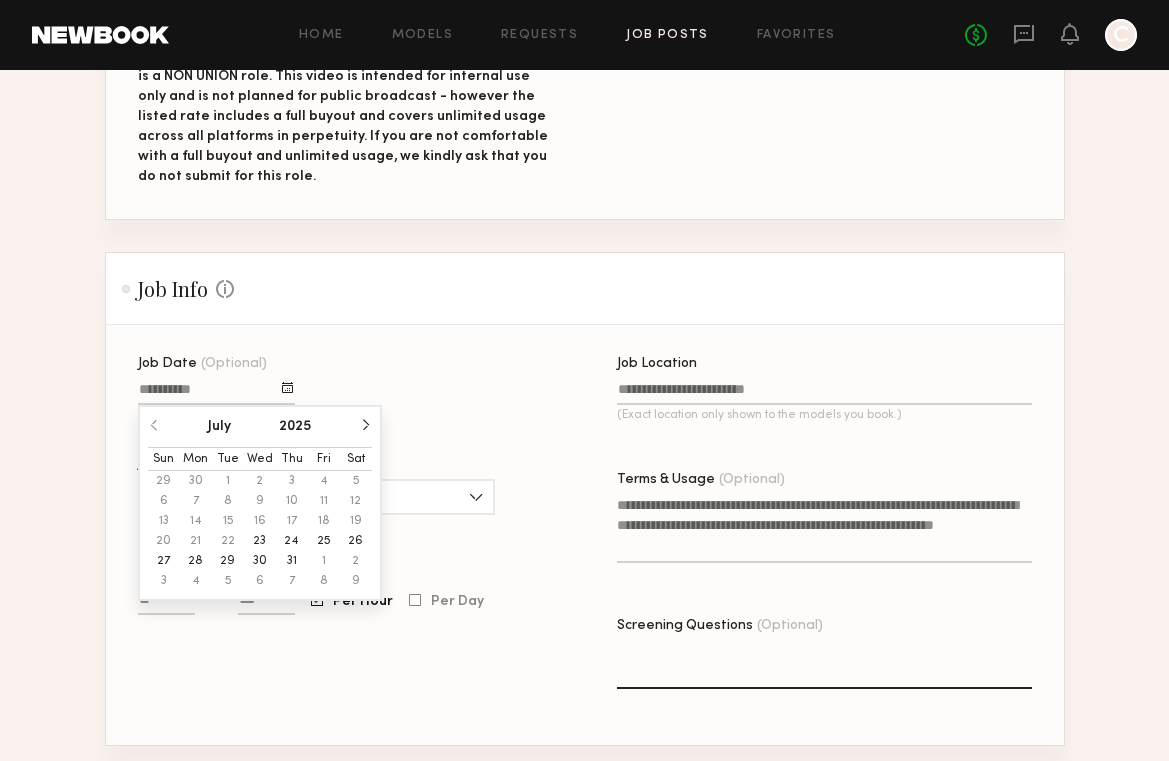click 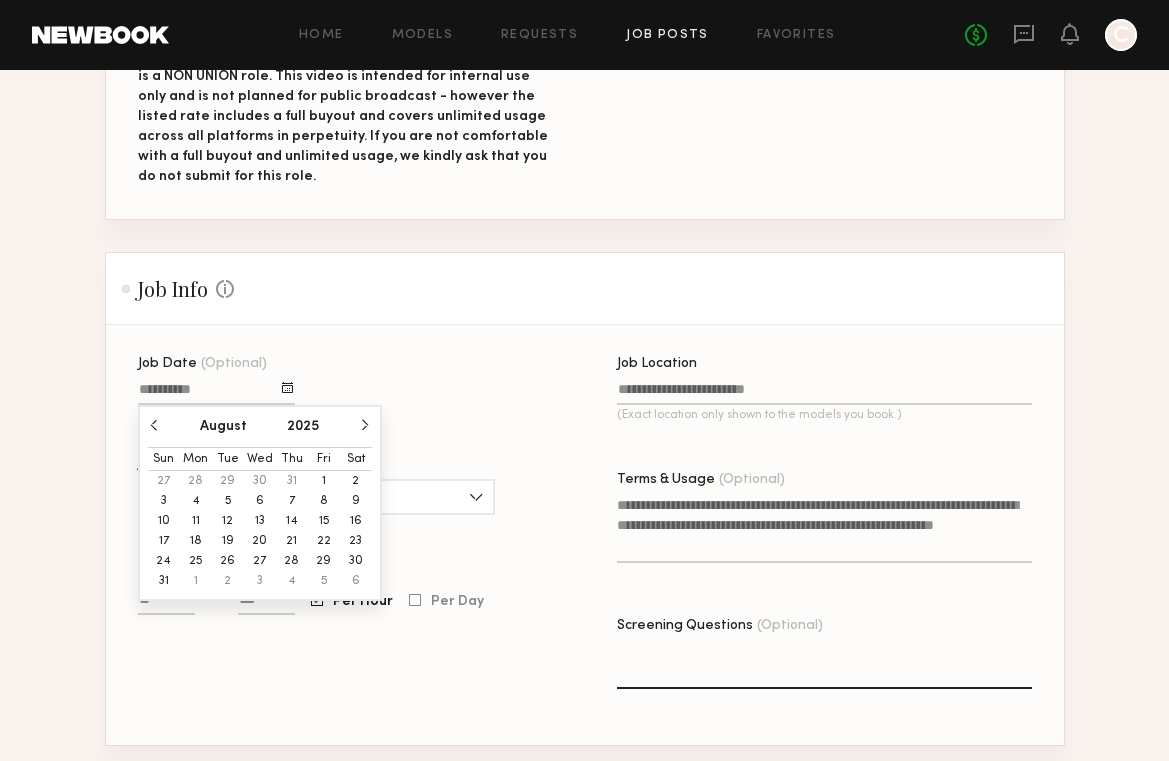 click on "6" 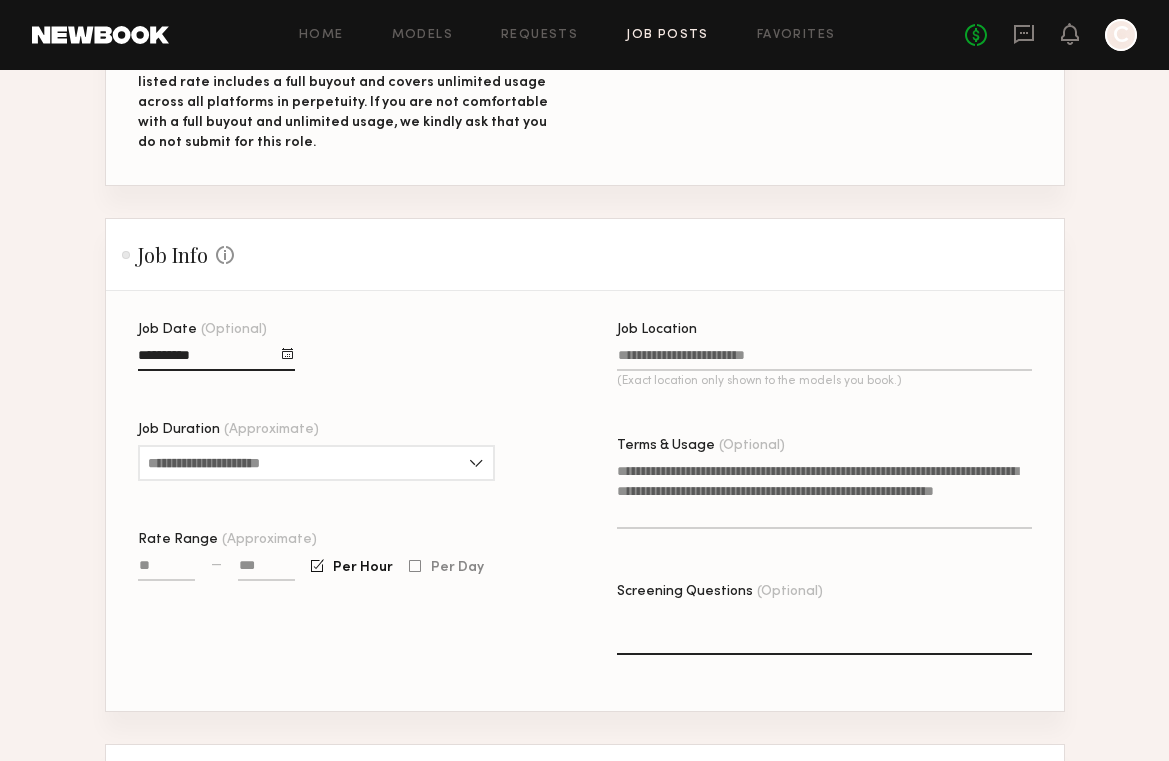 scroll, scrollTop: 530, scrollLeft: 0, axis: vertical 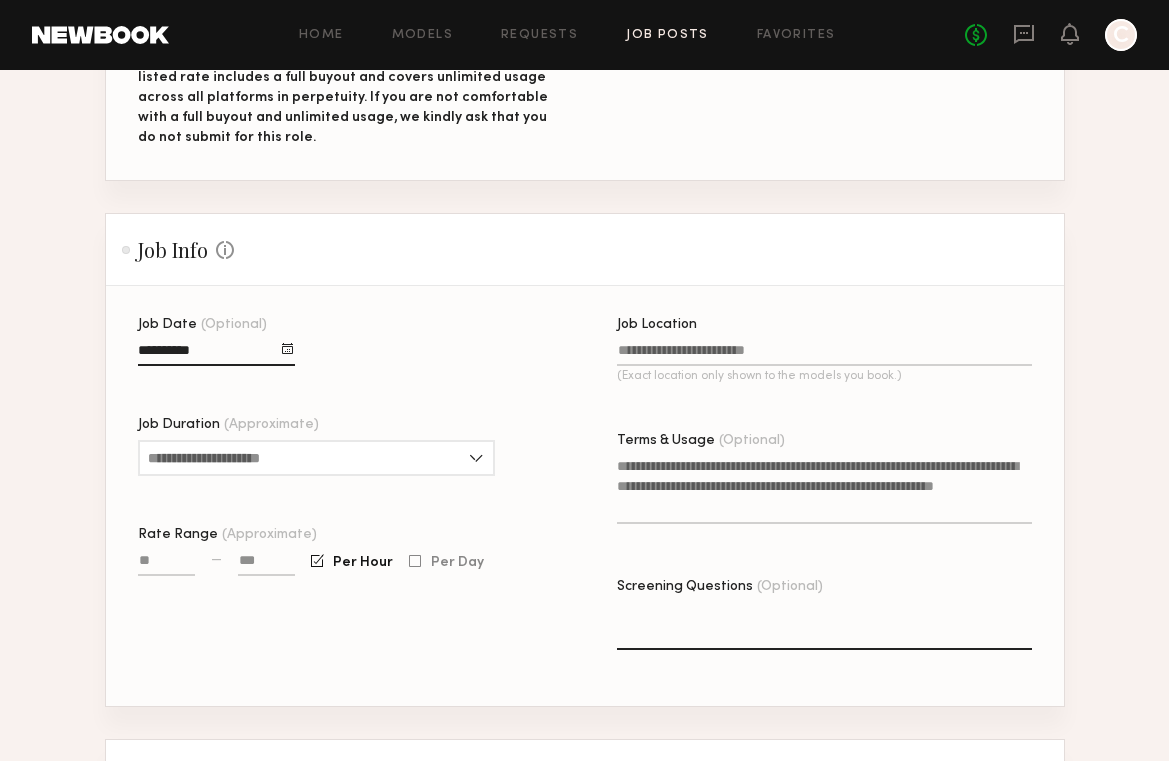 click on "Job Date (Optional)" at bounding box center (216, 354) 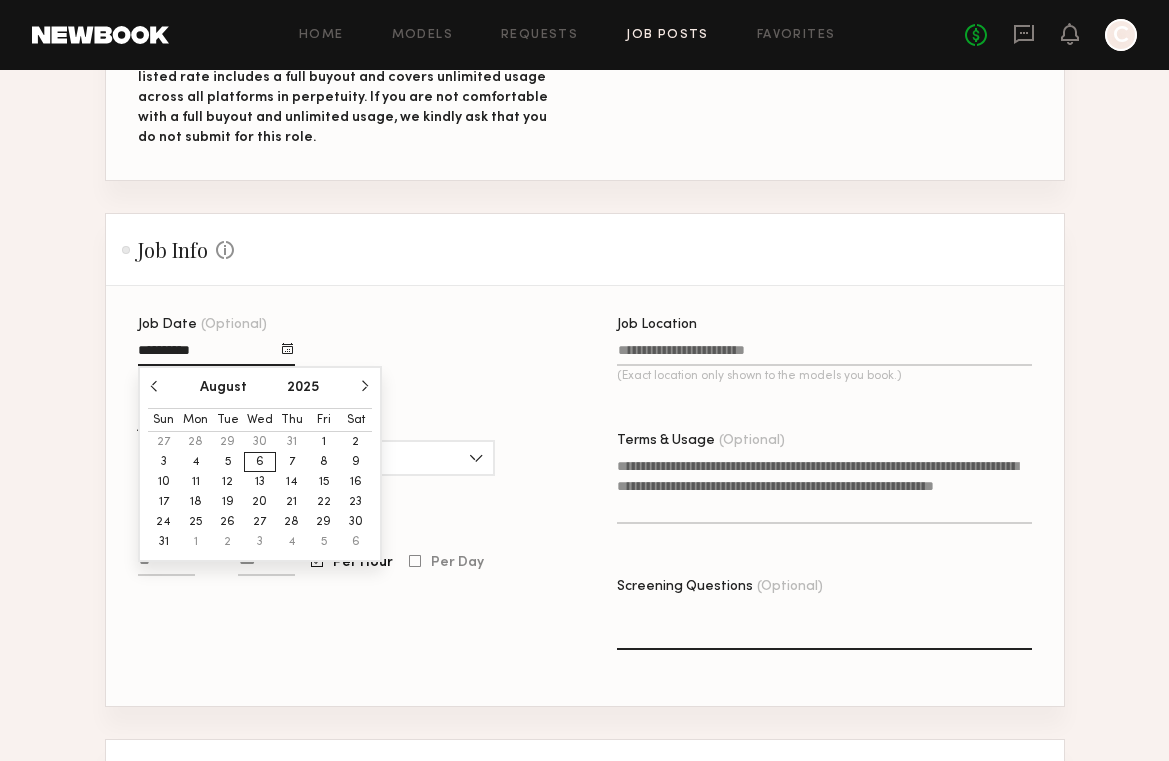 click on "Job Date (Optional) [DATE] Sun Mon Tue Wed Thu Fri Sat 27 28 29 30 31 1 2 3 4 5 6 7 8 9 10 11 12 13 14 15 16 17 18 19 20 21 22 23 24 25 26 27 28 29 30 31 1 2 3 4 5 6 Job Duration (Approximate) 1 hour 2 hours 3 hours 4 hours 5 hours 6 hours 7 hours 8 hours 8+ hours Rate Range (Approximate) — Per Hour Per Day" 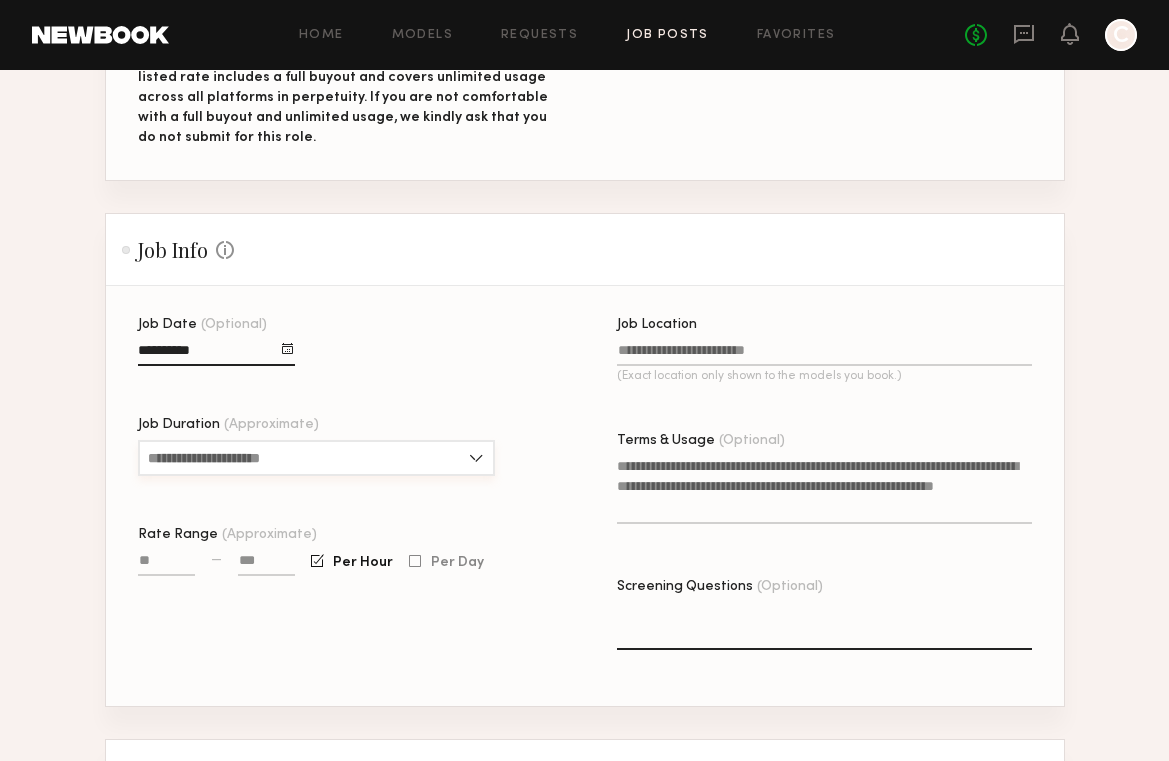 click on "Job Duration (Approximate)" at bounding box center [316, 458] 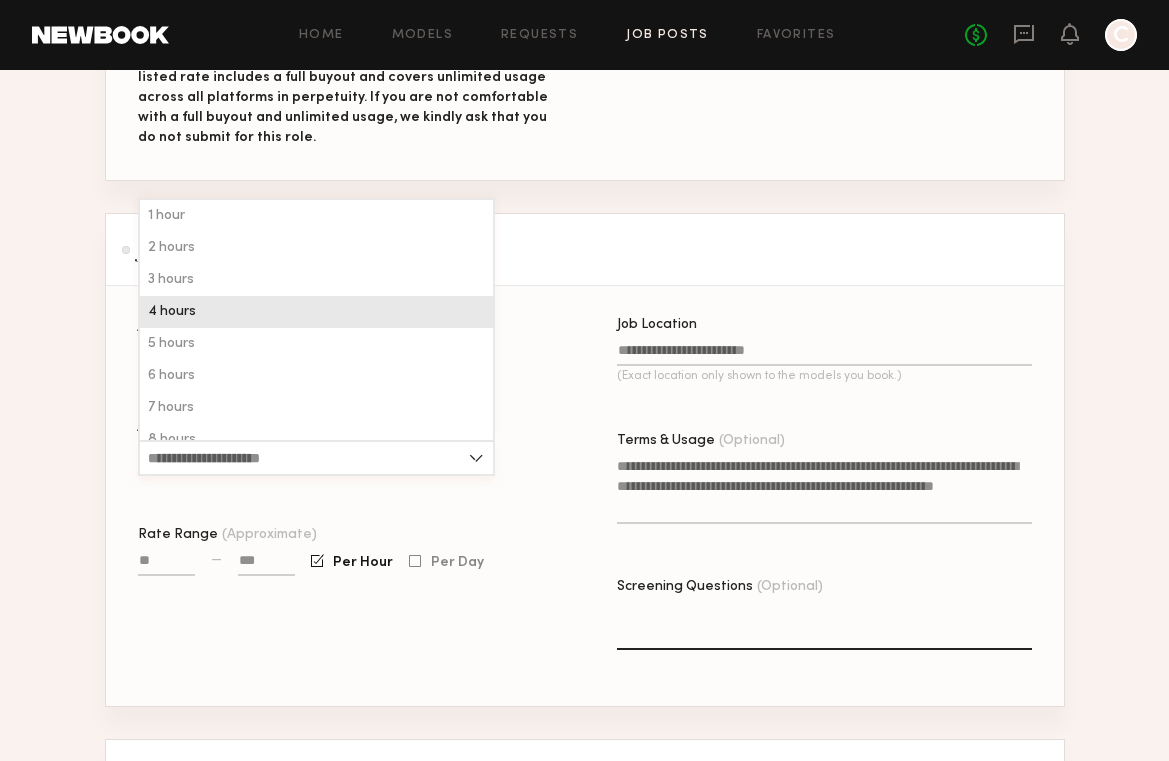 scroll, scrollTop: 48, scrollLeft: 0, axis: vertical 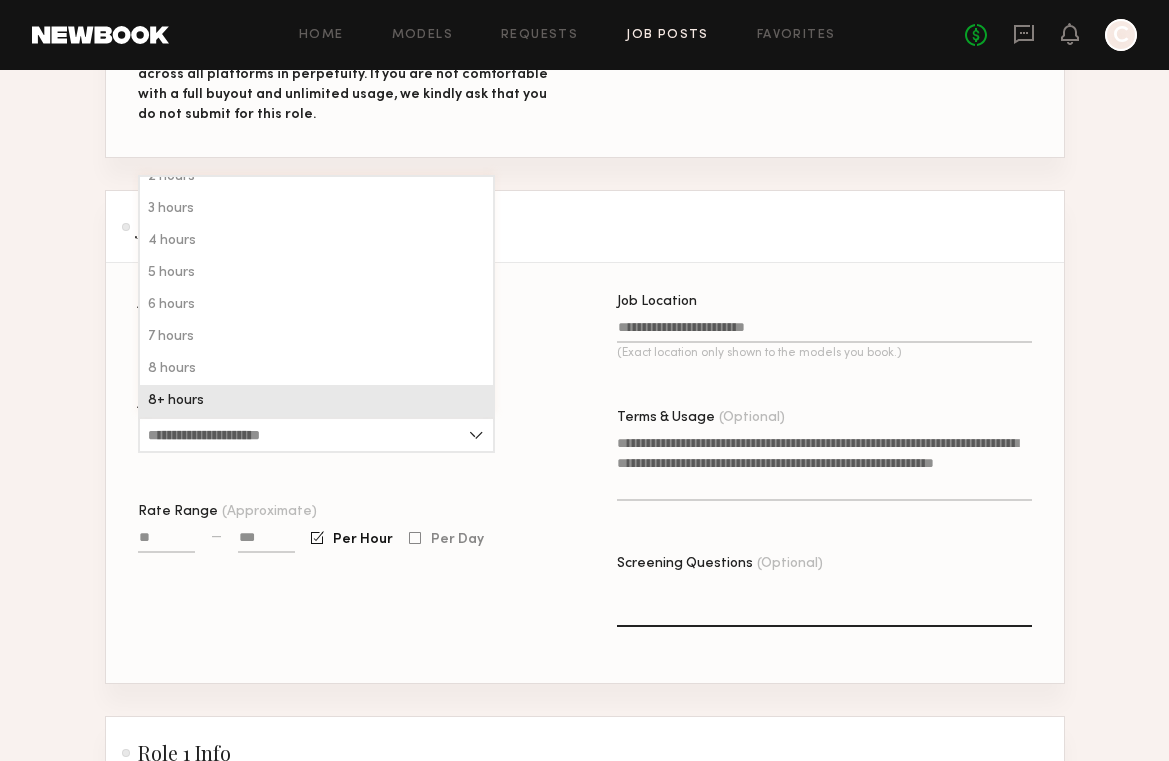 click on "8+ hours" 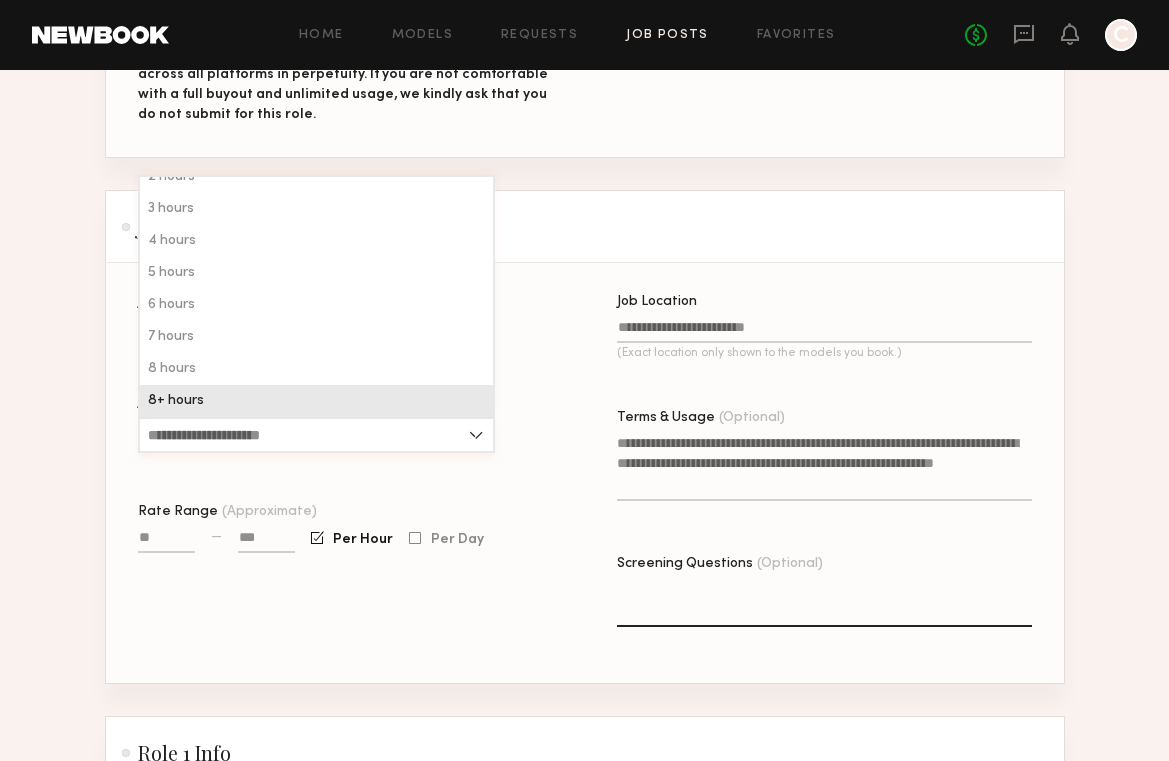 type on "********" 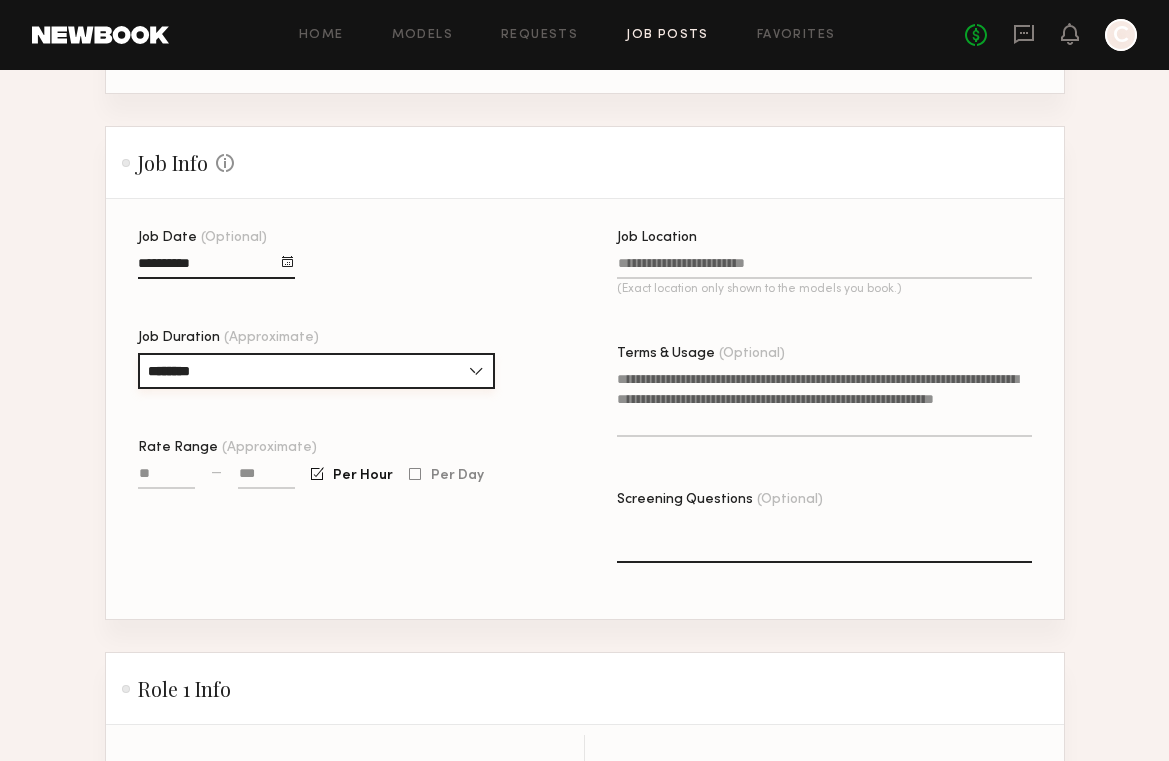 scroll, scrollTop: 629, scrollLeft: 0, axis: vertical 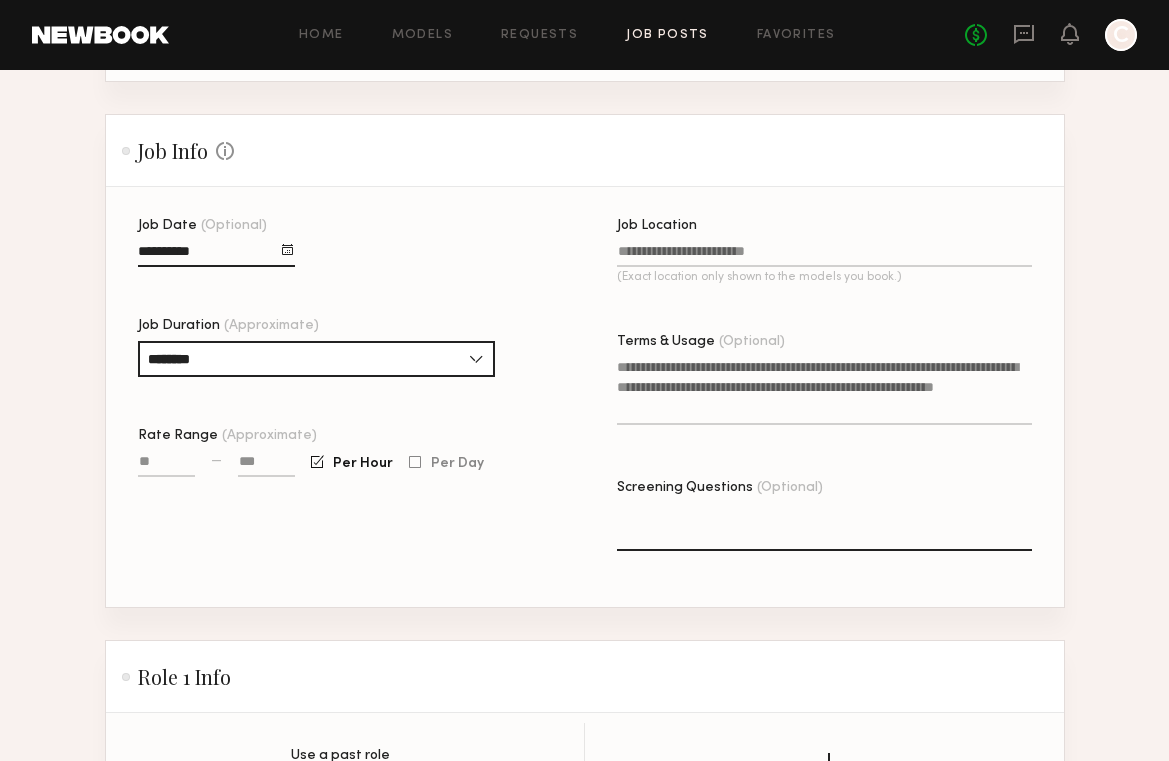 click on "Rate Range (Approximate)" at bounding box center (166, 465) 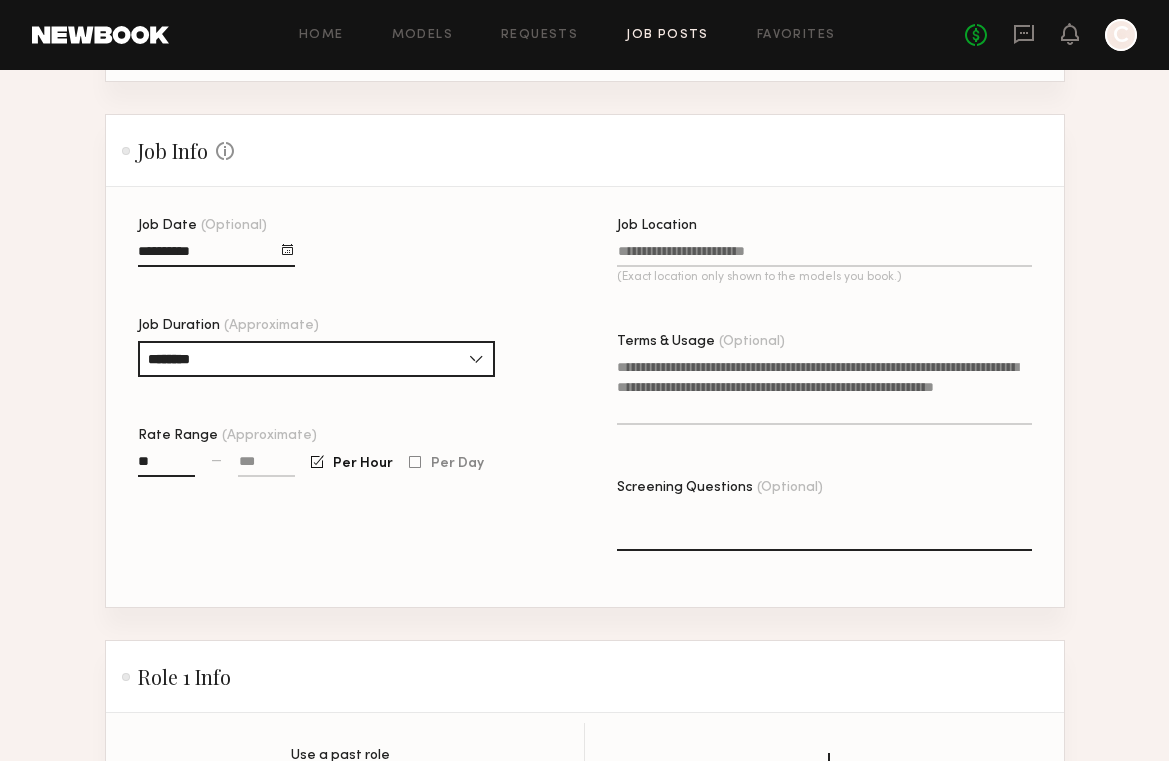 type on "***" 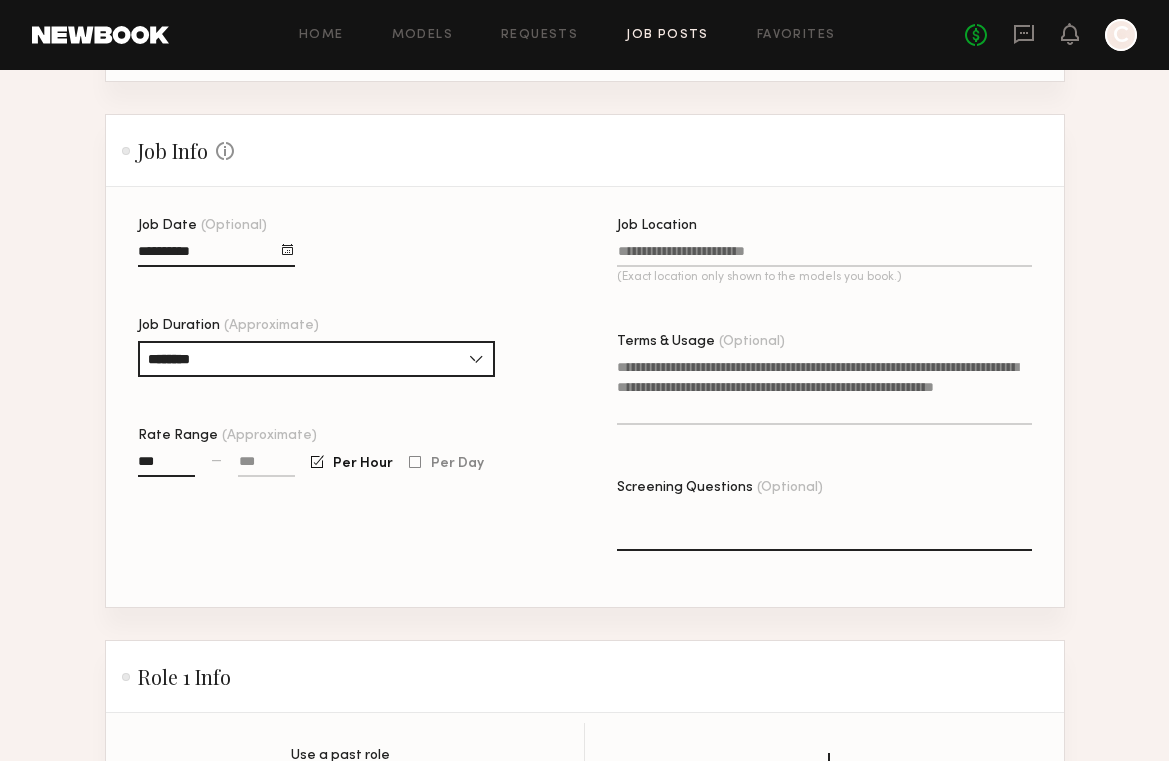 click on "***" at bounding box center [166, 465] 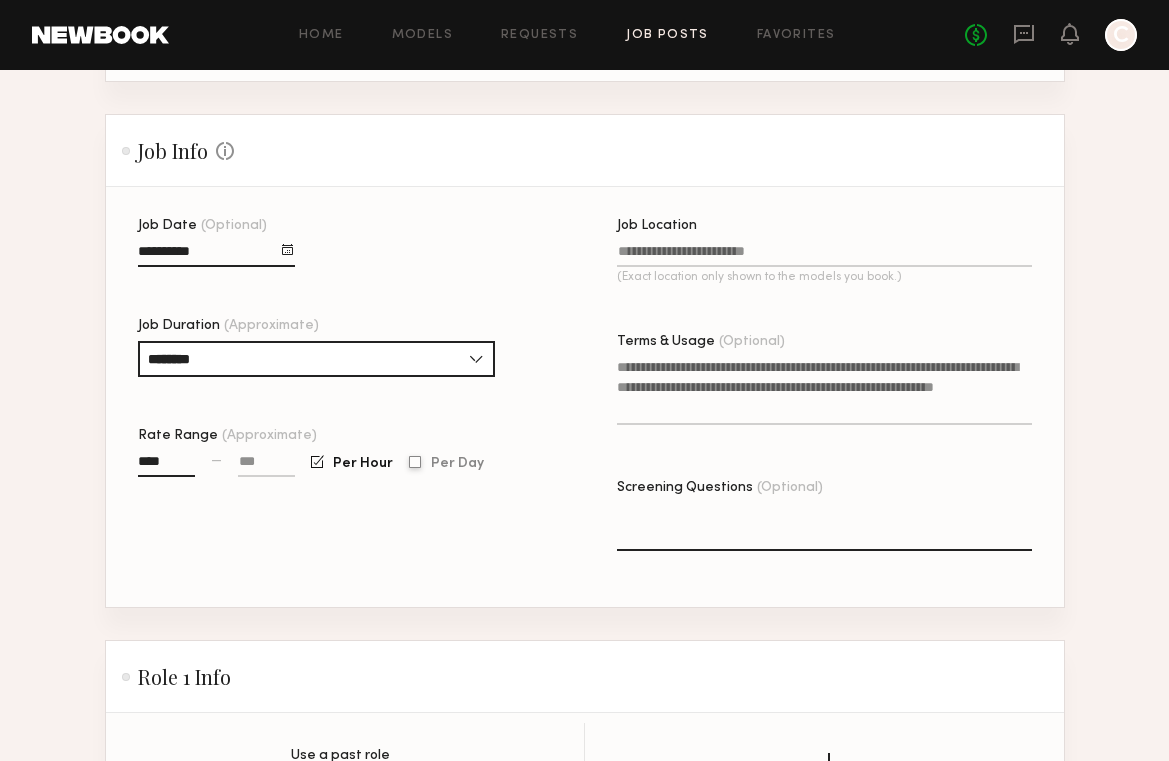 type on "****" 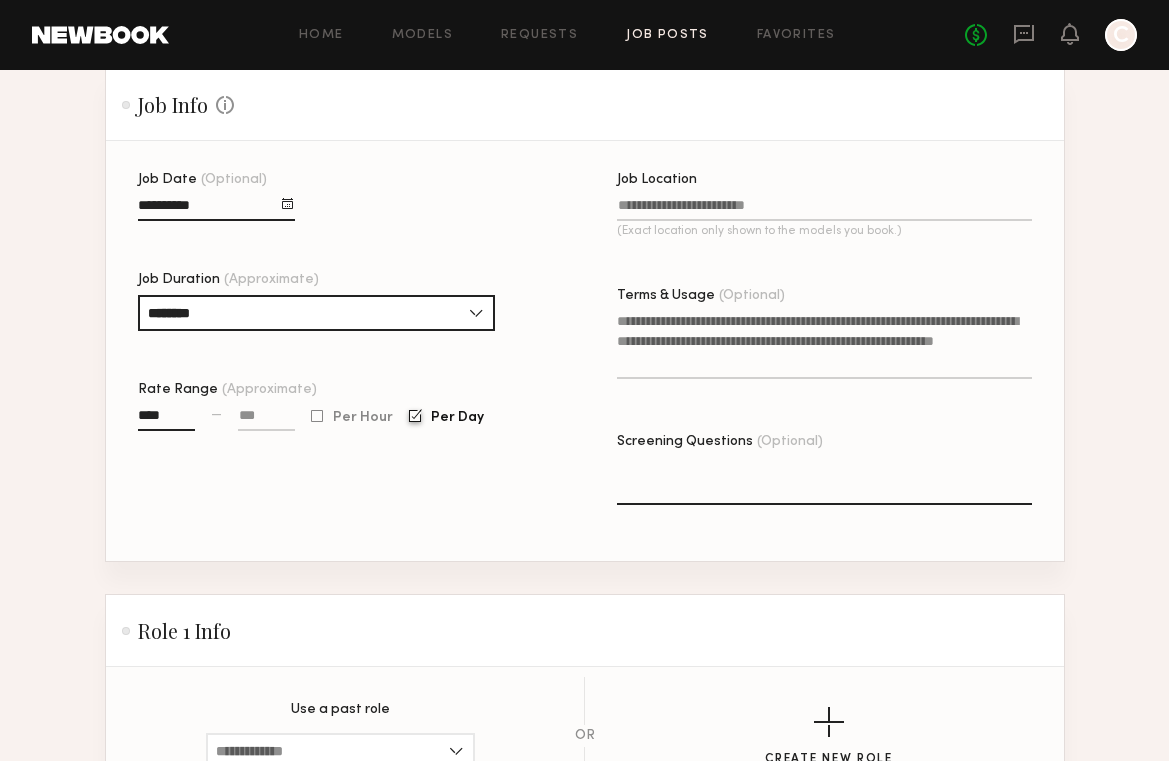 scroll, scrollTop: 678, scrollLeft: 0, axis: vertical 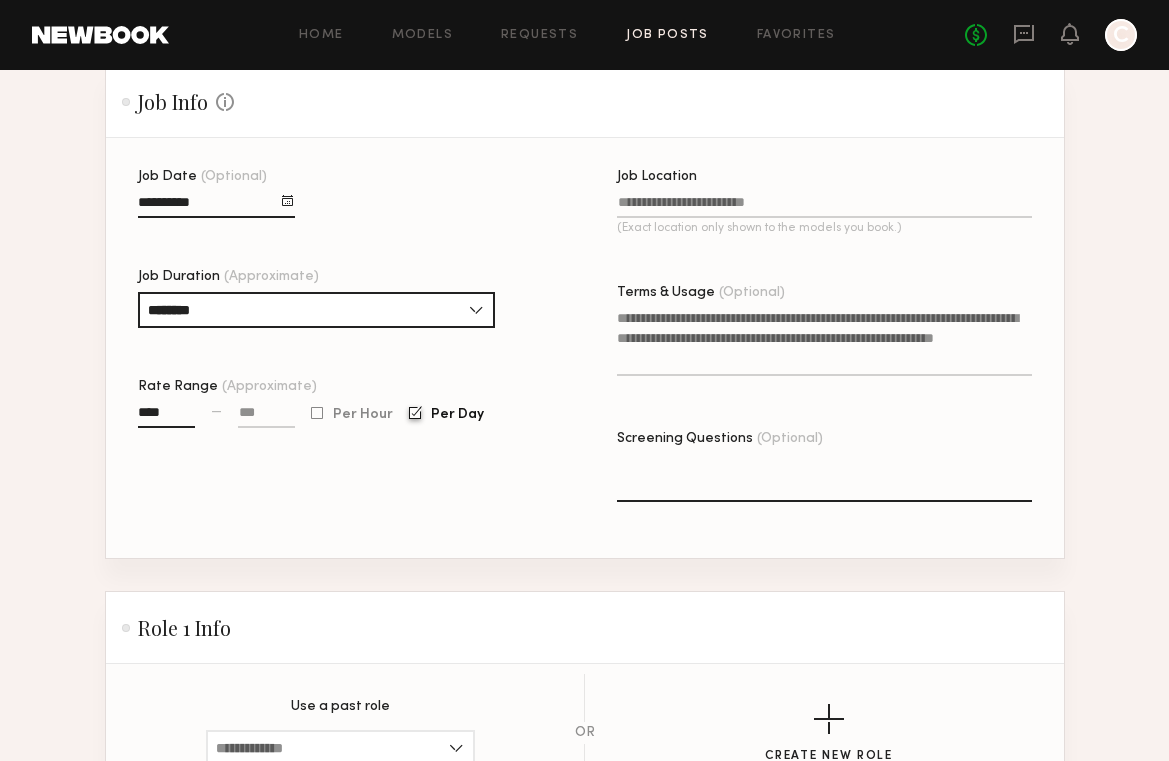 click on "Job Location (Exact location only shown to the models you book.)" 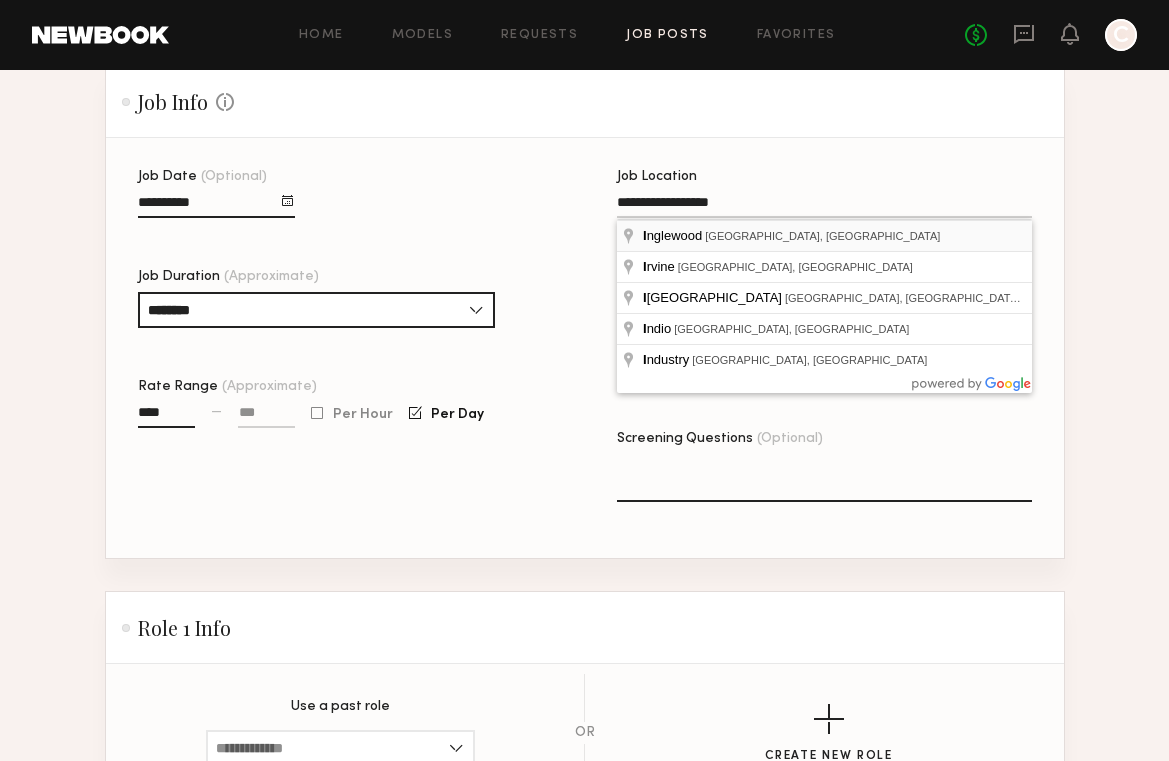 type on "**********" 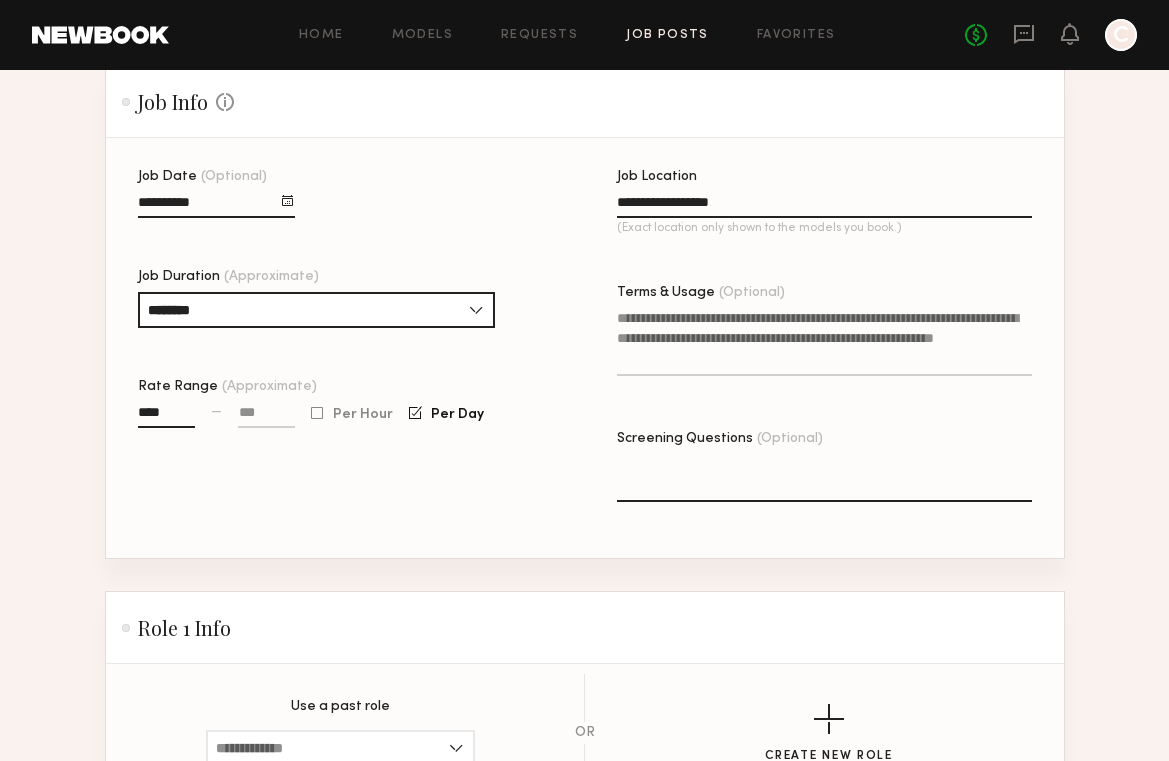 click on "Terms & Usage (Optional)" 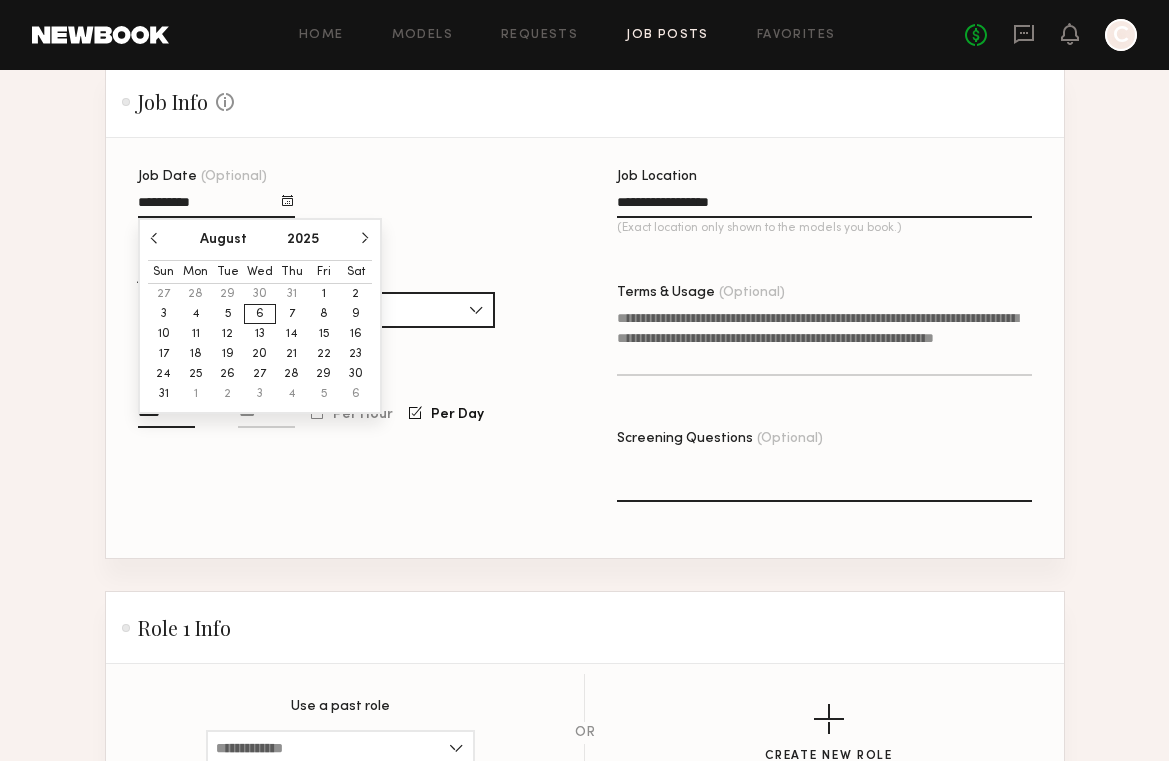 click on "7" 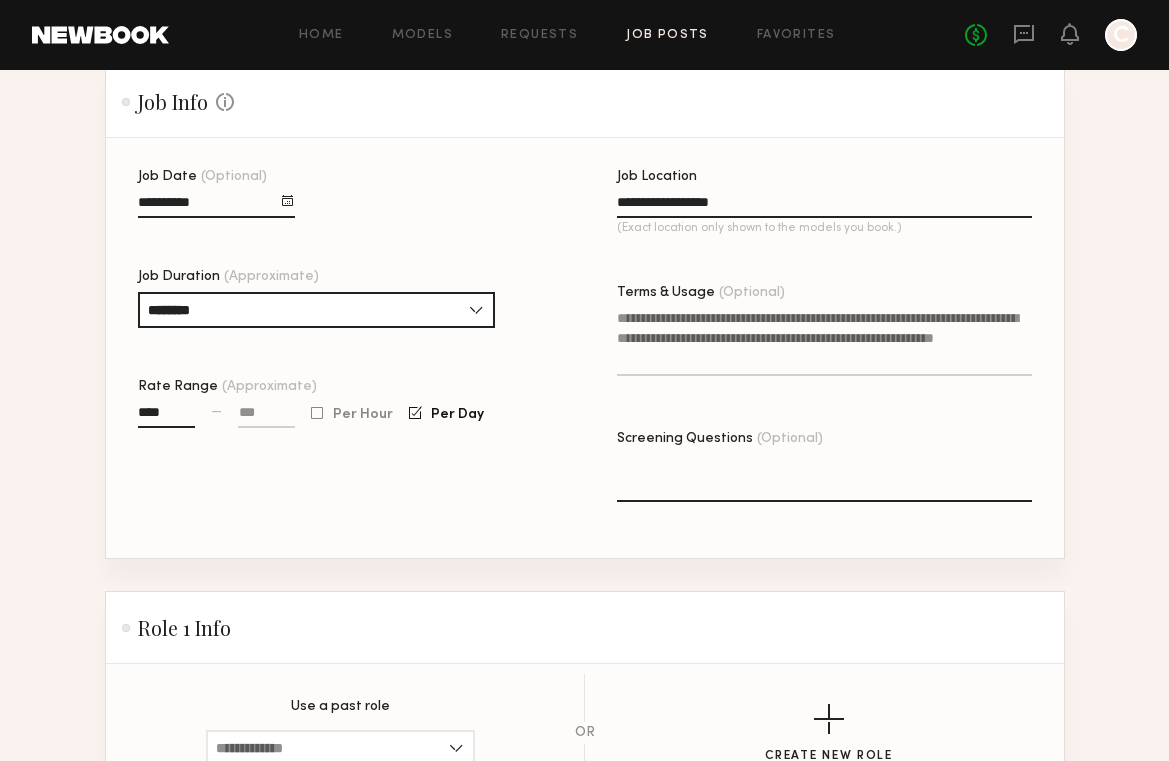 click 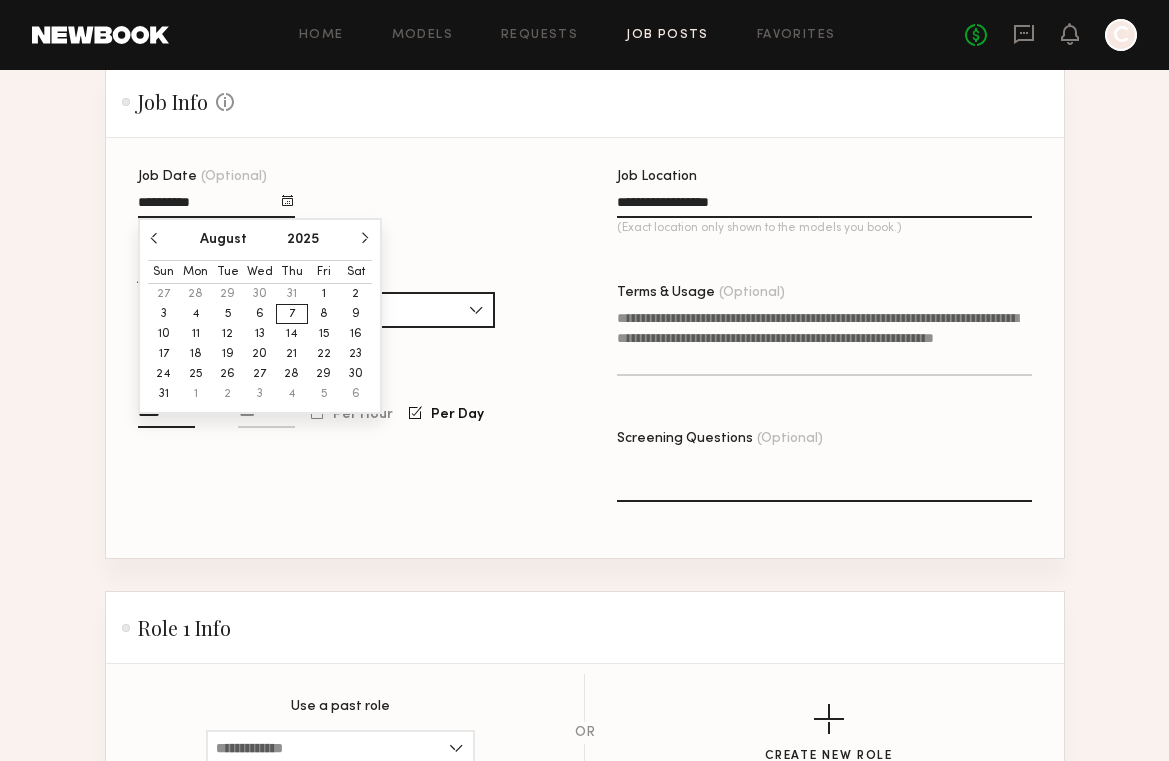 click on "6" 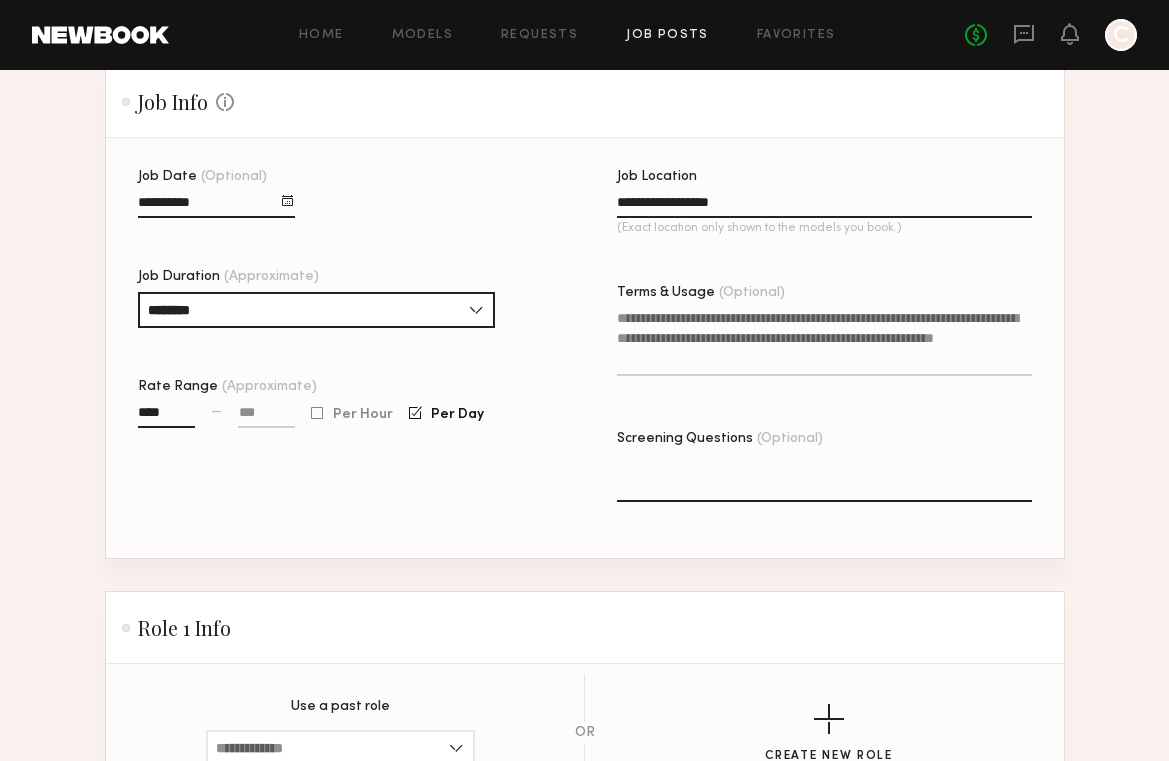 click on "**********" 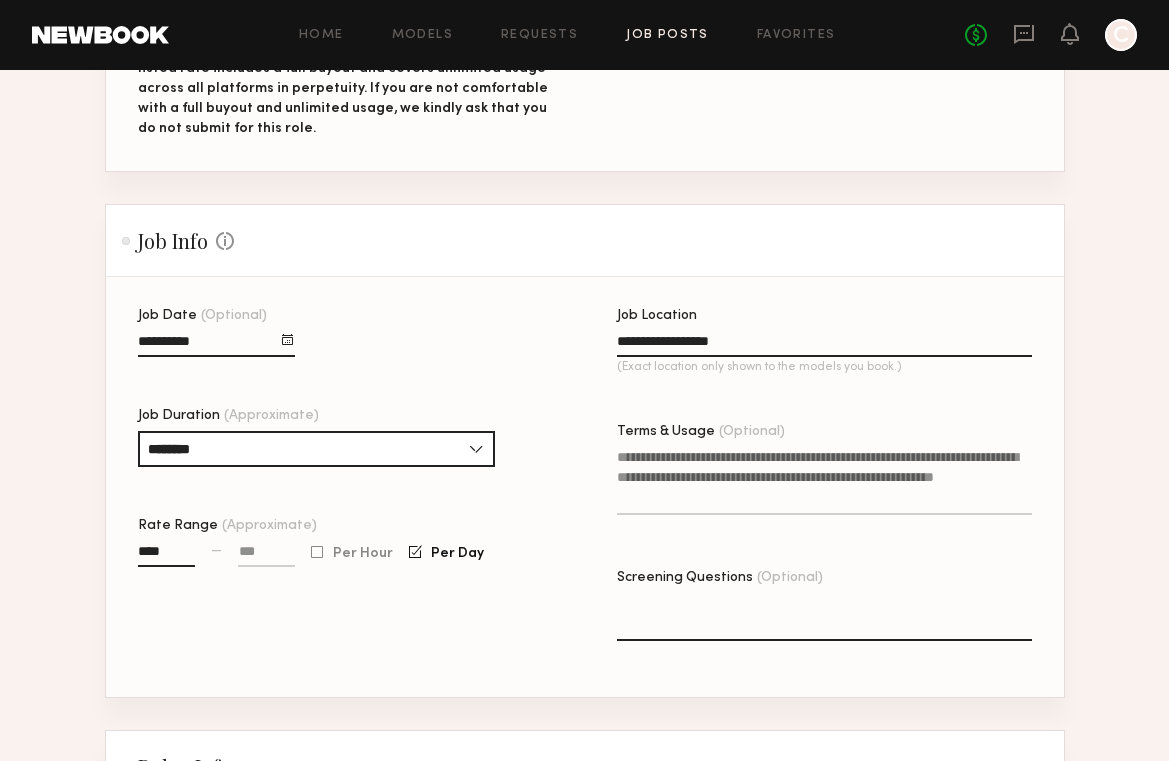 scroll, scrollTop: 512, scrollLeft: 0, axis: vertical 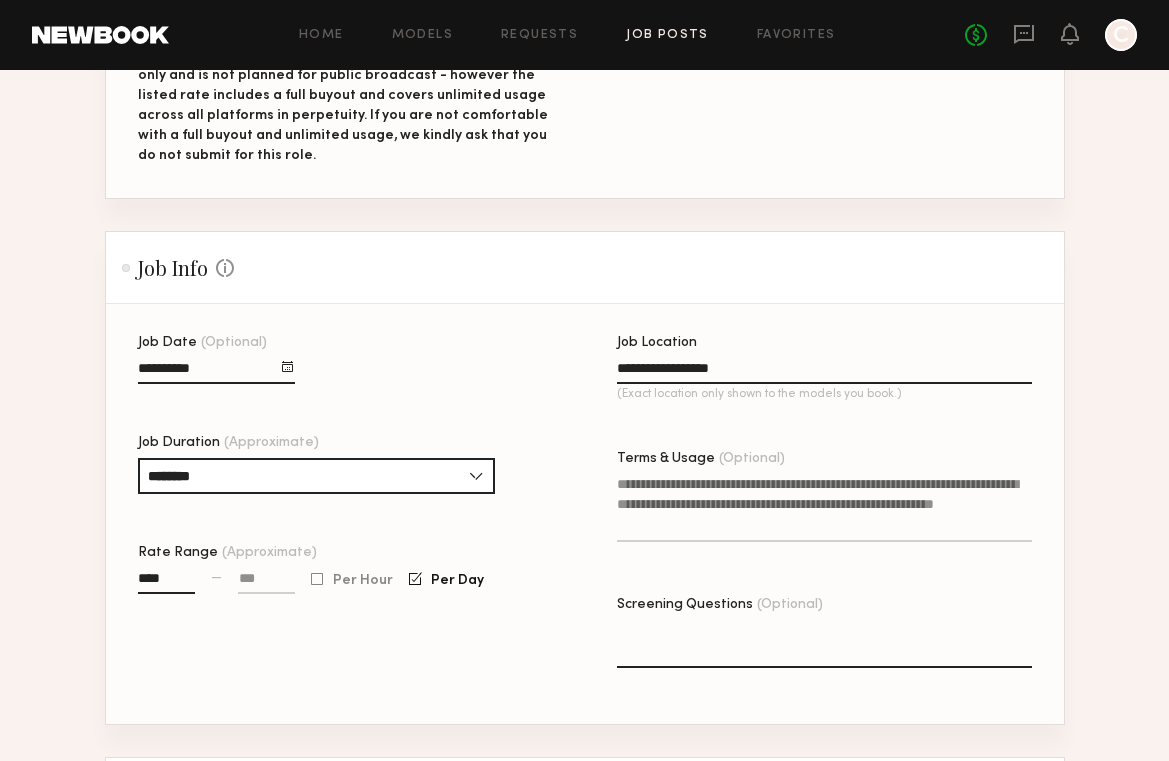 click on "Terms & Usage (Optional)" 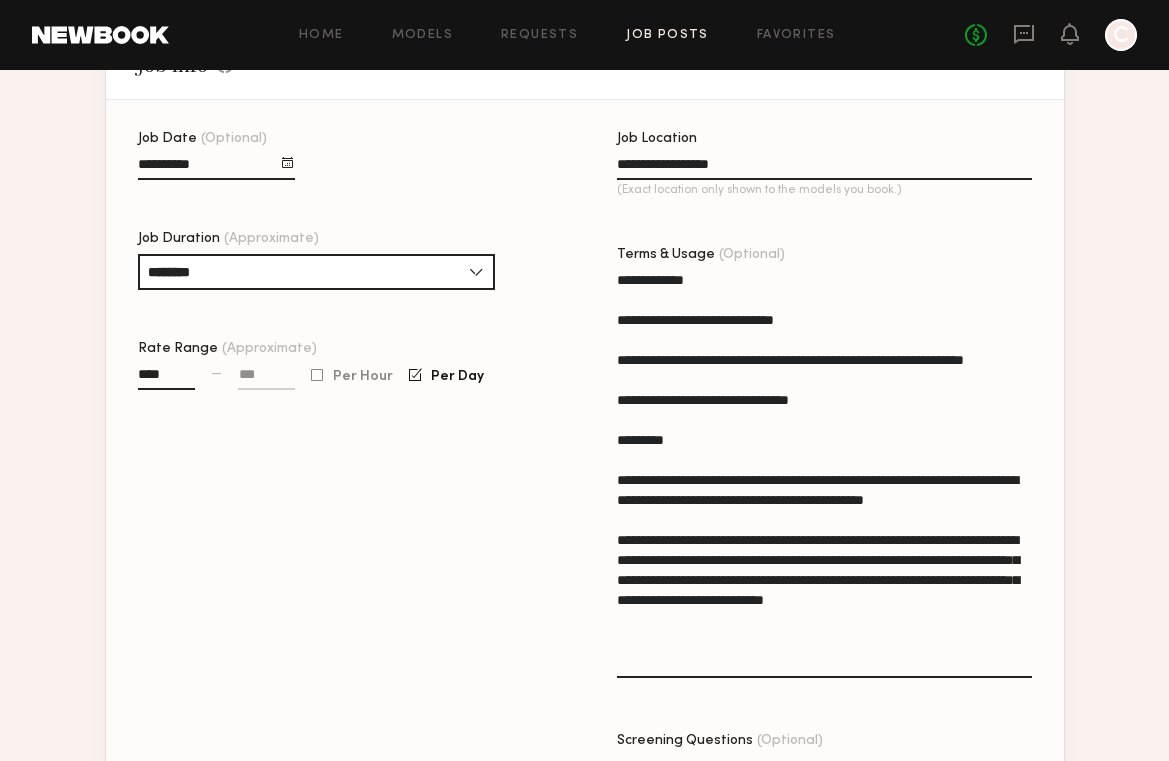 scroll, scrollTop: 720, scrollLeft: 0, axis: vertical 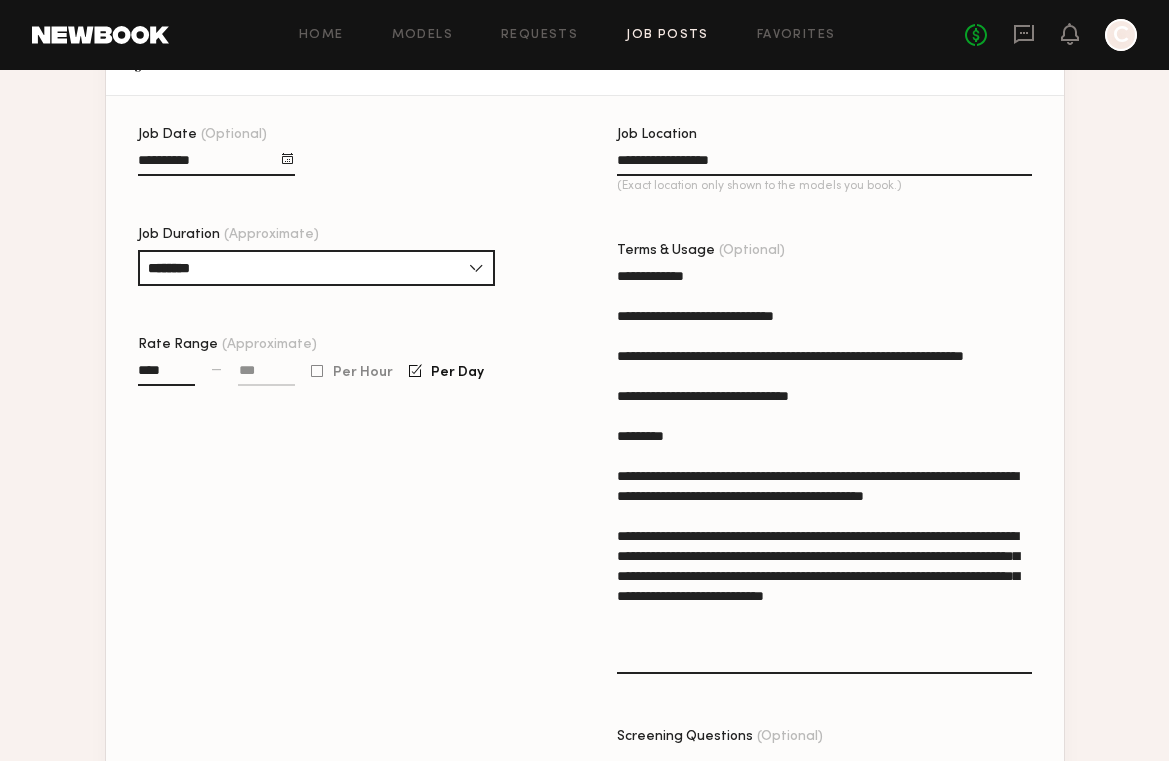 drag, startPoint x: 719, startPoint y: 284, endPoint x: 578, endPoint y: 283, distance: 141.00354 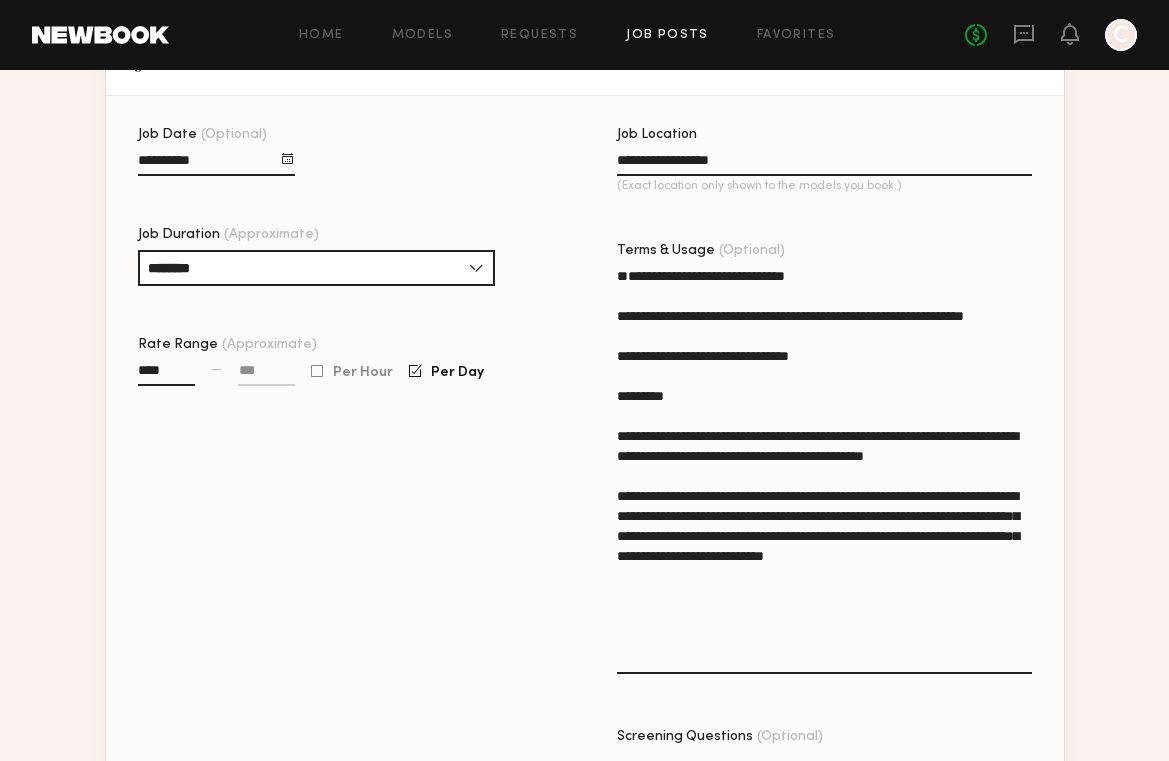drag, startPoint x: 680, startPoint y: 314, endPoint x: 658, endPoint y: 320, distance: 22.803509 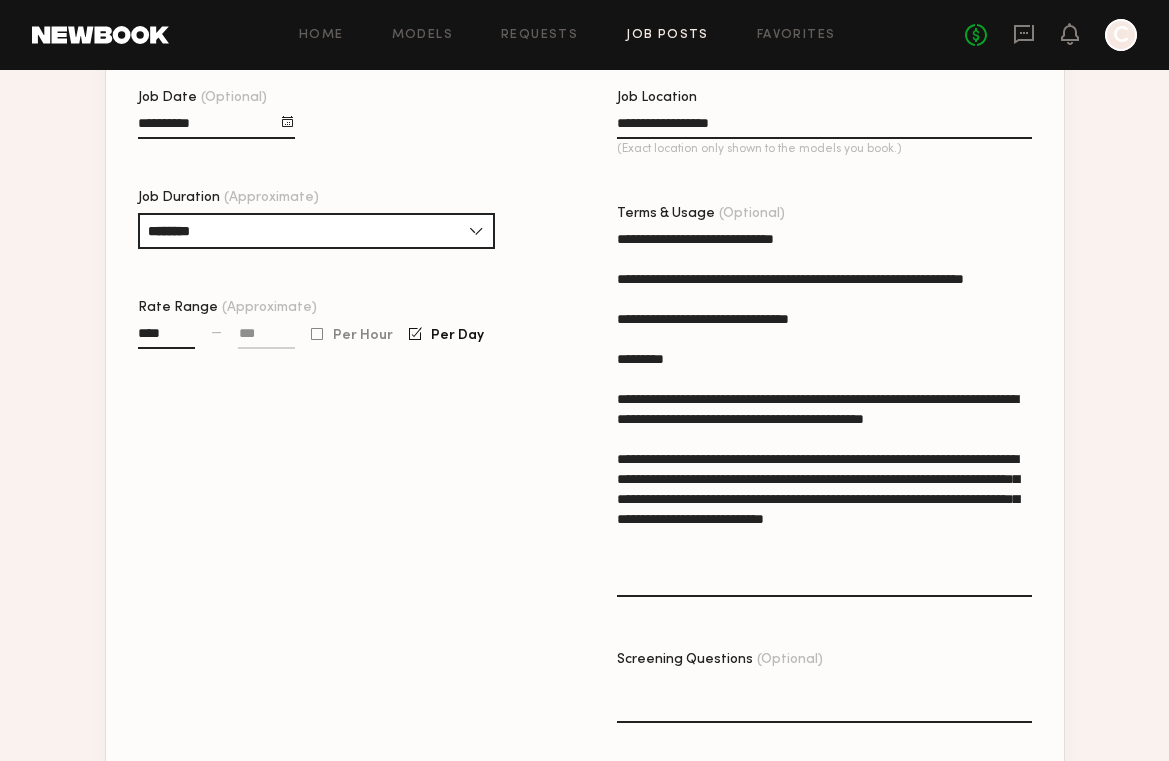 scroll, scrollTop: 759, scrollLeft: 0, axis: vertical 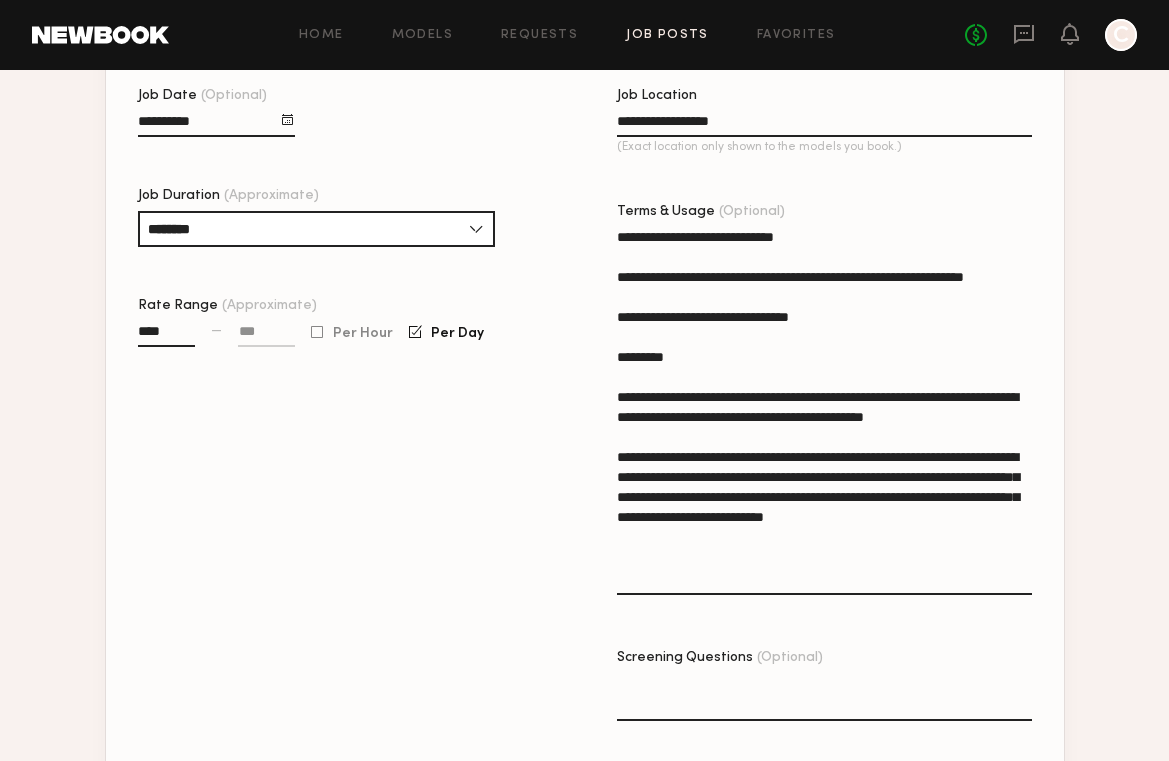 click on "**********" 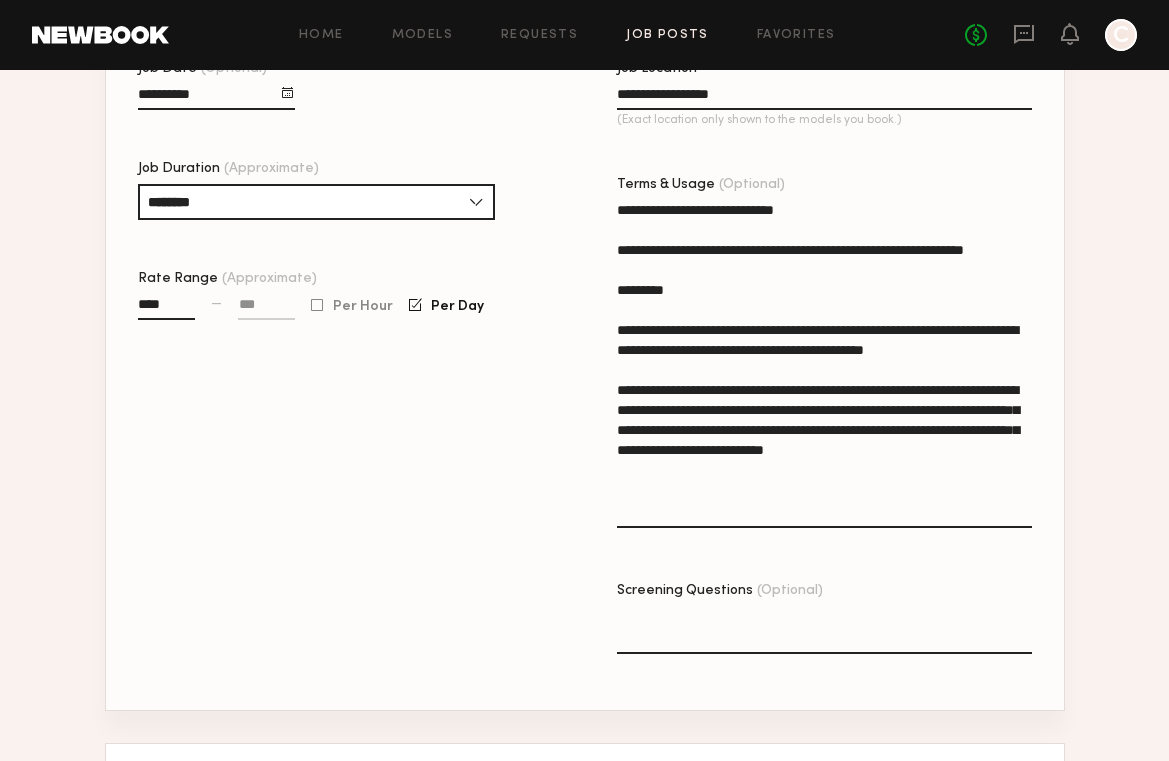 scroll, scrollTop: 787, scrollLeft: 0, axis: vertical 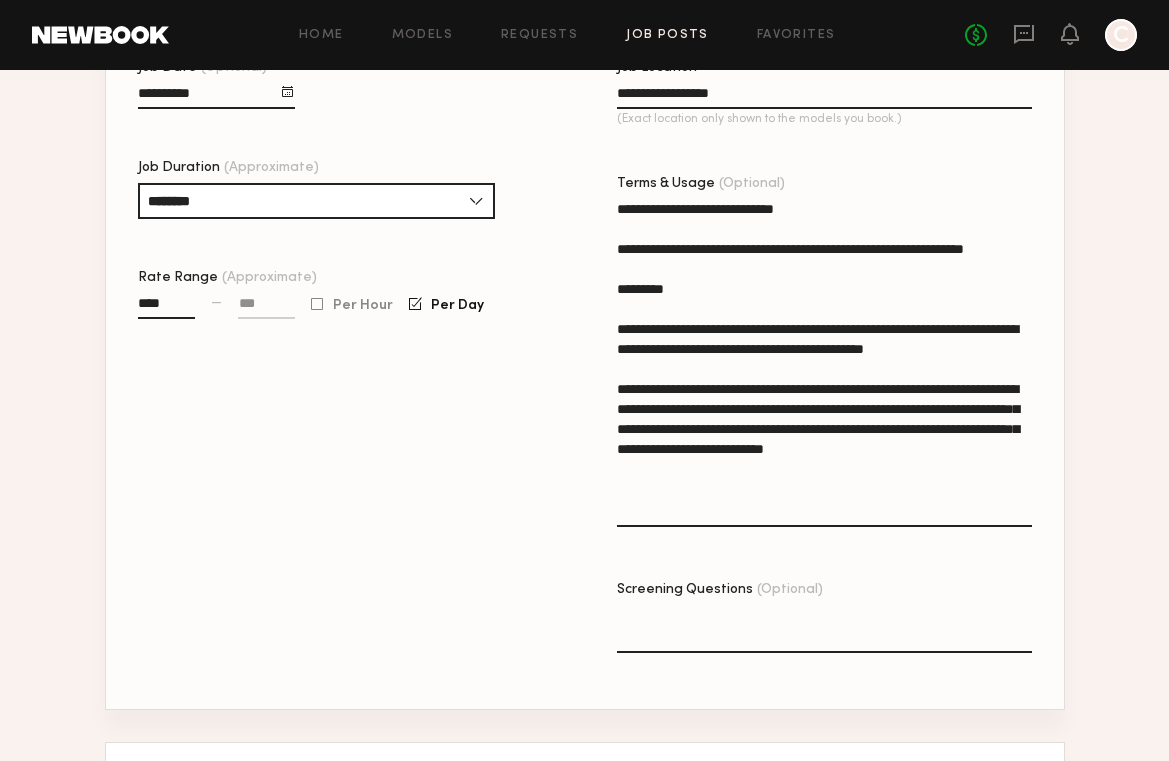 click on "**********" 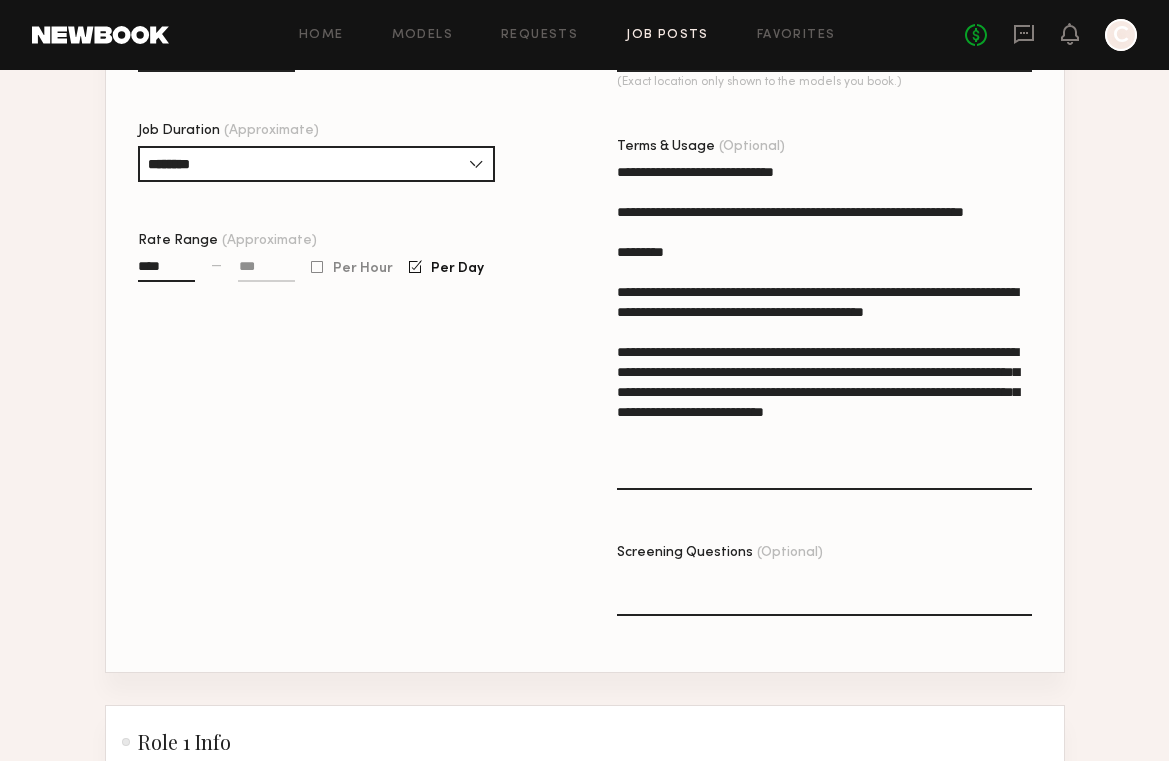 scroll, scrollTop: 825, scrollLeft: 0, axis: vertical 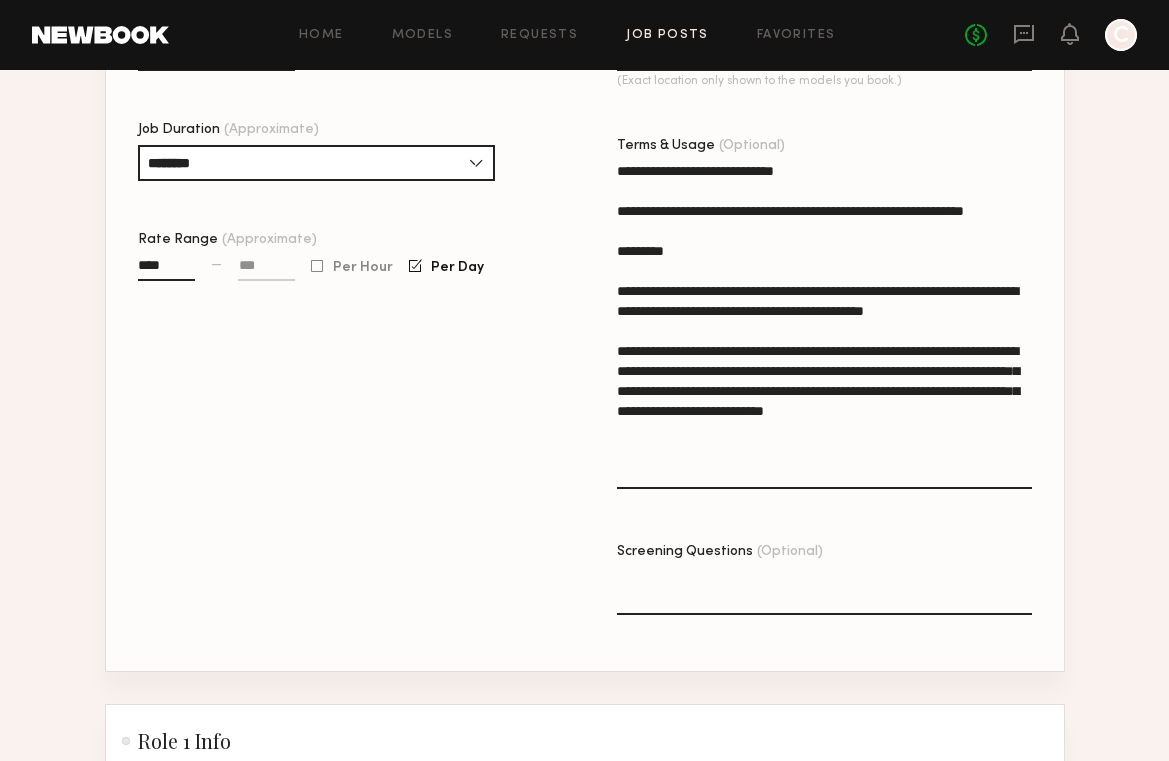 click on "**********" 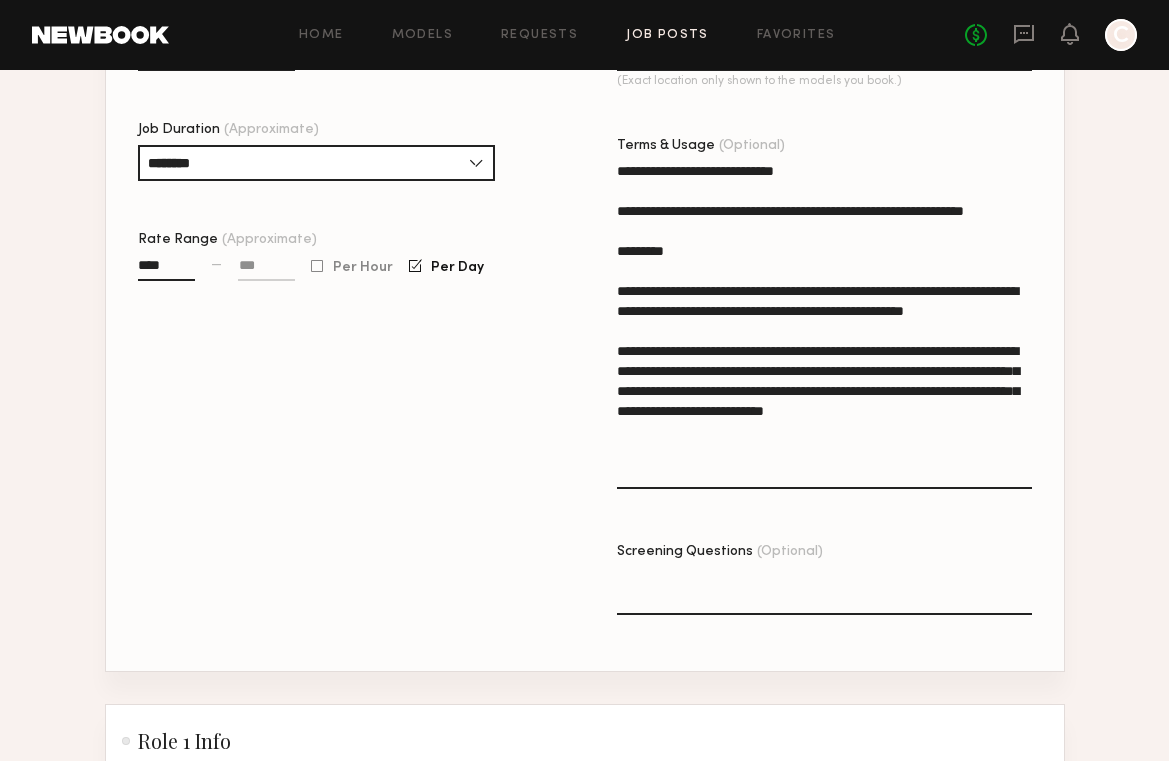 click on "**********" 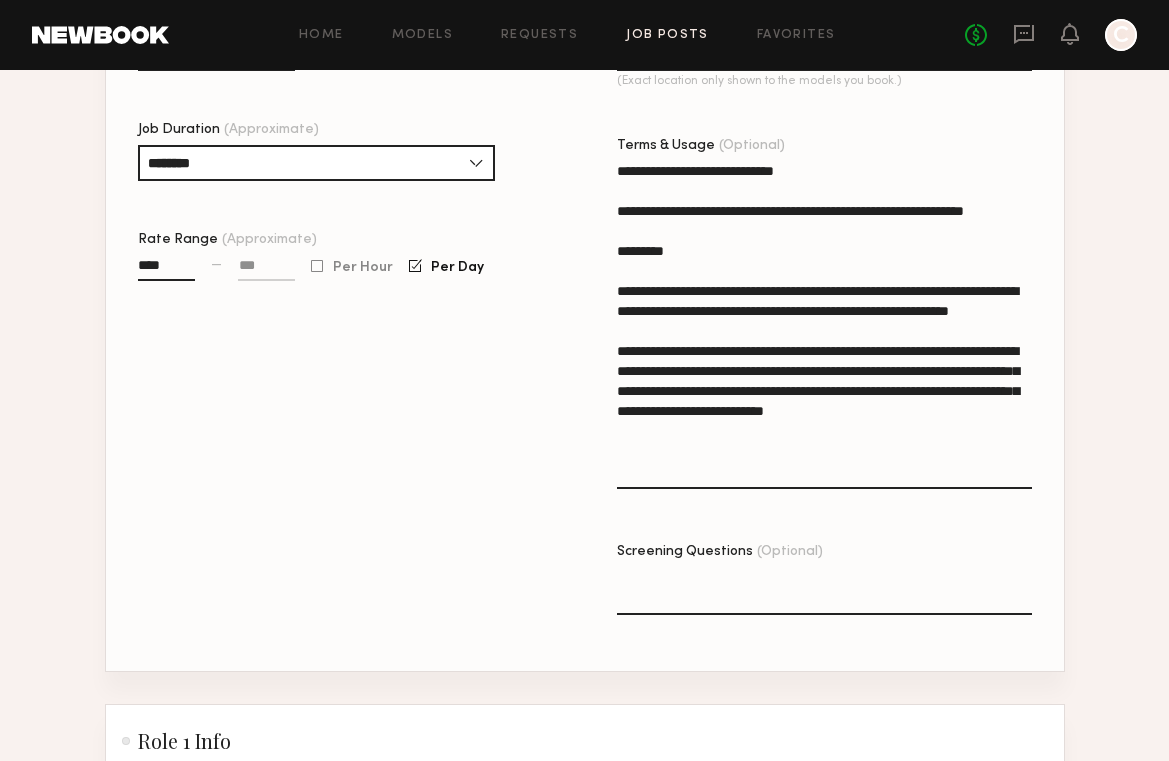 click on "**********" 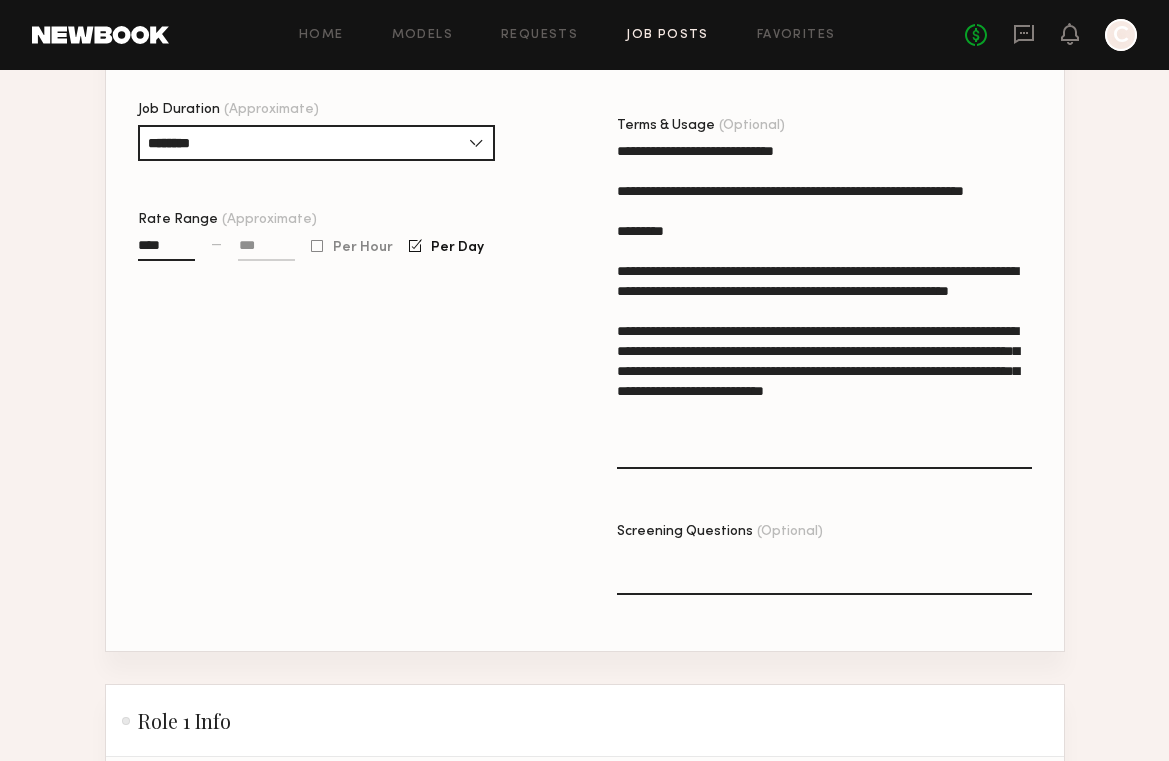 scroll, scrollTop: 848, scrollLeft: 0, axis: vertical 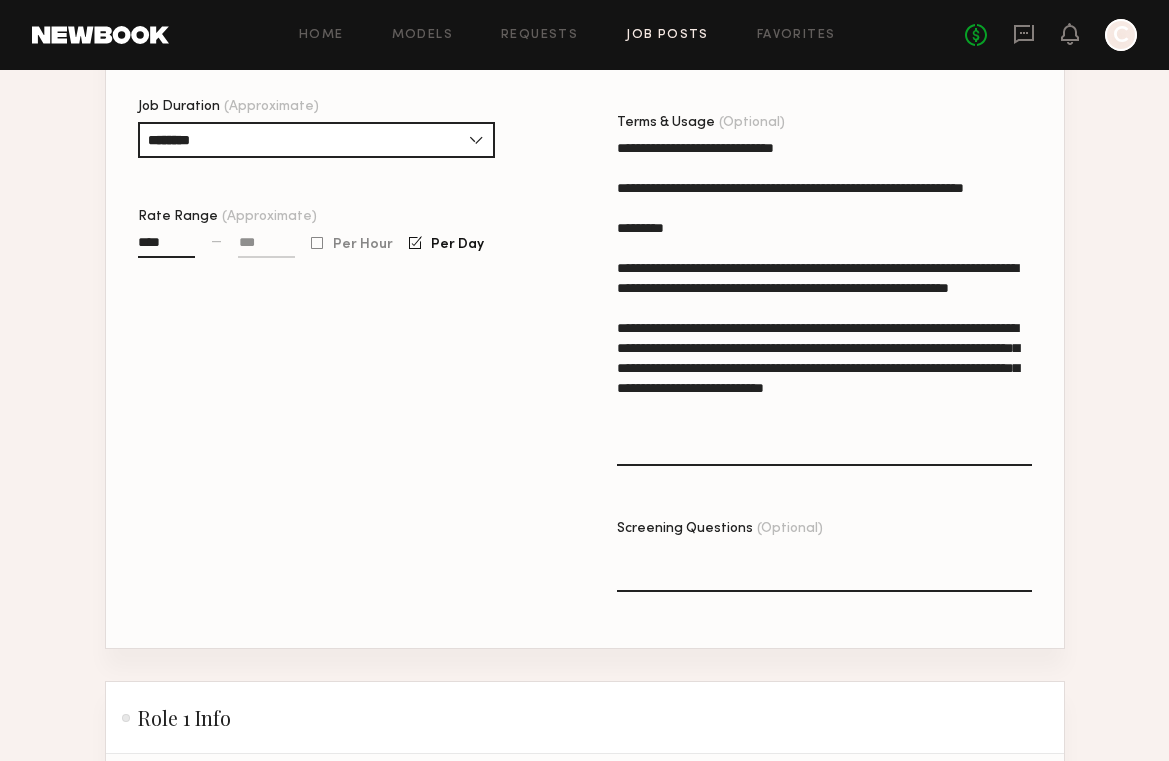 click on "**********" 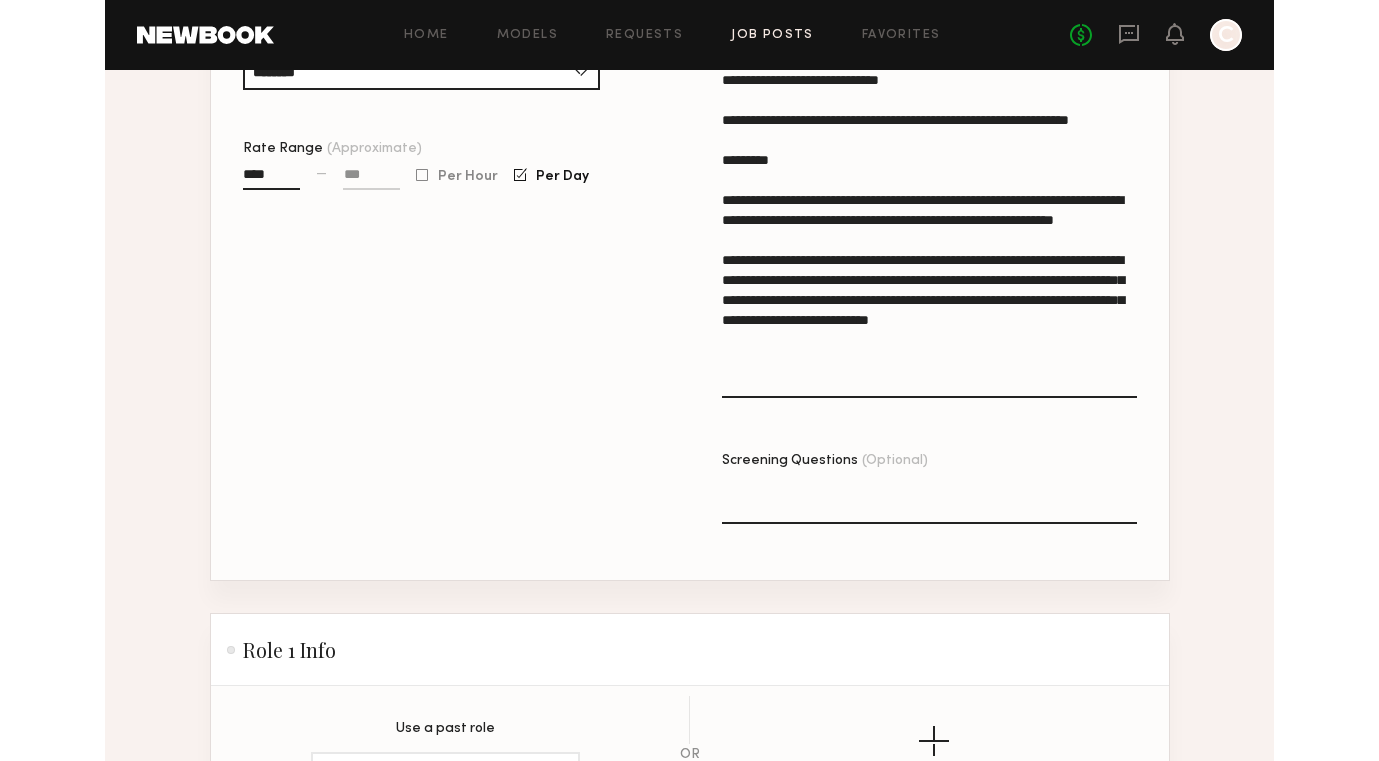 scroll, scrollTop: 929, scrollLeft: 0, axis: vertical 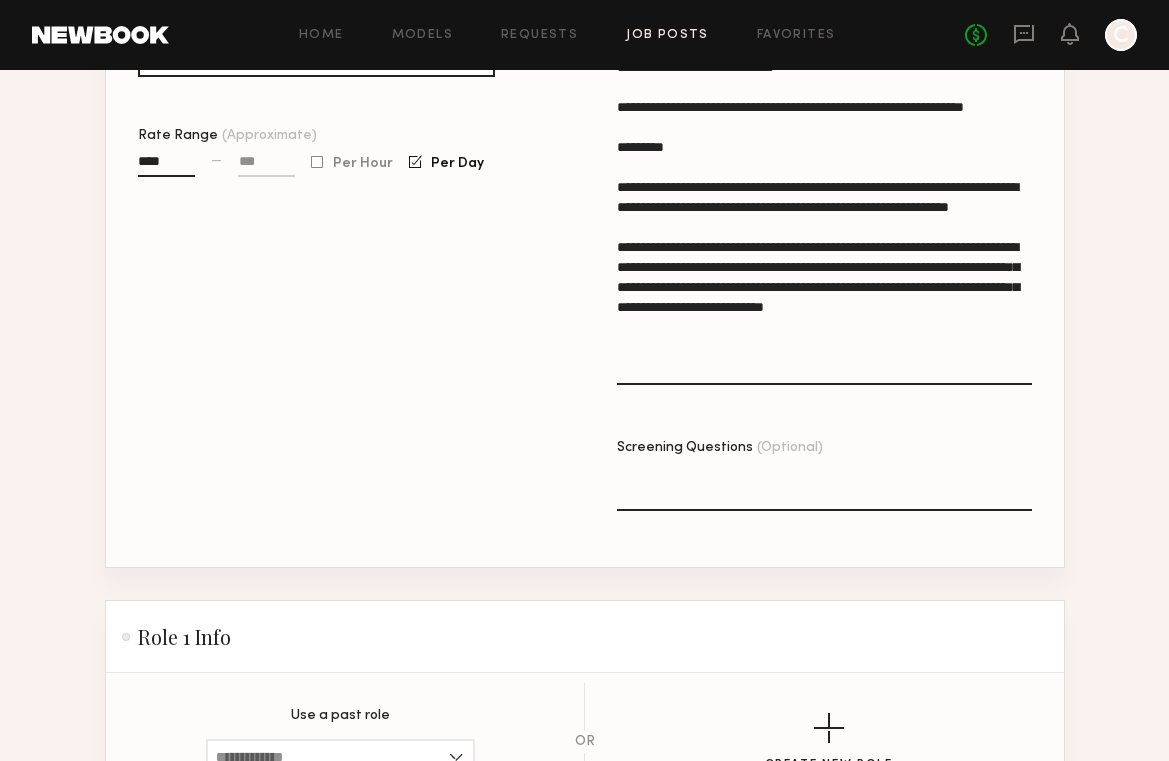 type on "**********" 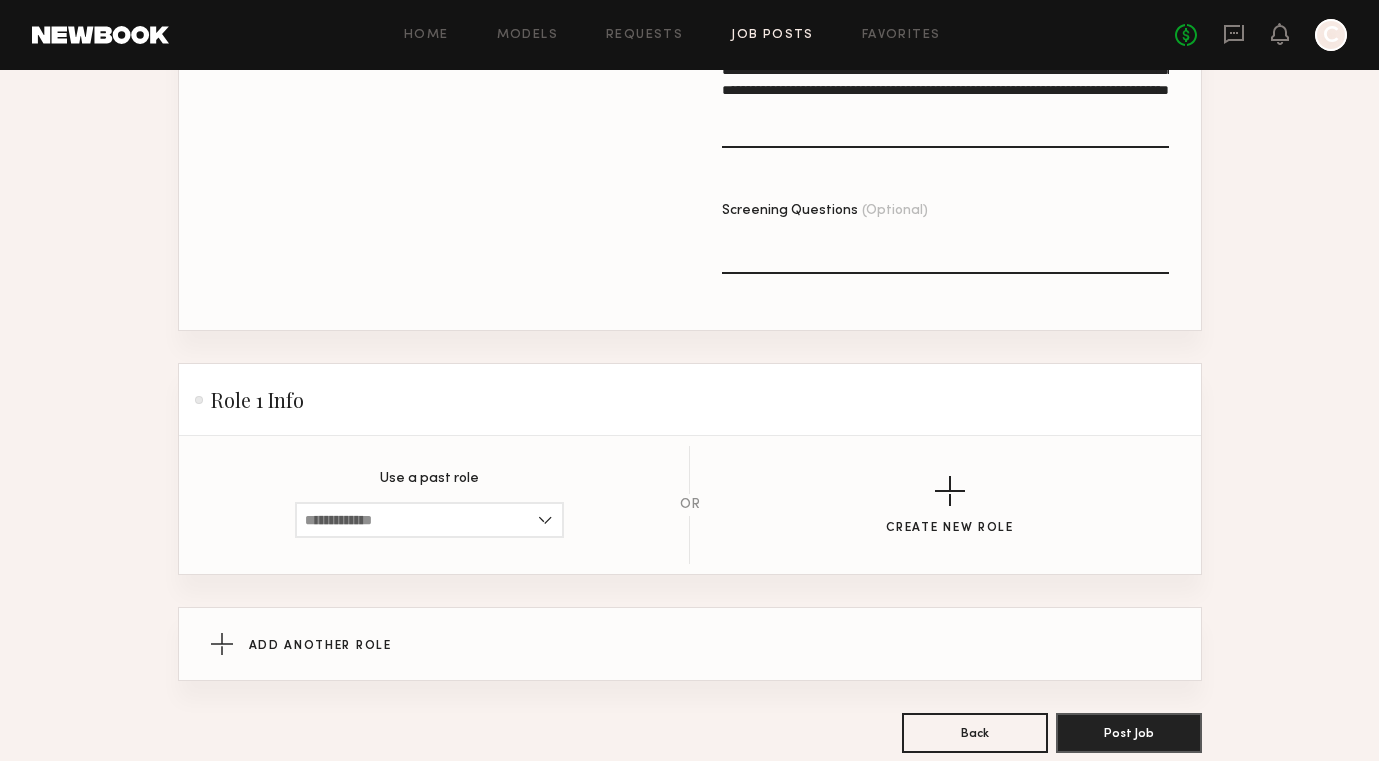 scroll, scrollTop: 1109, scrollLeft: 0, axis: vertical 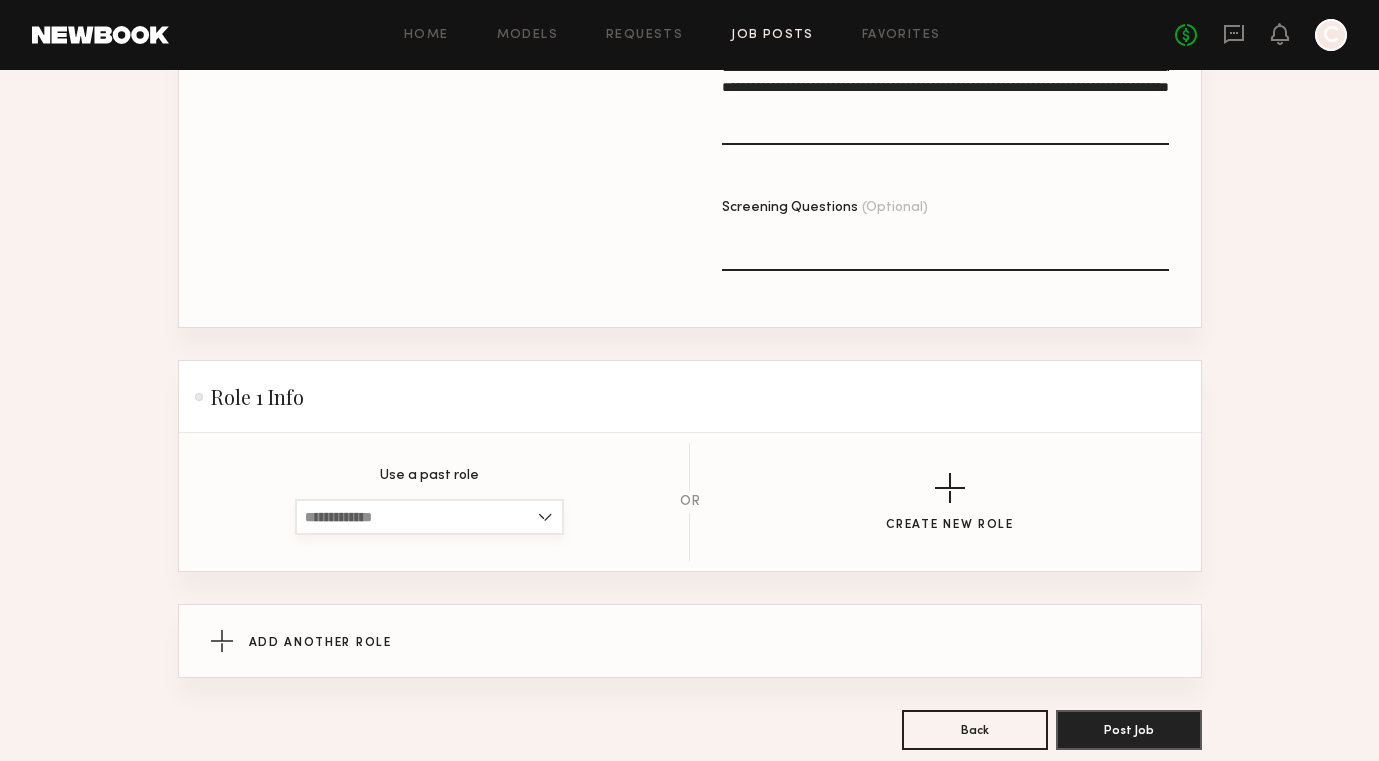 click at bounding box center [429, 517] 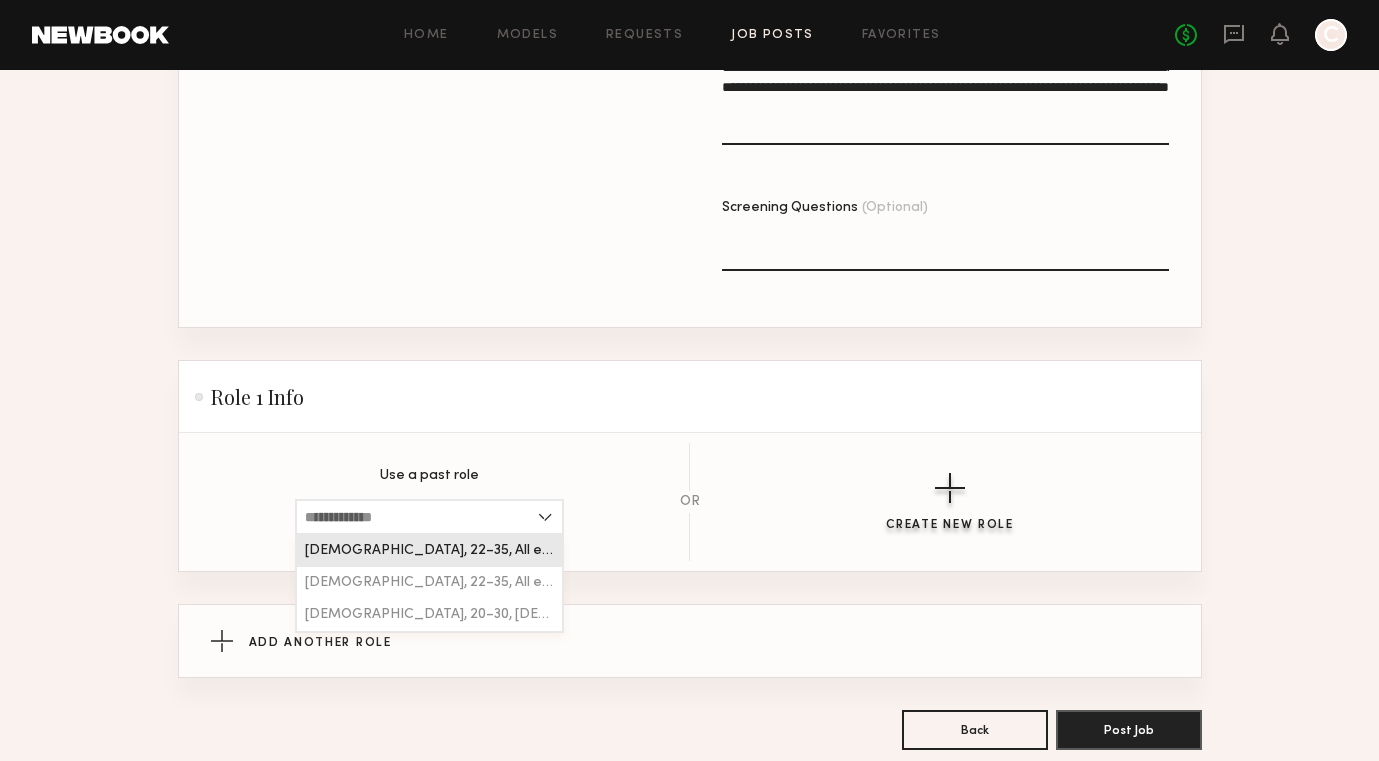 click 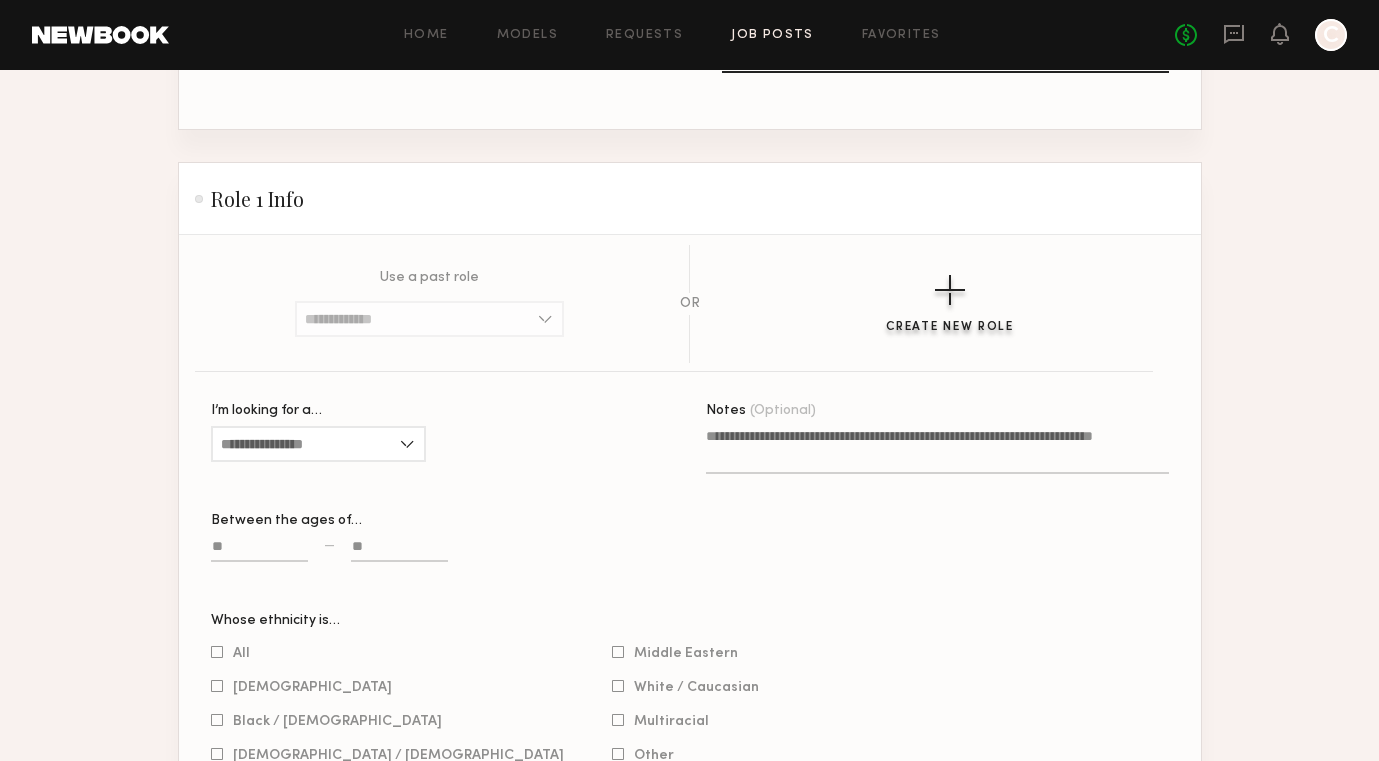 scroll, scrollTop: 1310, scrollLeft: 0, axis: vertical 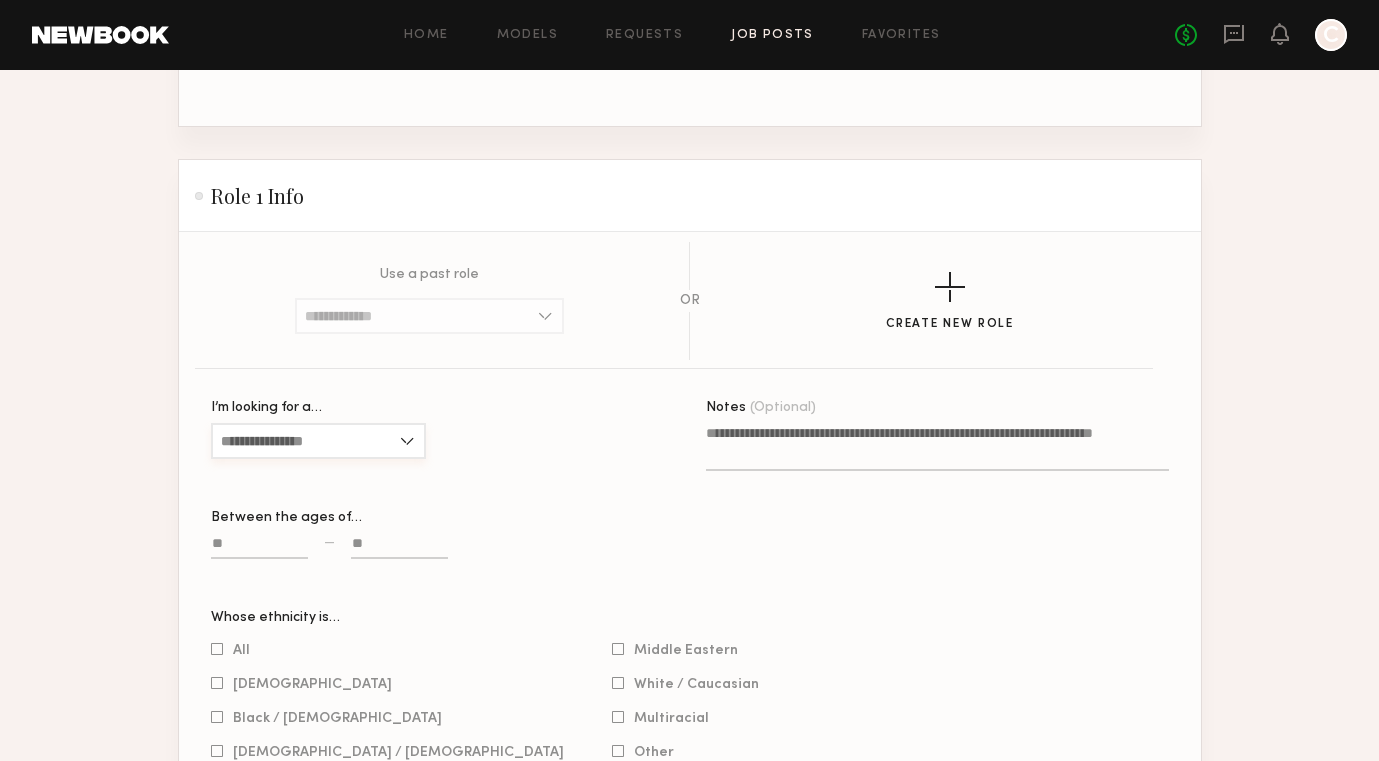click on "I’m looking for a…" at bounding box center (318, 441) 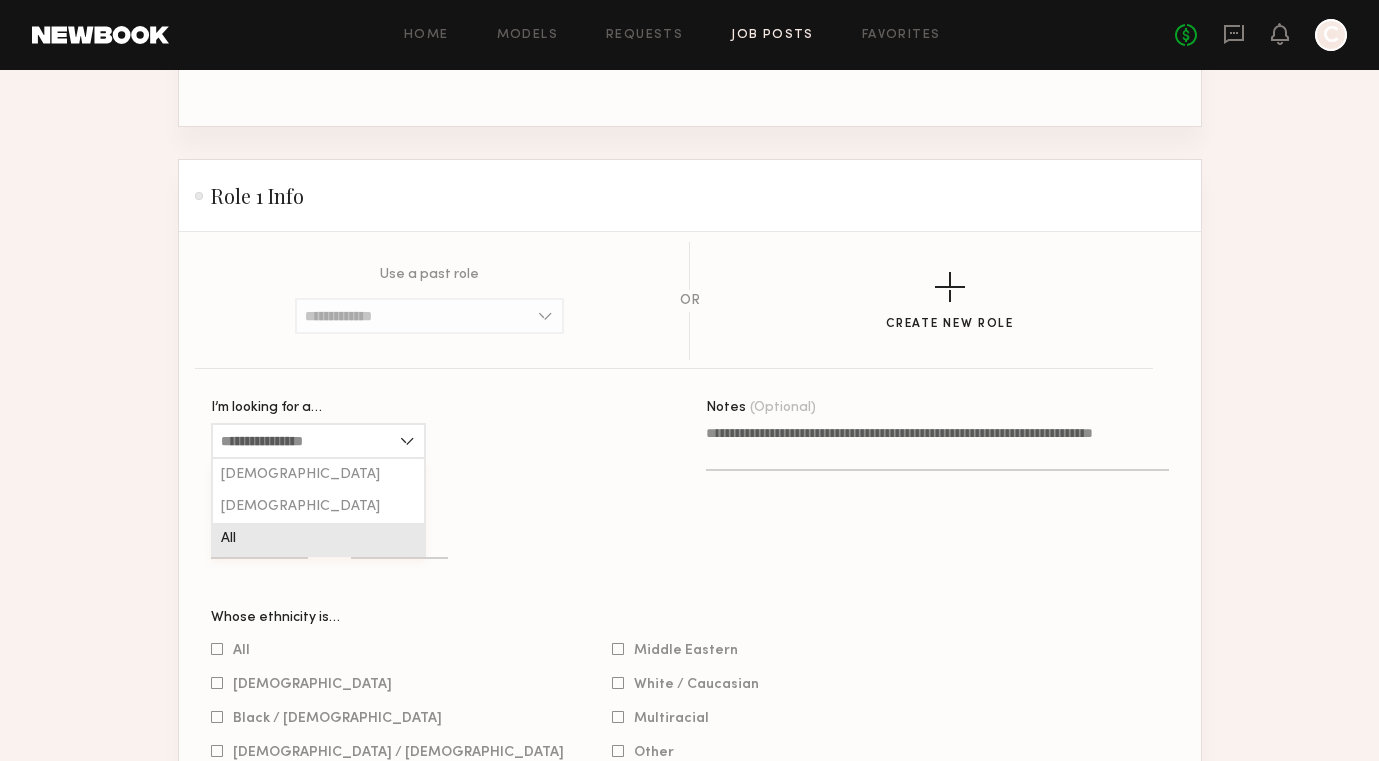 click on "All" 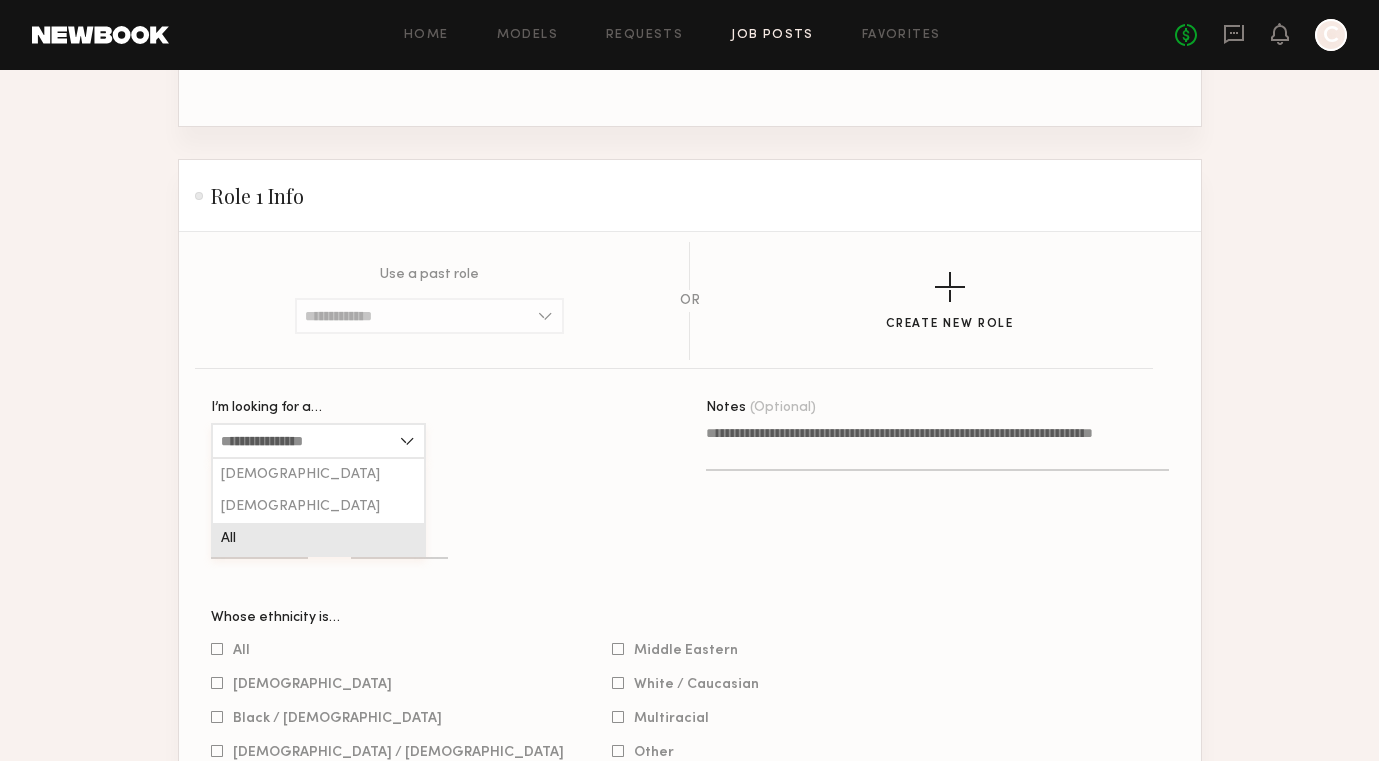 type on "***" 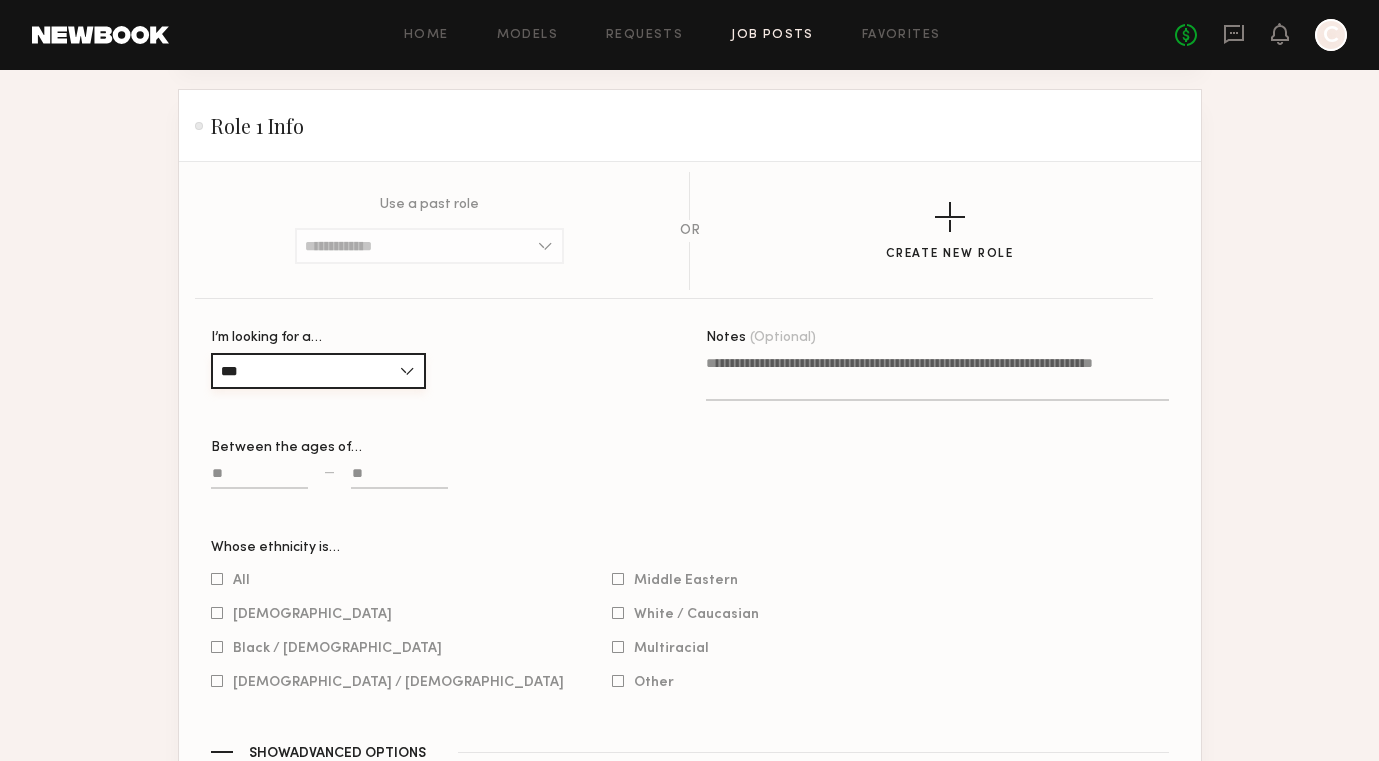 scroll, scrollTop: 1391, scrollLeft: 0, axis: vertical 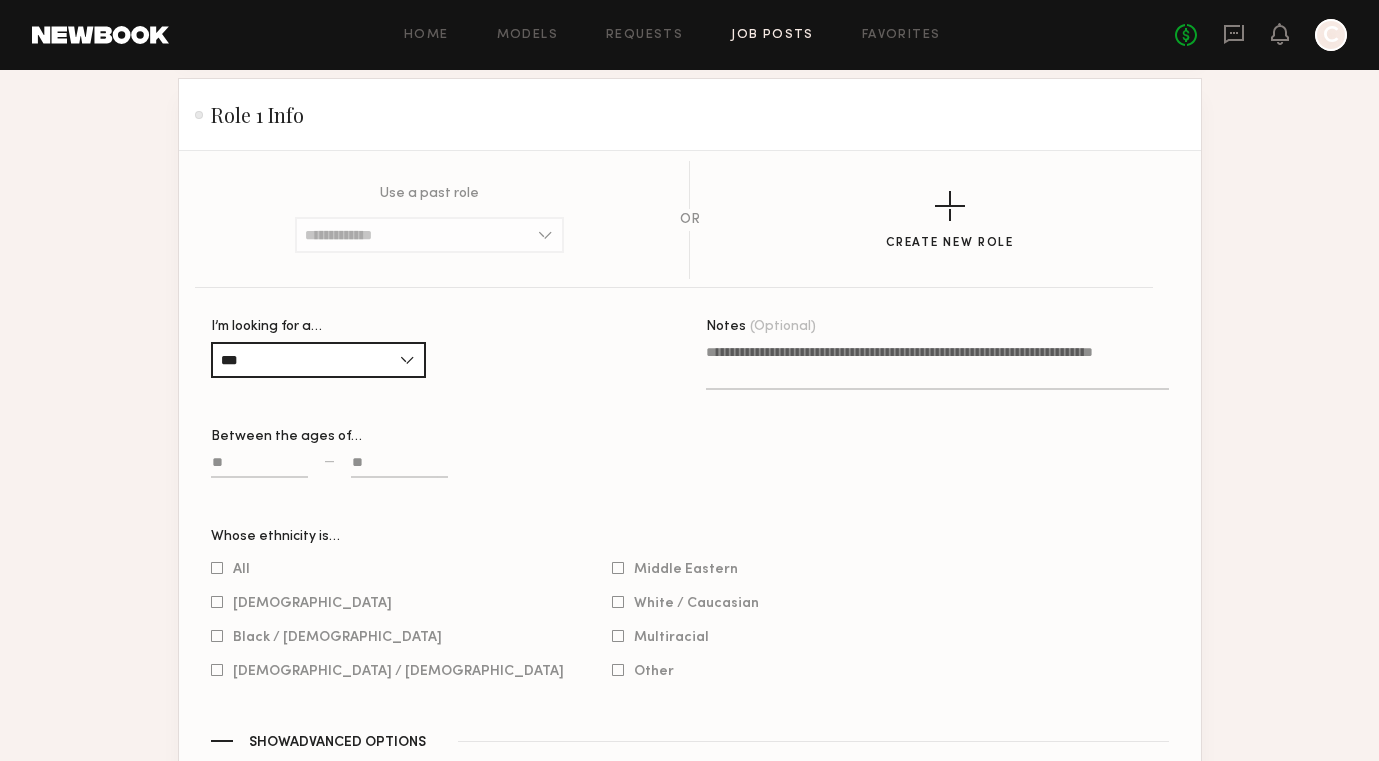 click 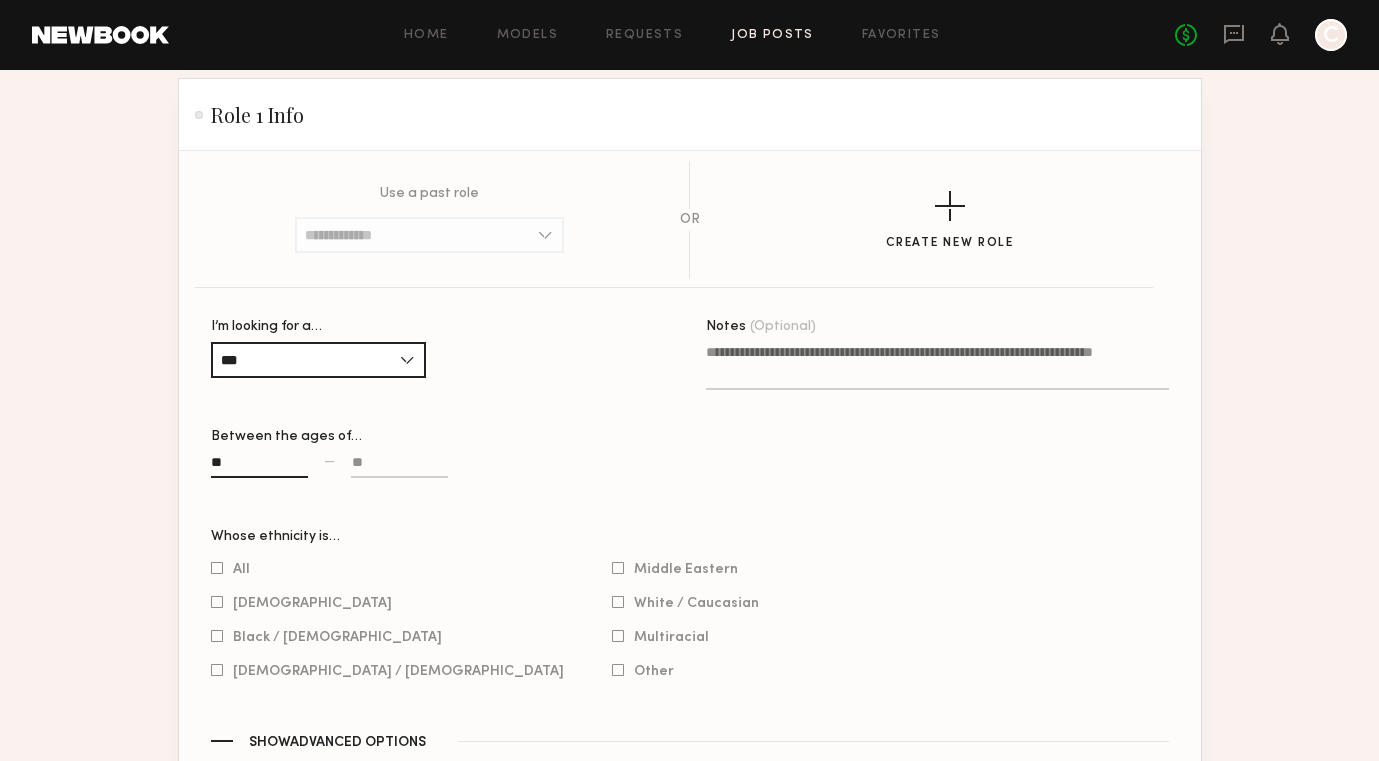 type on "**" 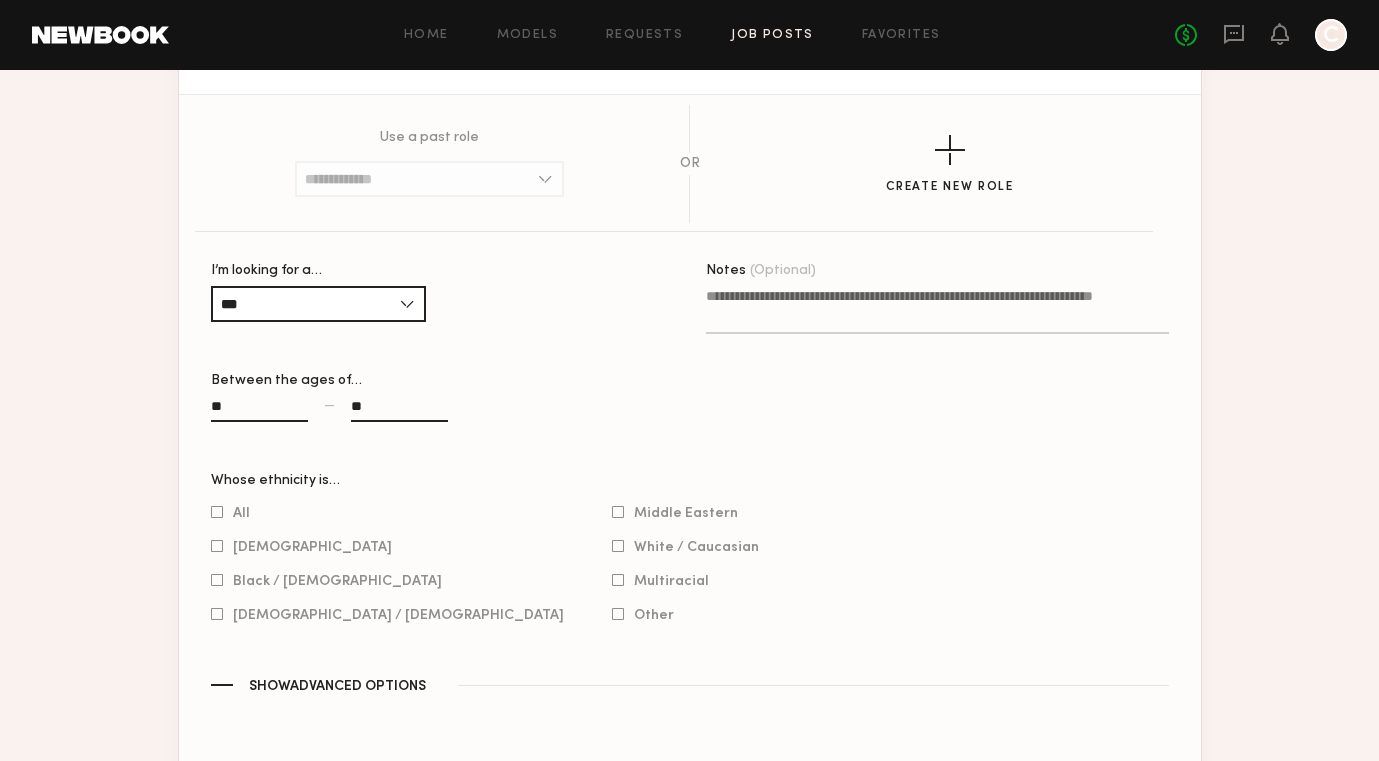 scroll, scrollTop: 1453, scrollLeft: 0, axis: vertical 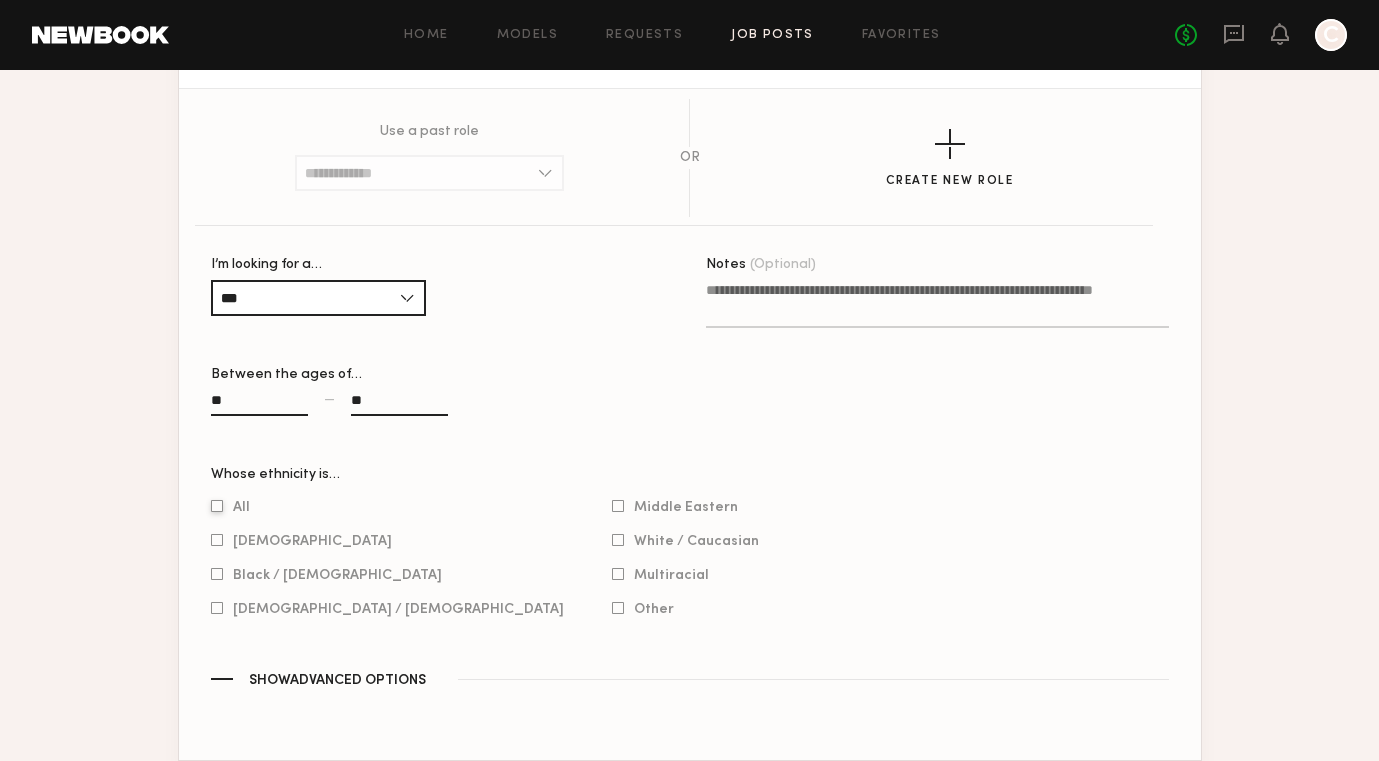type on "**" 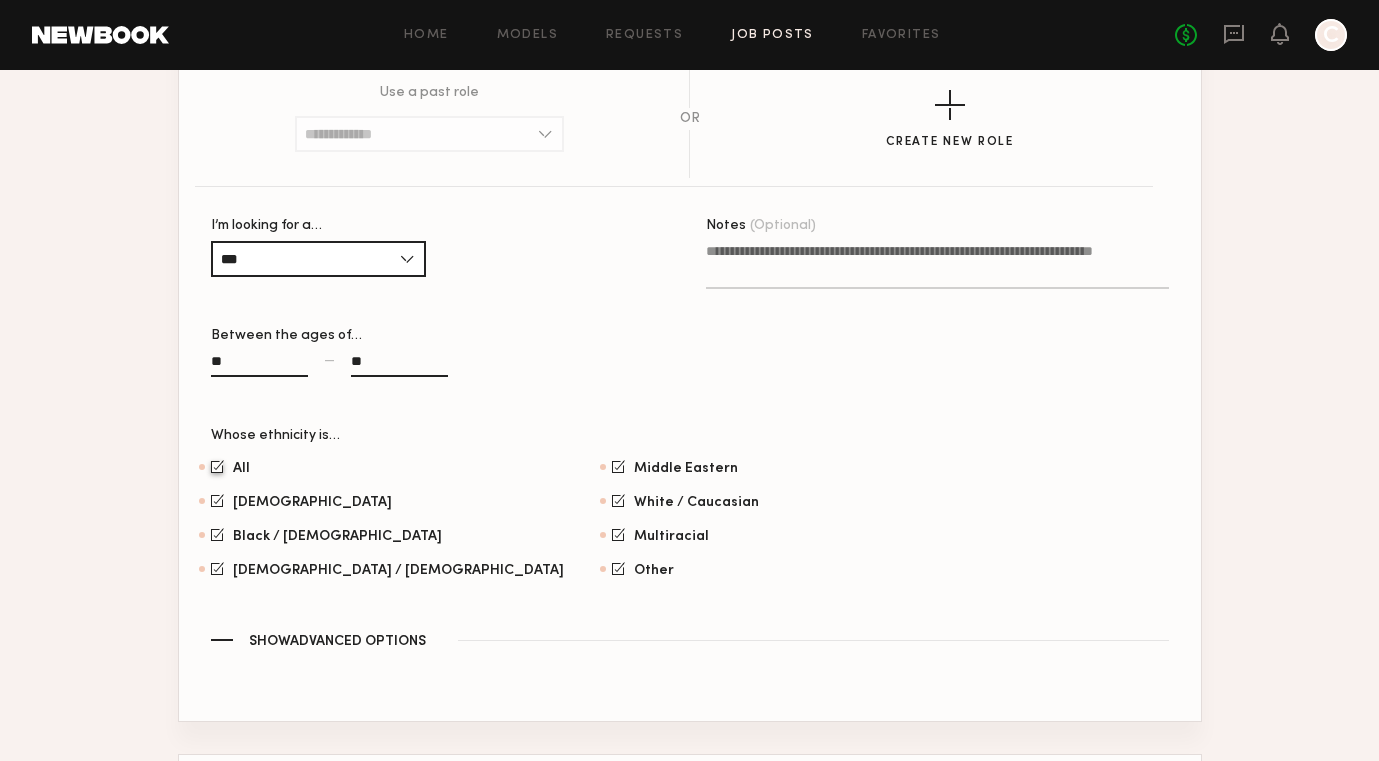 scroll, scrollTop: 1495, scrollLeft: 0, axis: vertical 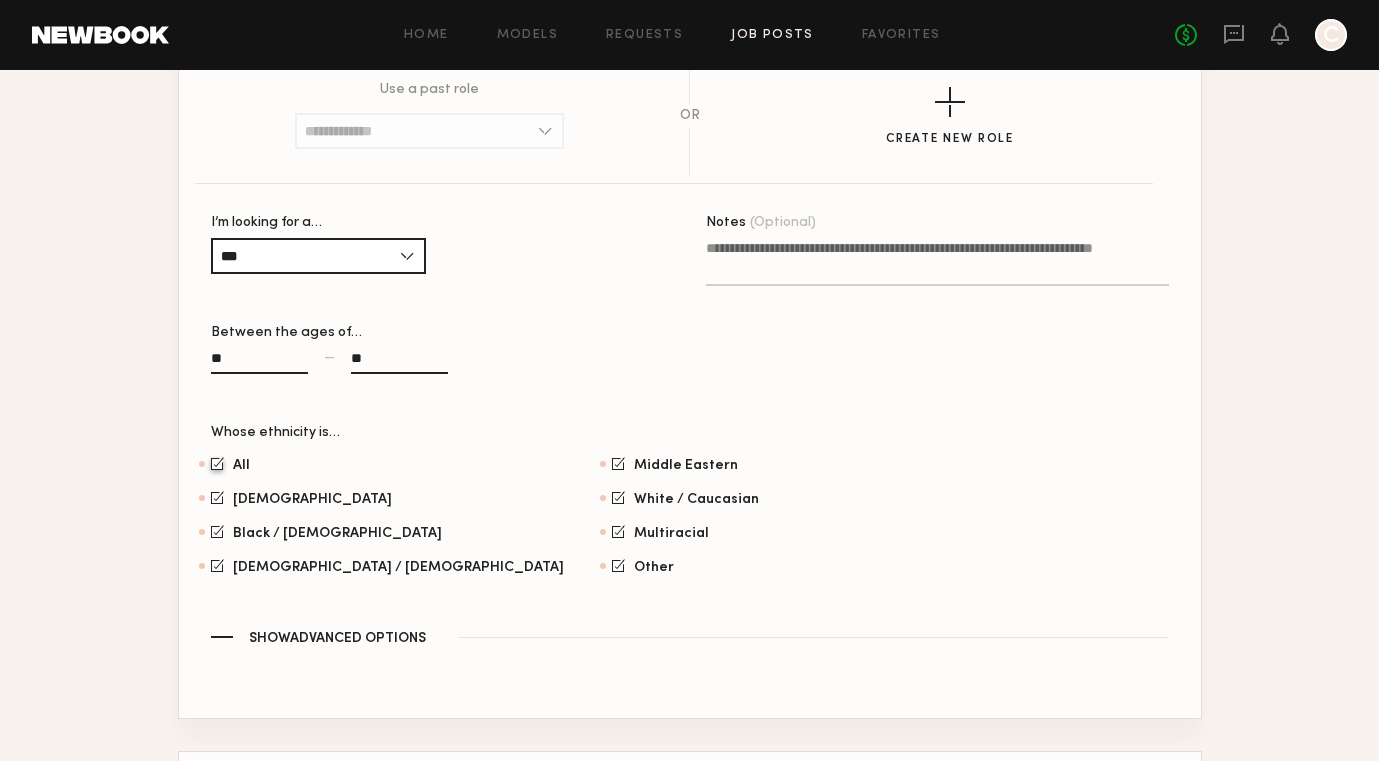 click on "Notes (Optional)" 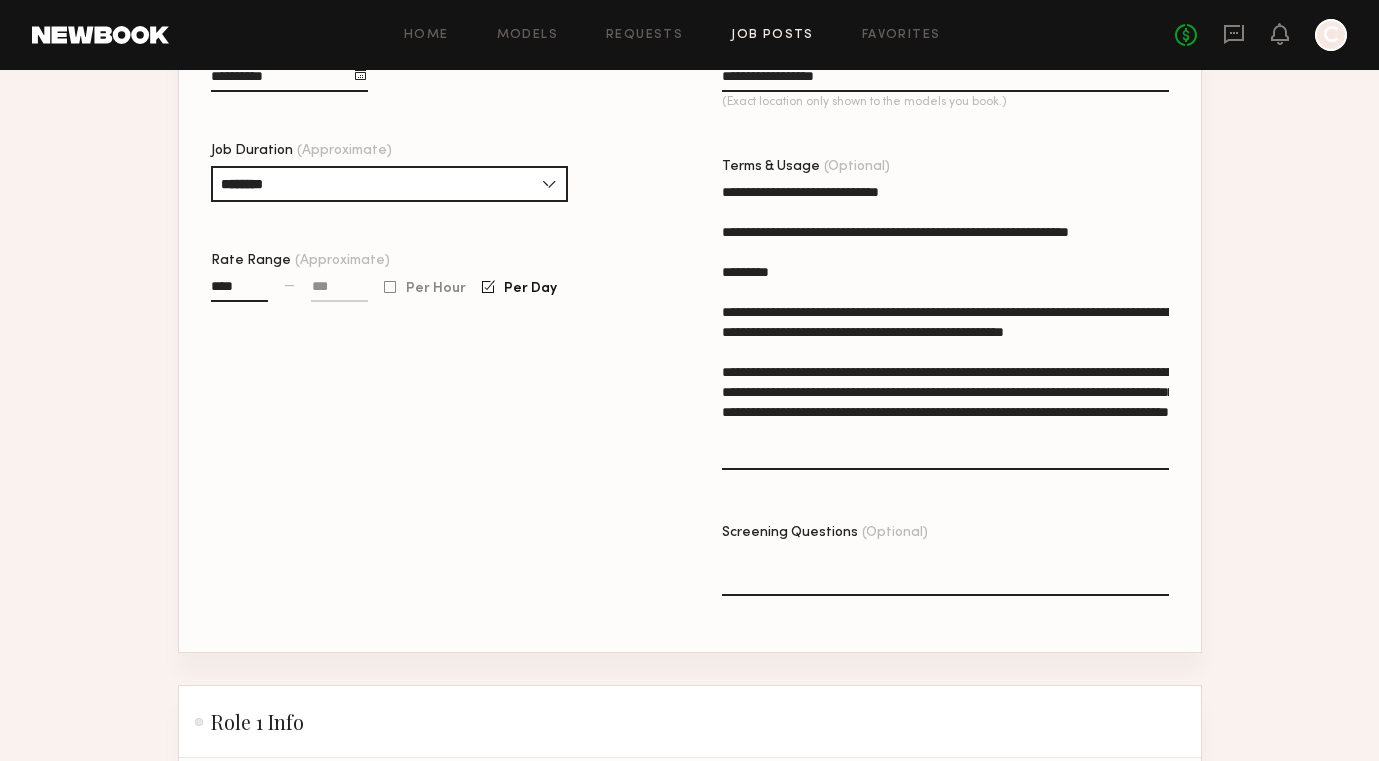 scroll, scrollTop: 785, scrollLeft: 0, axis: vertical 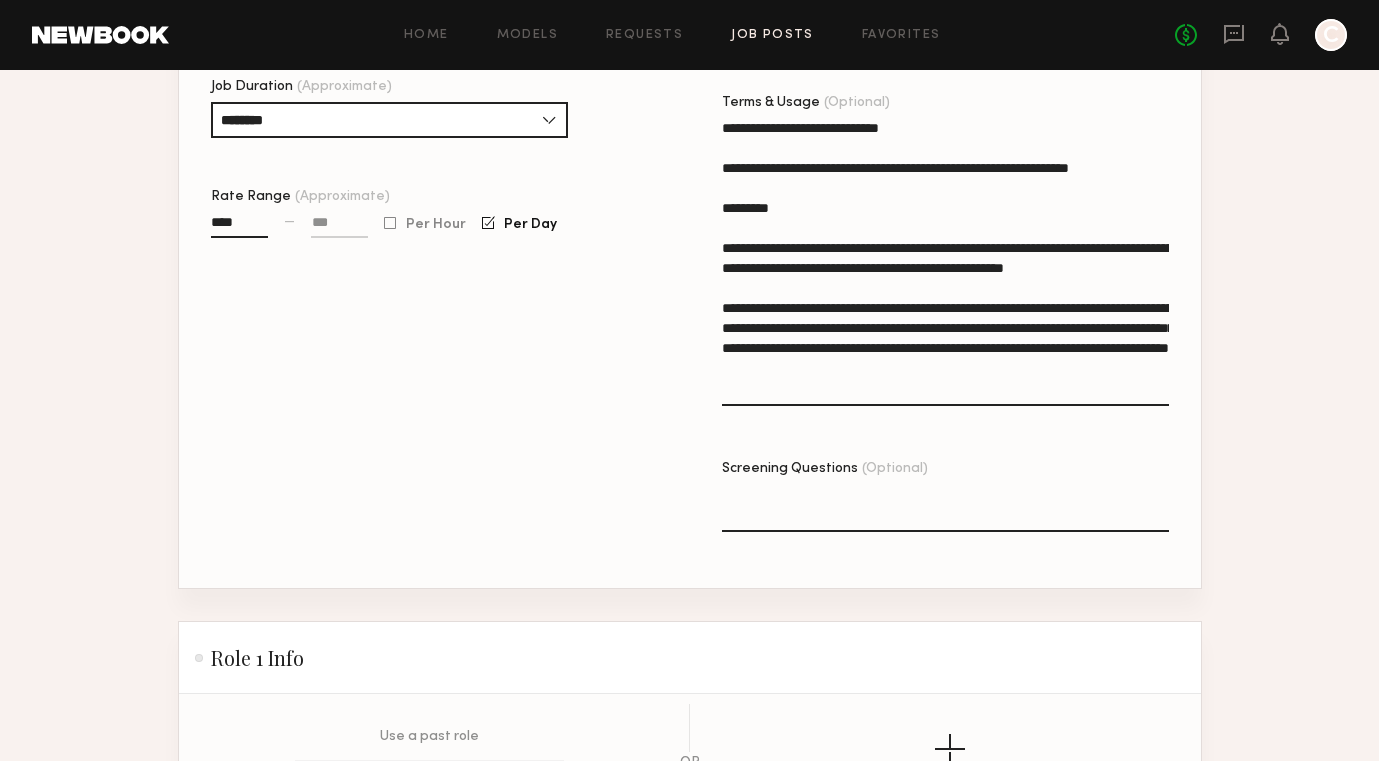 click on "Screening Questions (Optional)" 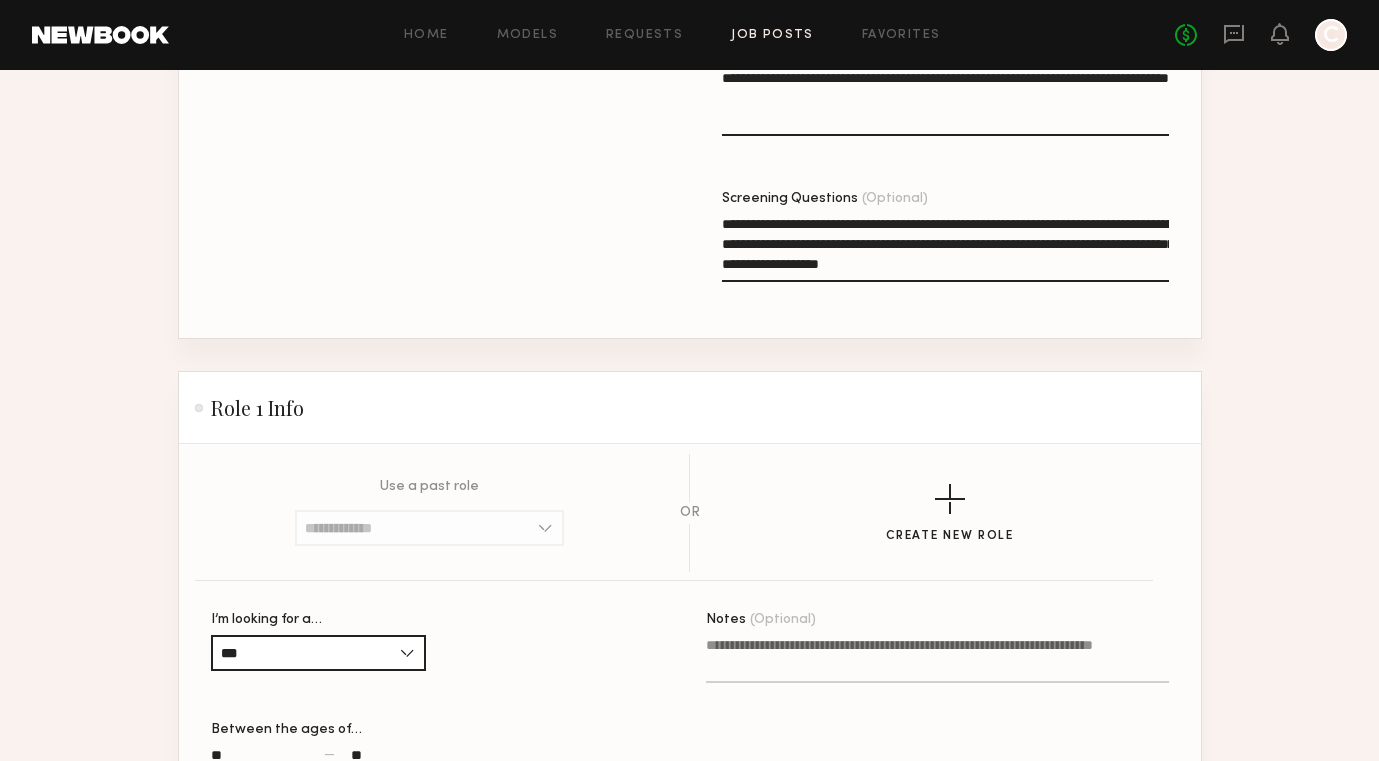 scroll, scrollTop: 1047, scrollLeft: 0, axis: vertical 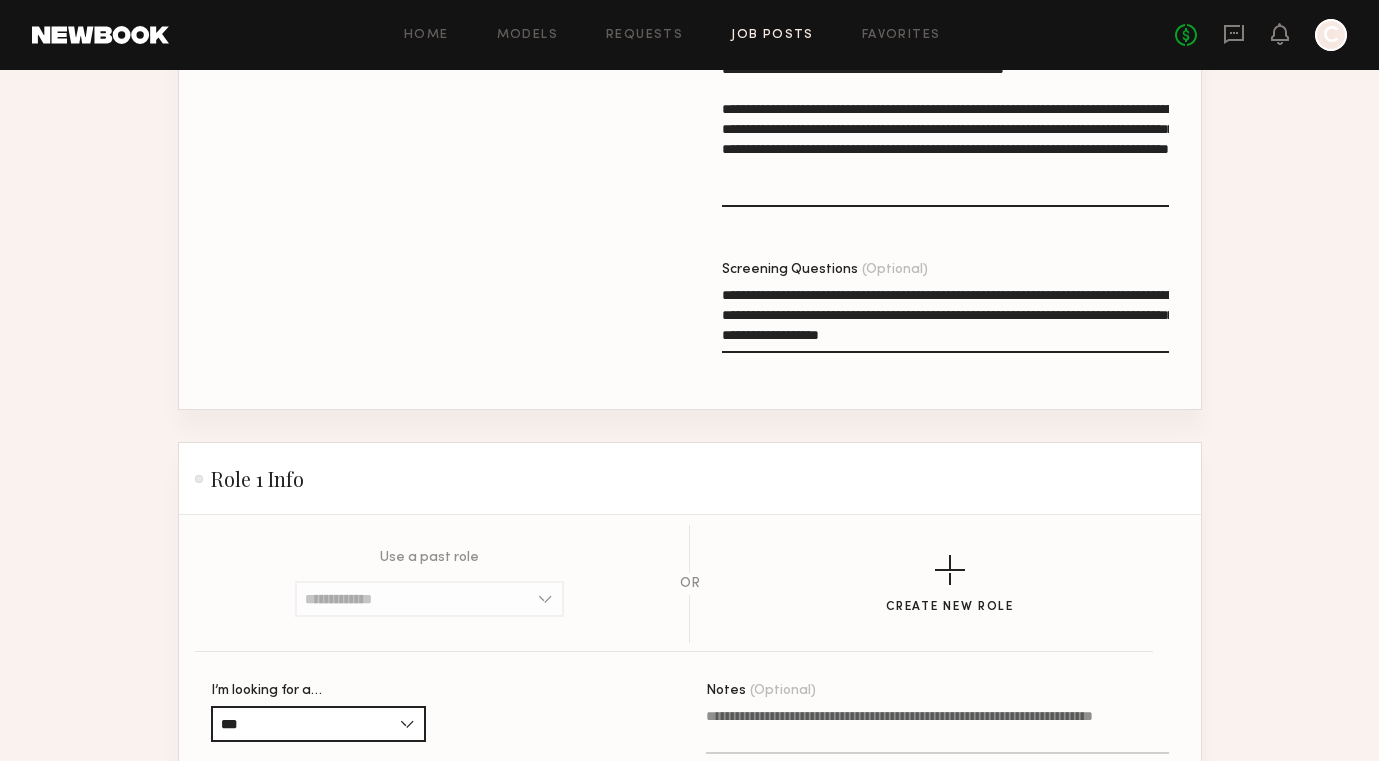 drag, startPoint x: 1124, startPoint y: 335, endPoint x: 677, endPoint y: 292, distance: 449.06348 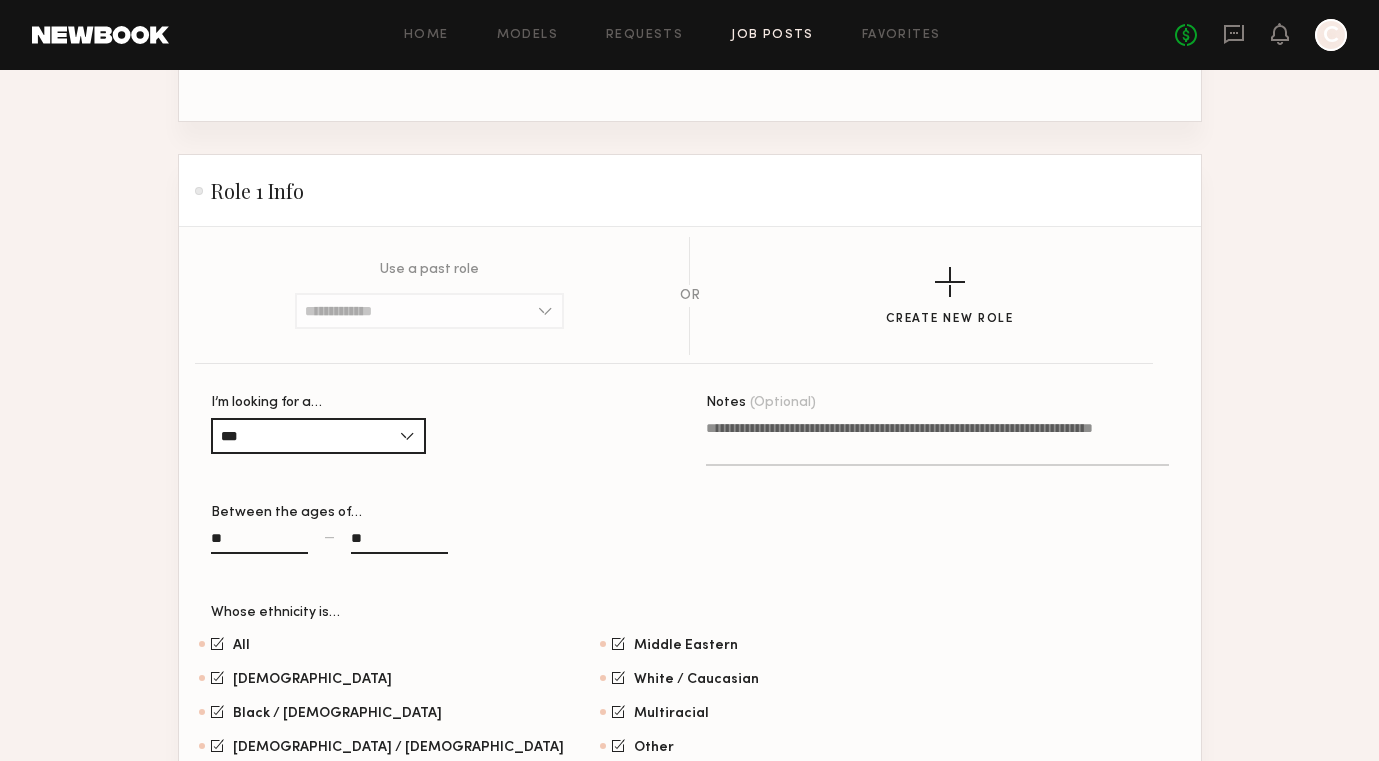 scroll, scrollTop: 1327, scrollLeft: 0, axis: vertical 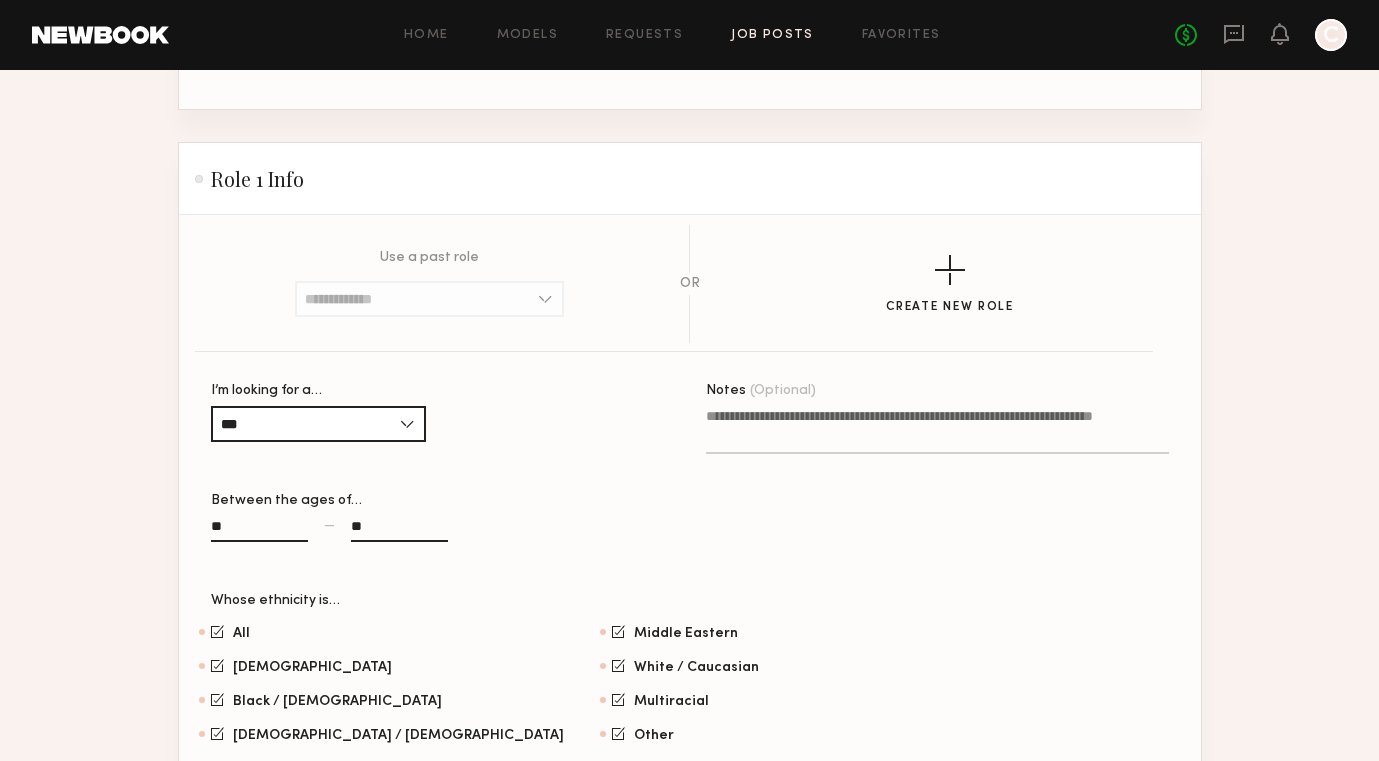 click on "Notes (Optional)" 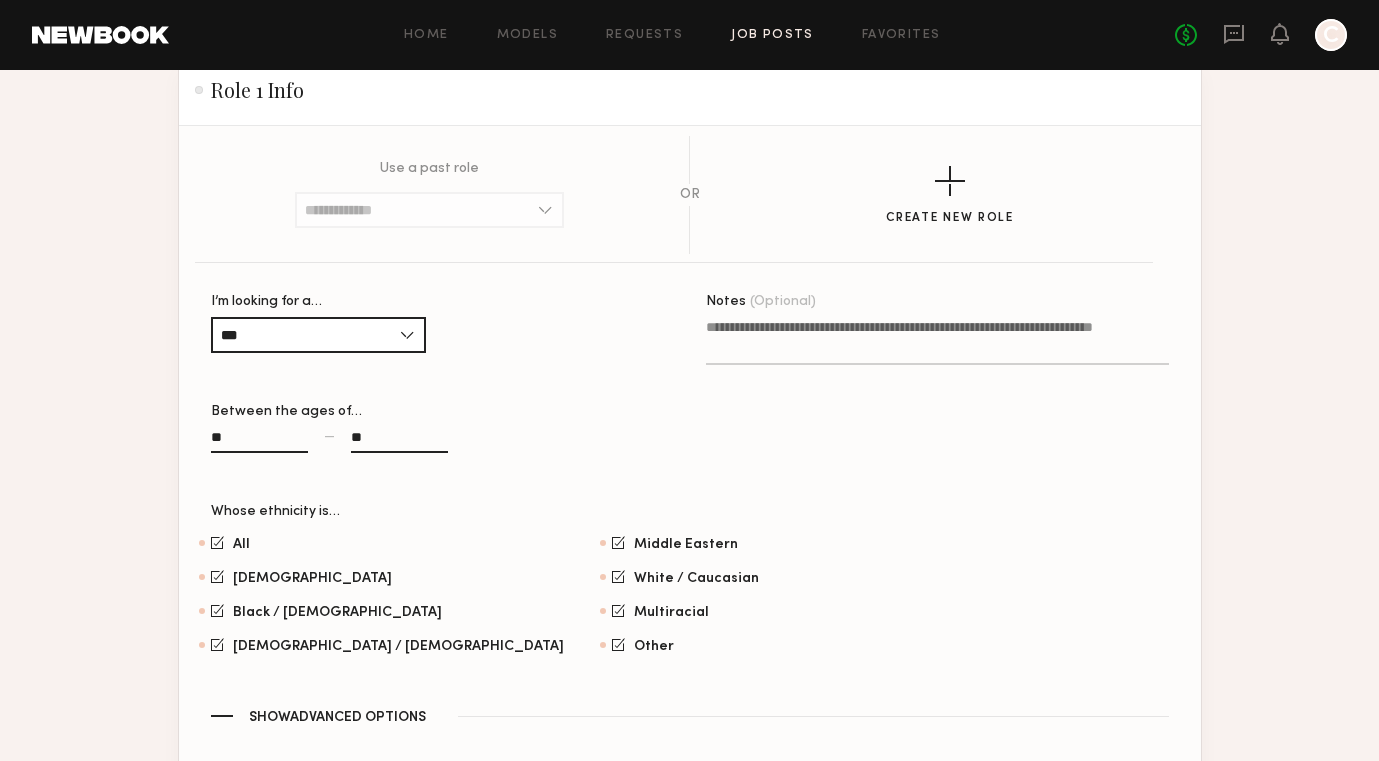 scroll, scrollTop: 1418, scrollLeft: 0, axis: vertical 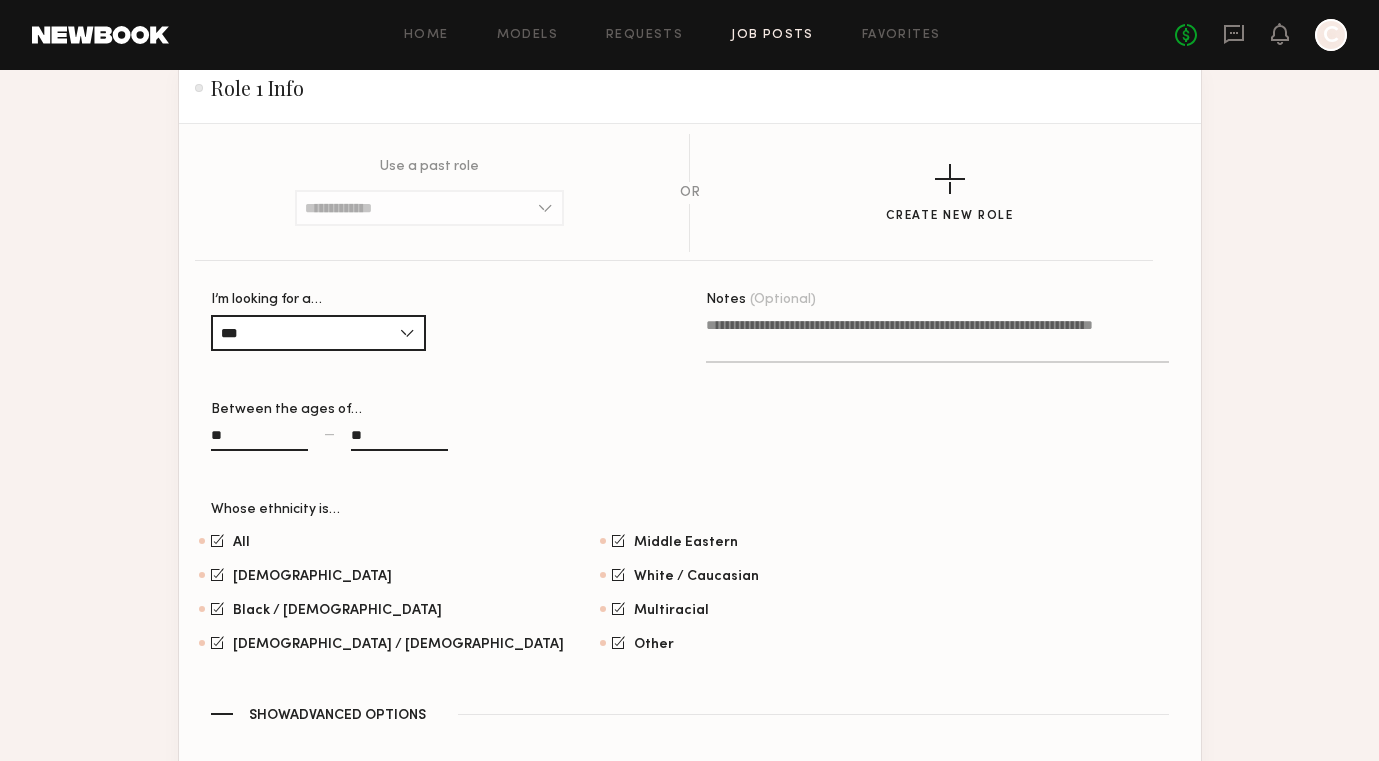 paste on "**********" 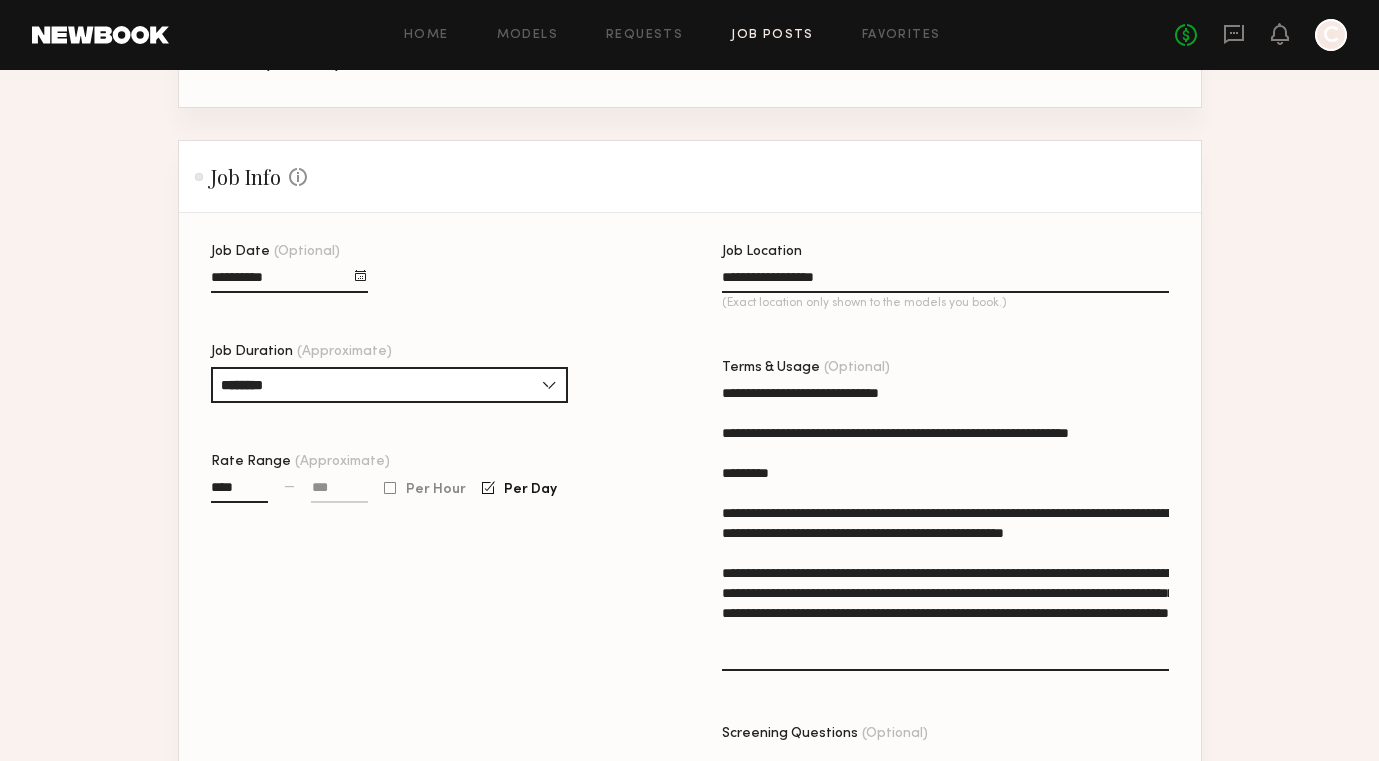 scroll, scrollTop: 595, scrollLeft: 0, axis: vertical 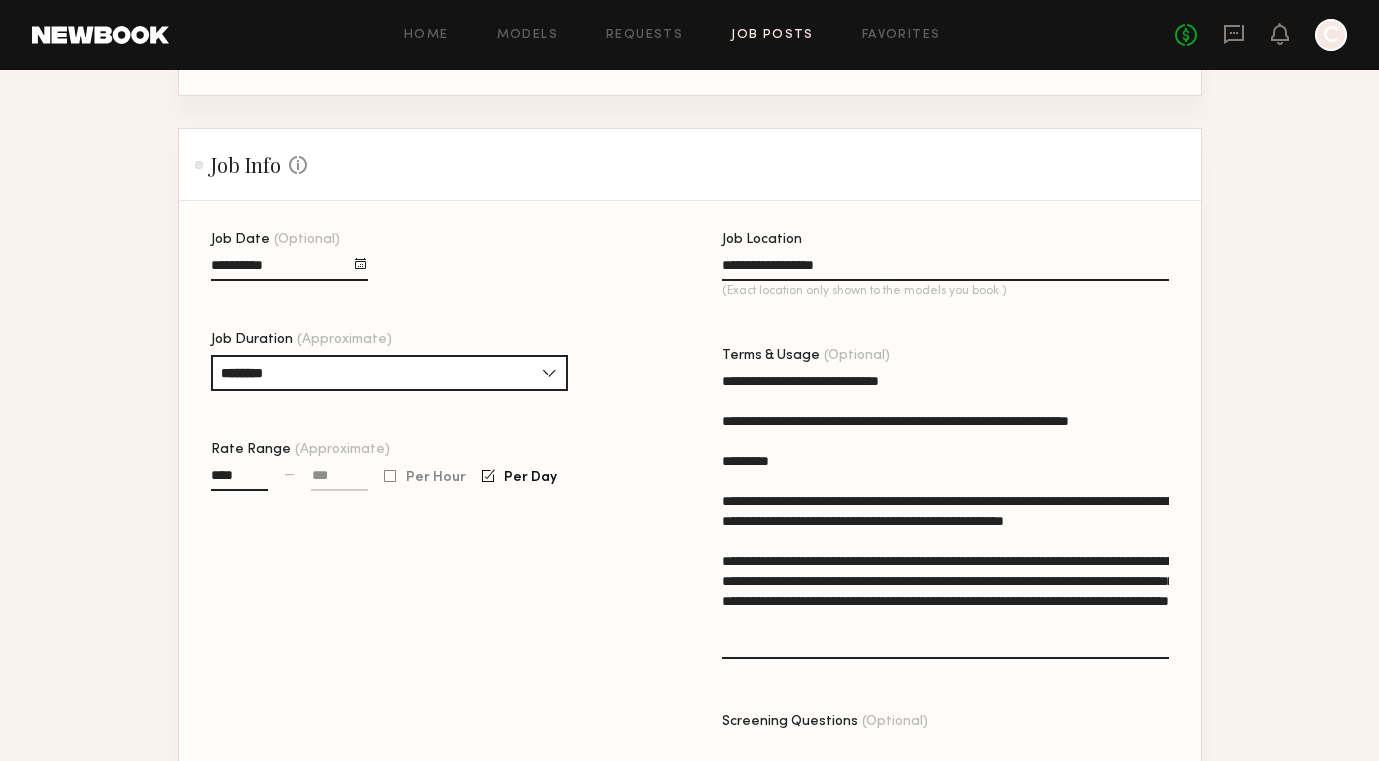 click on "**********" 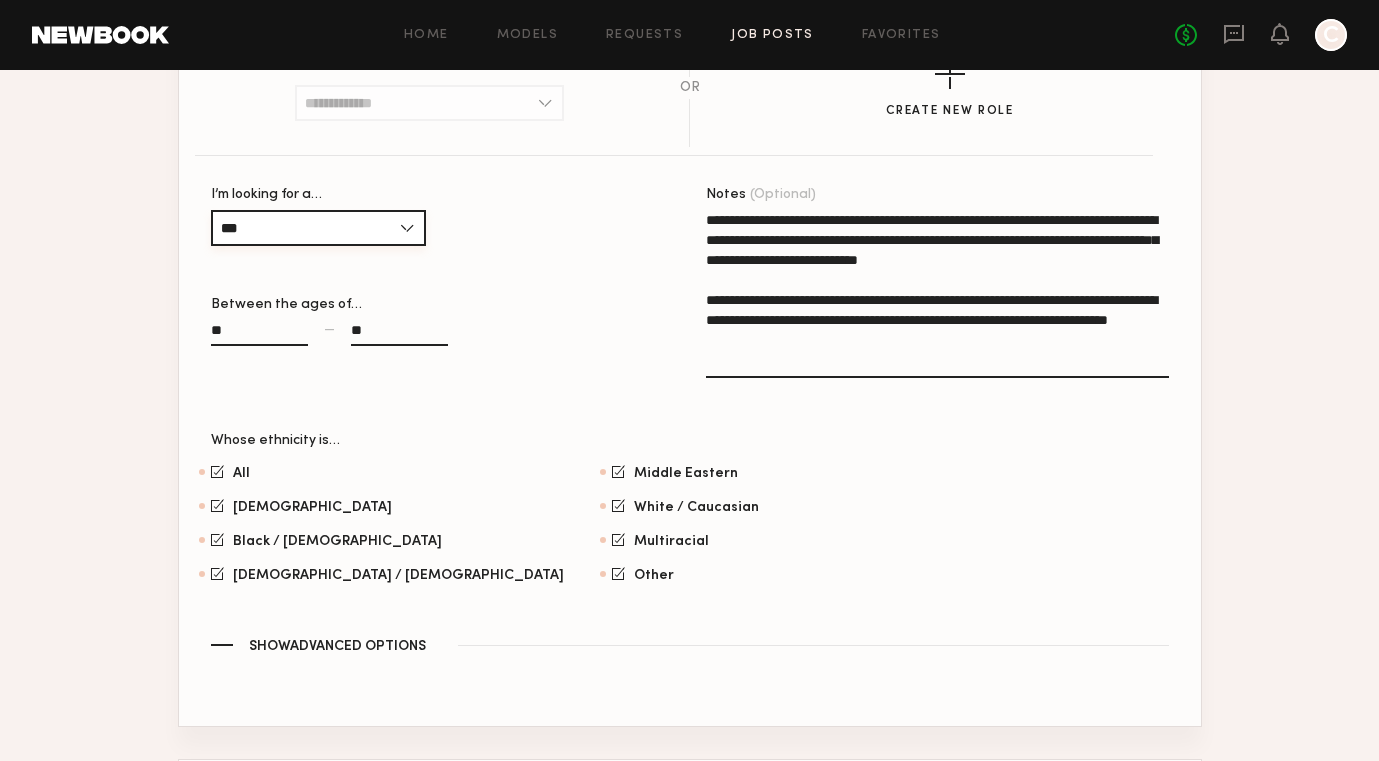 scroll, scrollTop: 1525, scrollLeft: 0, axis: vertical 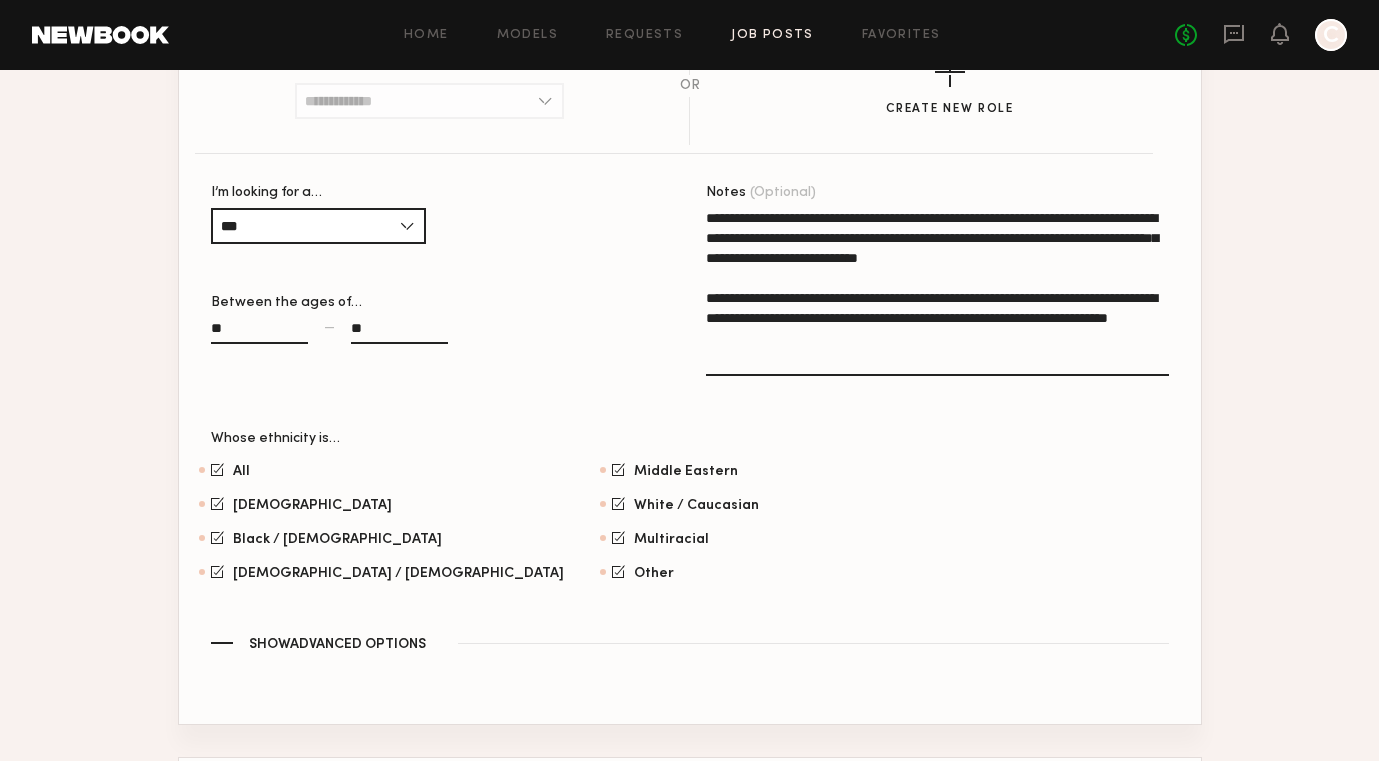 click on "**********" 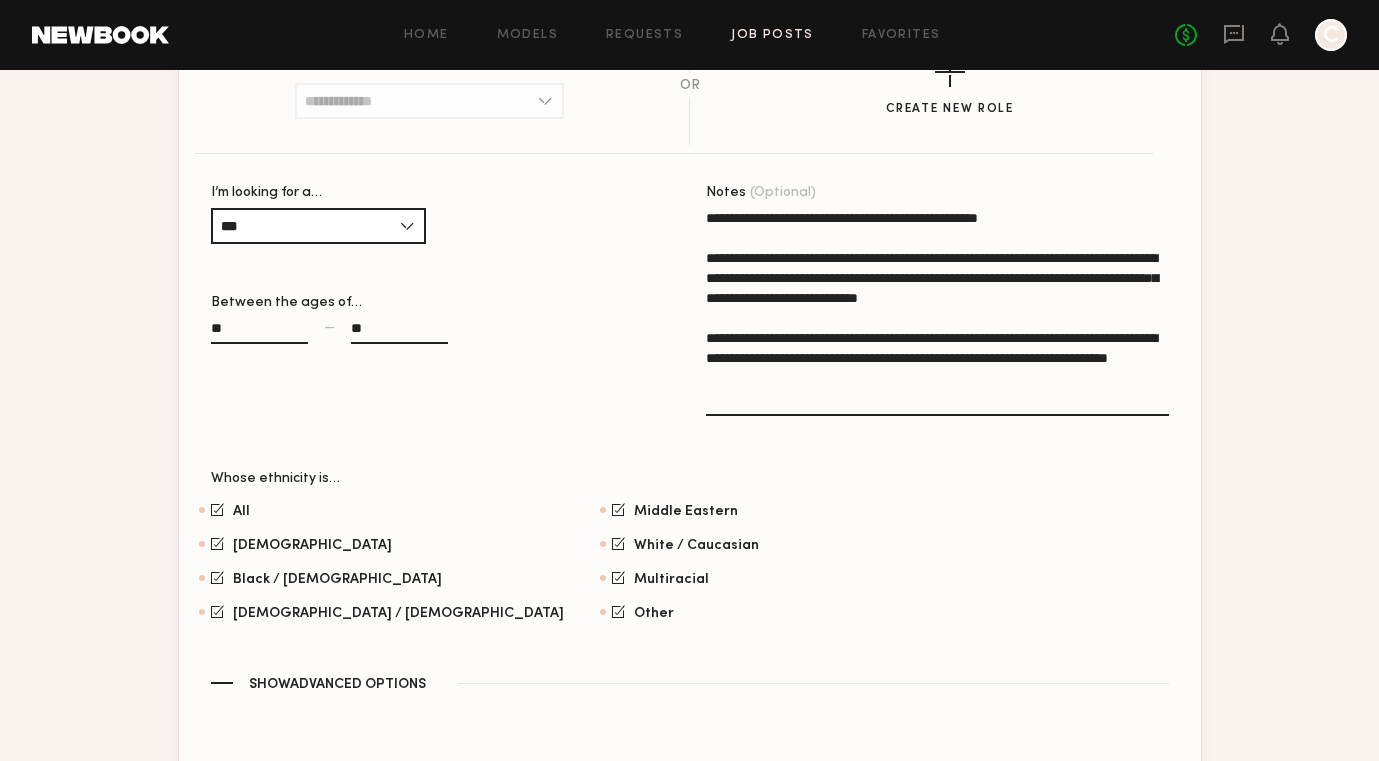 click on "**********" 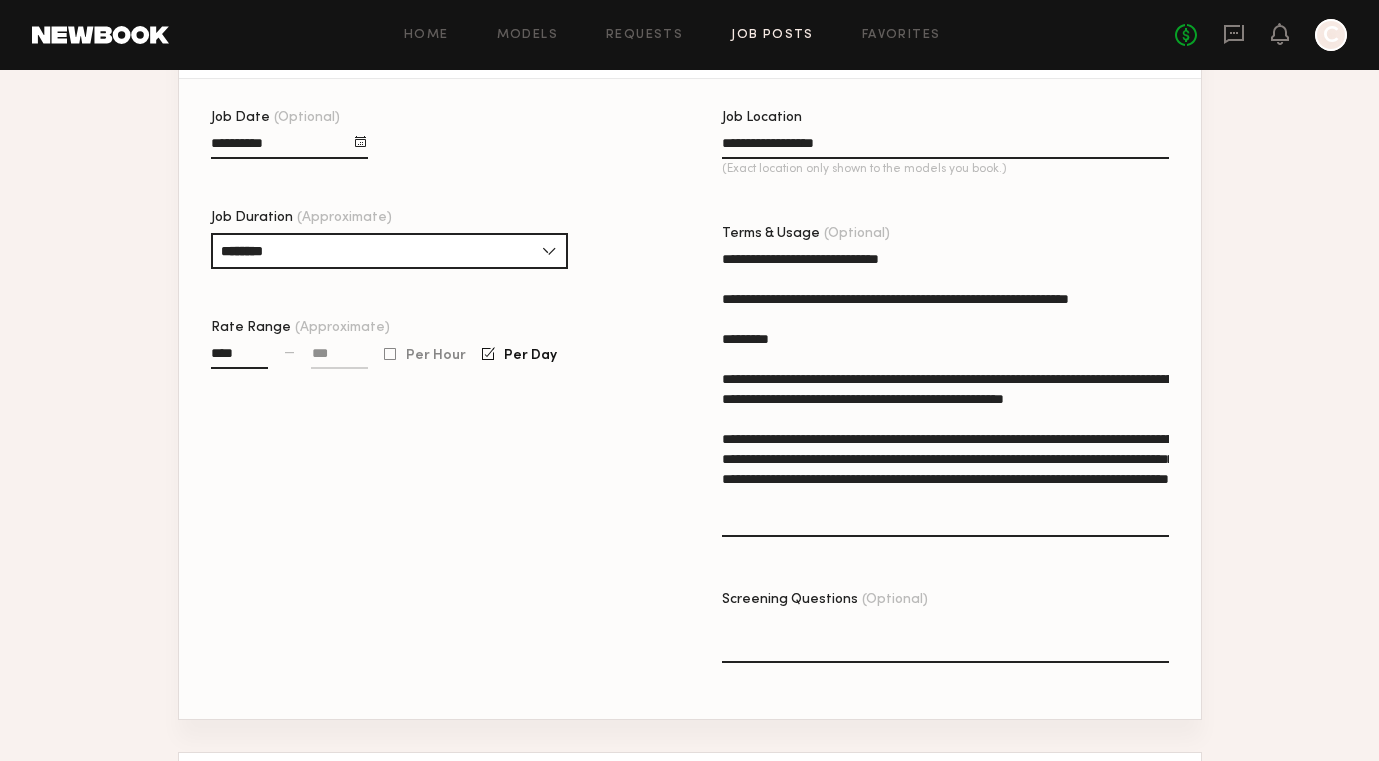 scroll, scrollTop: 1446, scrollLeft: 0, axis: vertical 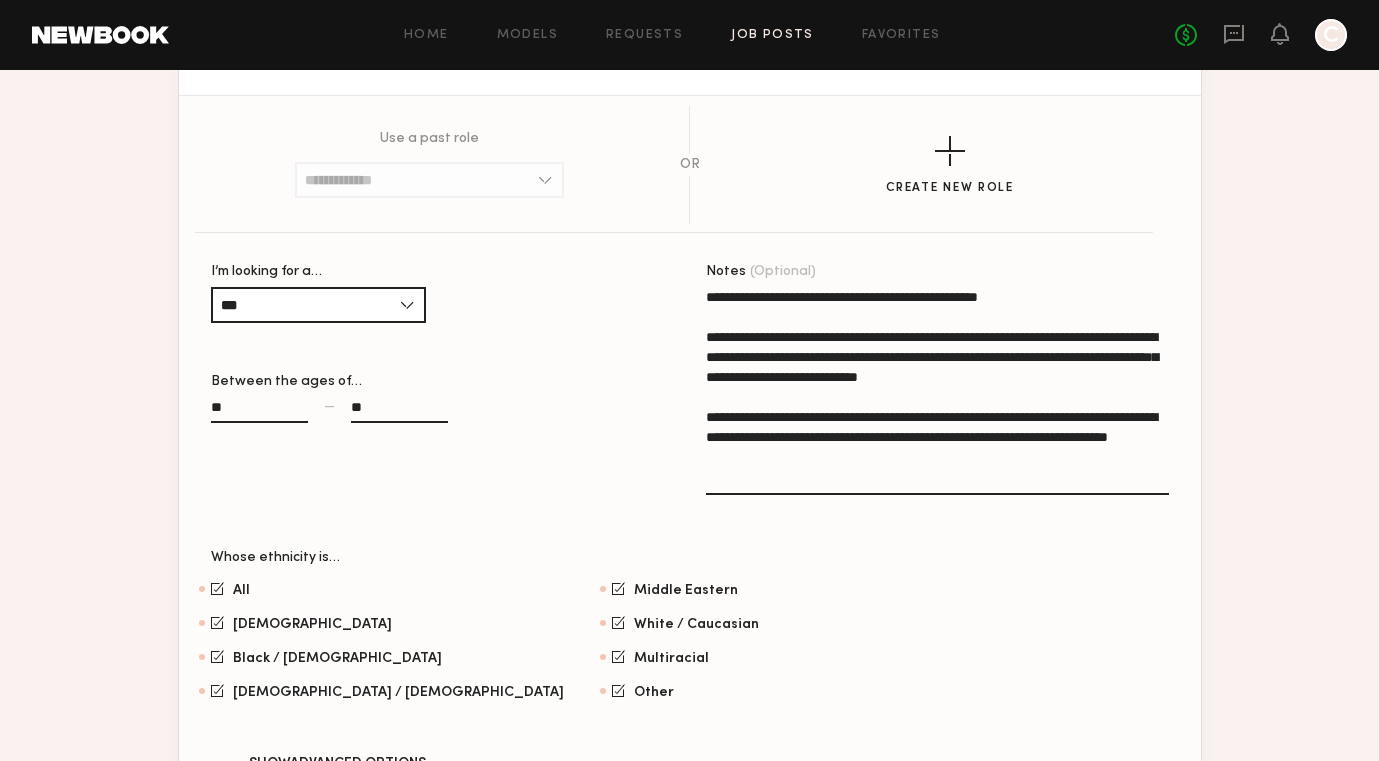 click on "**********" 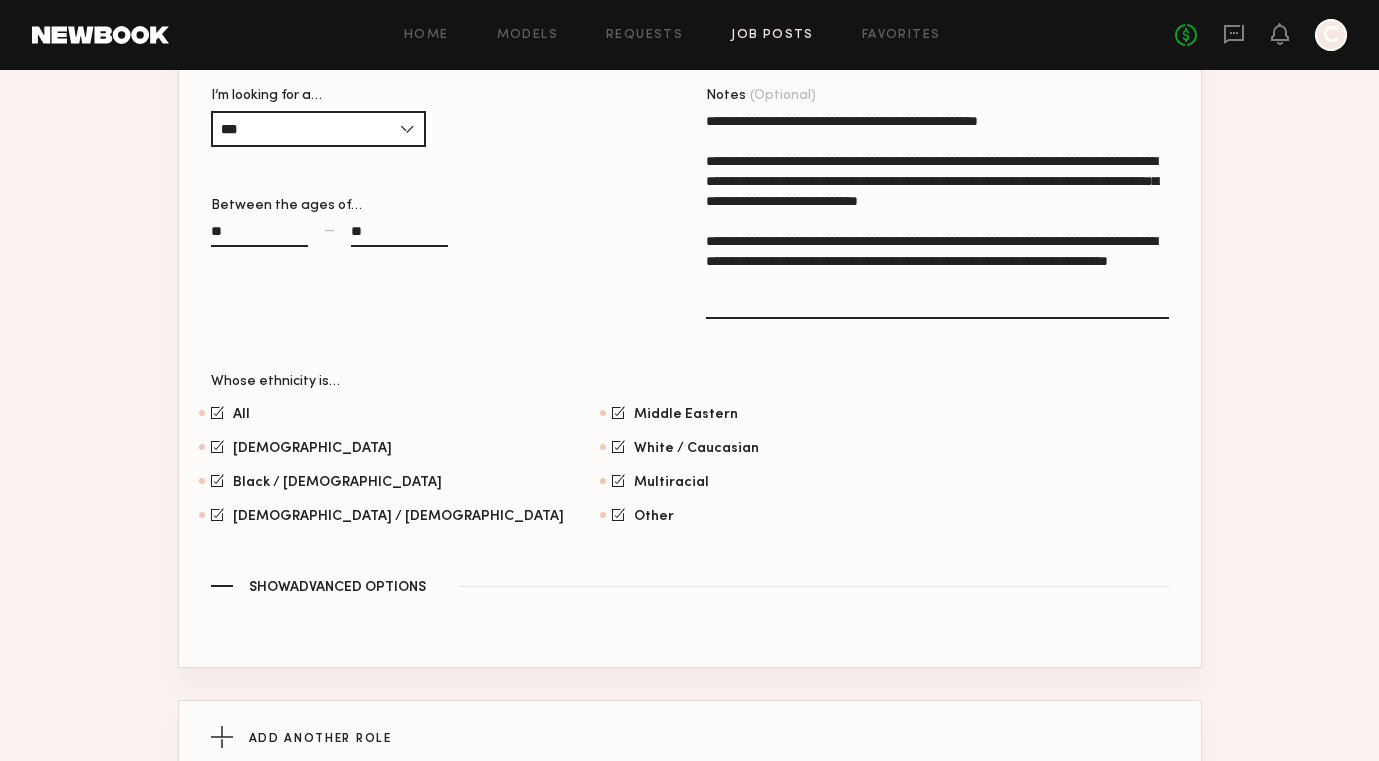 scroll, scrollTop: 1826, scrollLeft: 0, axis: vertical 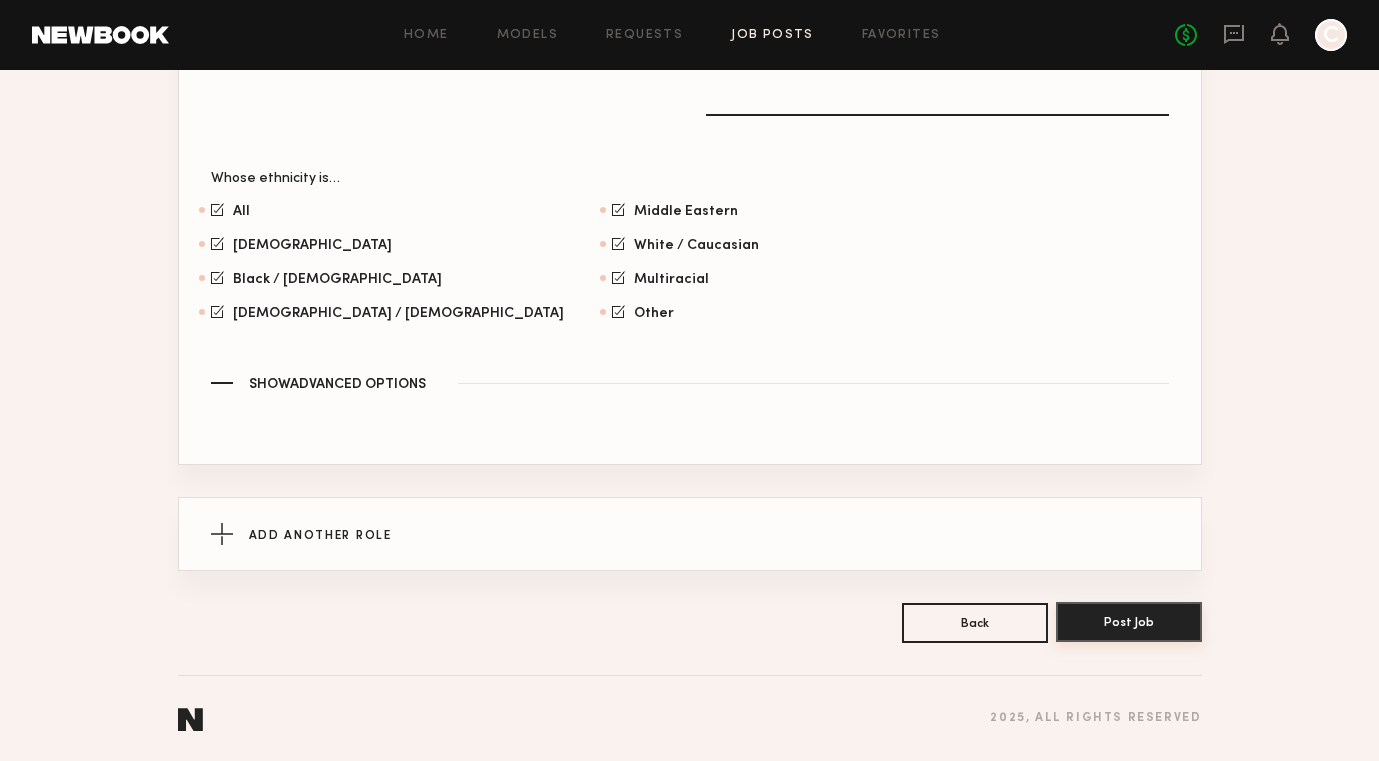type on "**********" 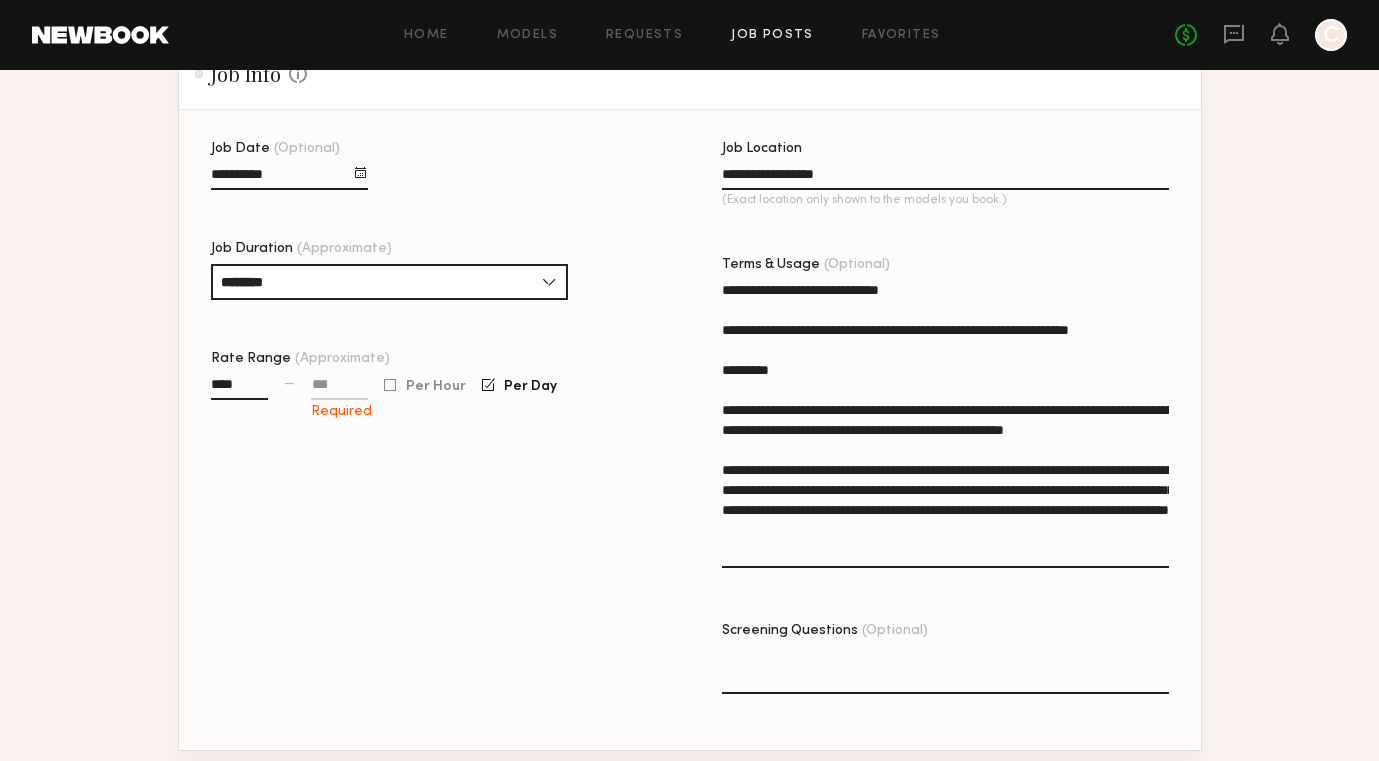 scroll, scrollTop: 685, scrollLeft: 0, axis: vertical 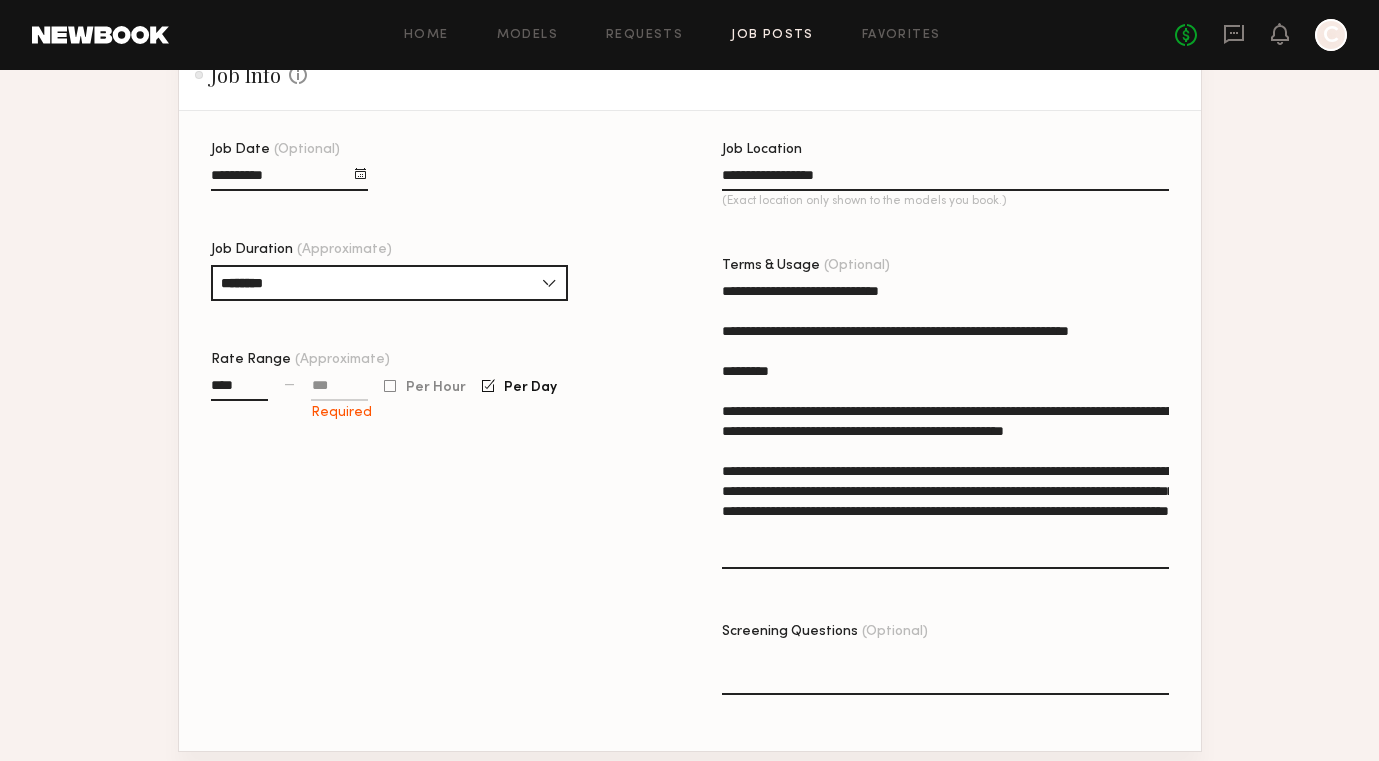 click 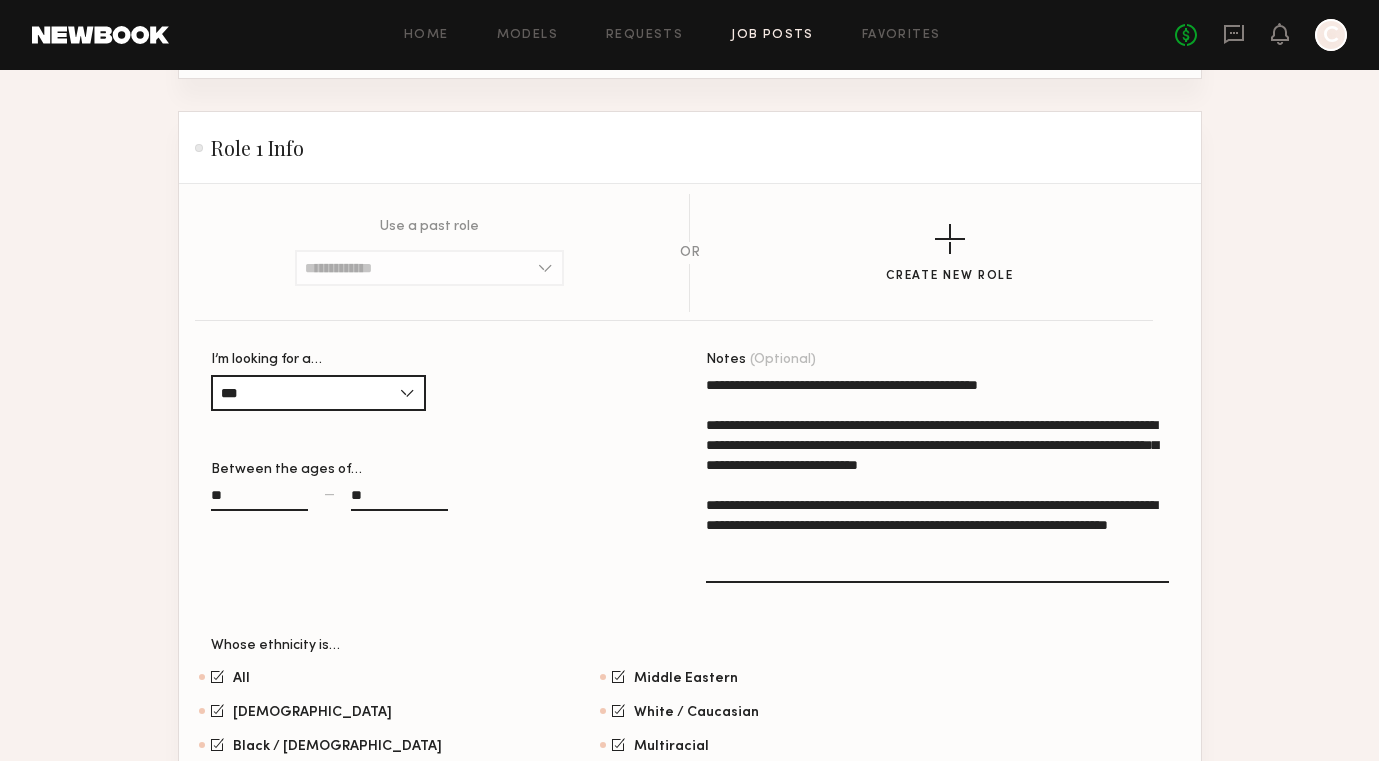 scroll, scrollTop: 1780, scrollLeft: 0, axis: vertical 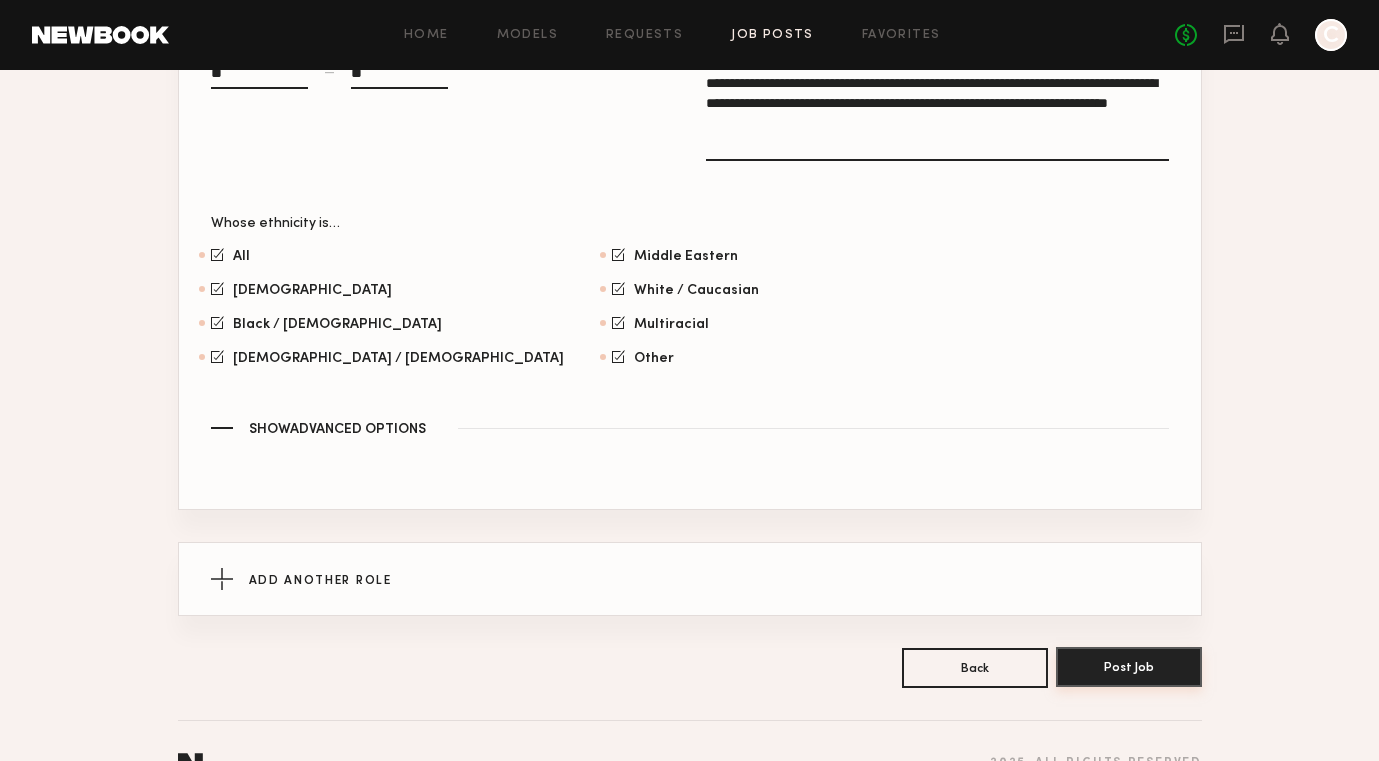 type on "****" 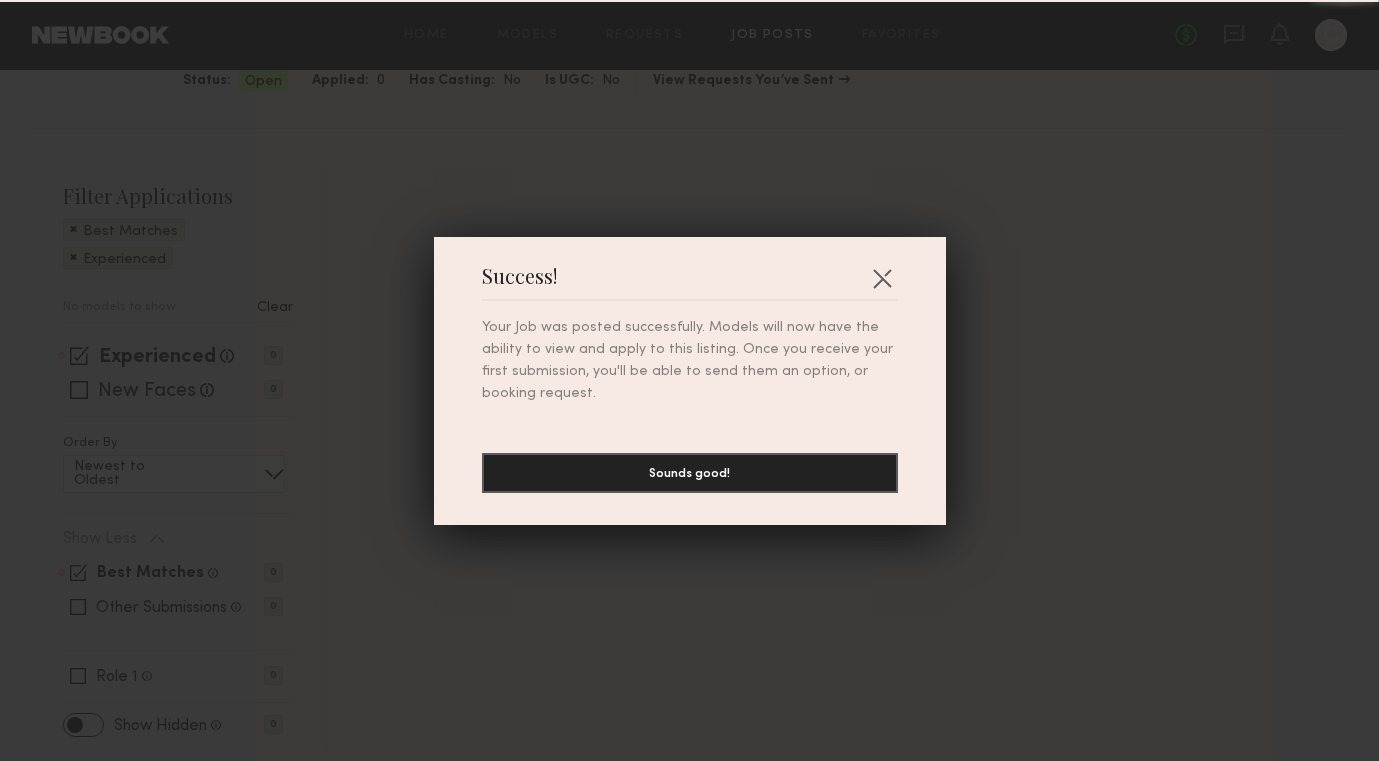 scroll, scrollTop: 0, scrollLeft: 0, axis: both 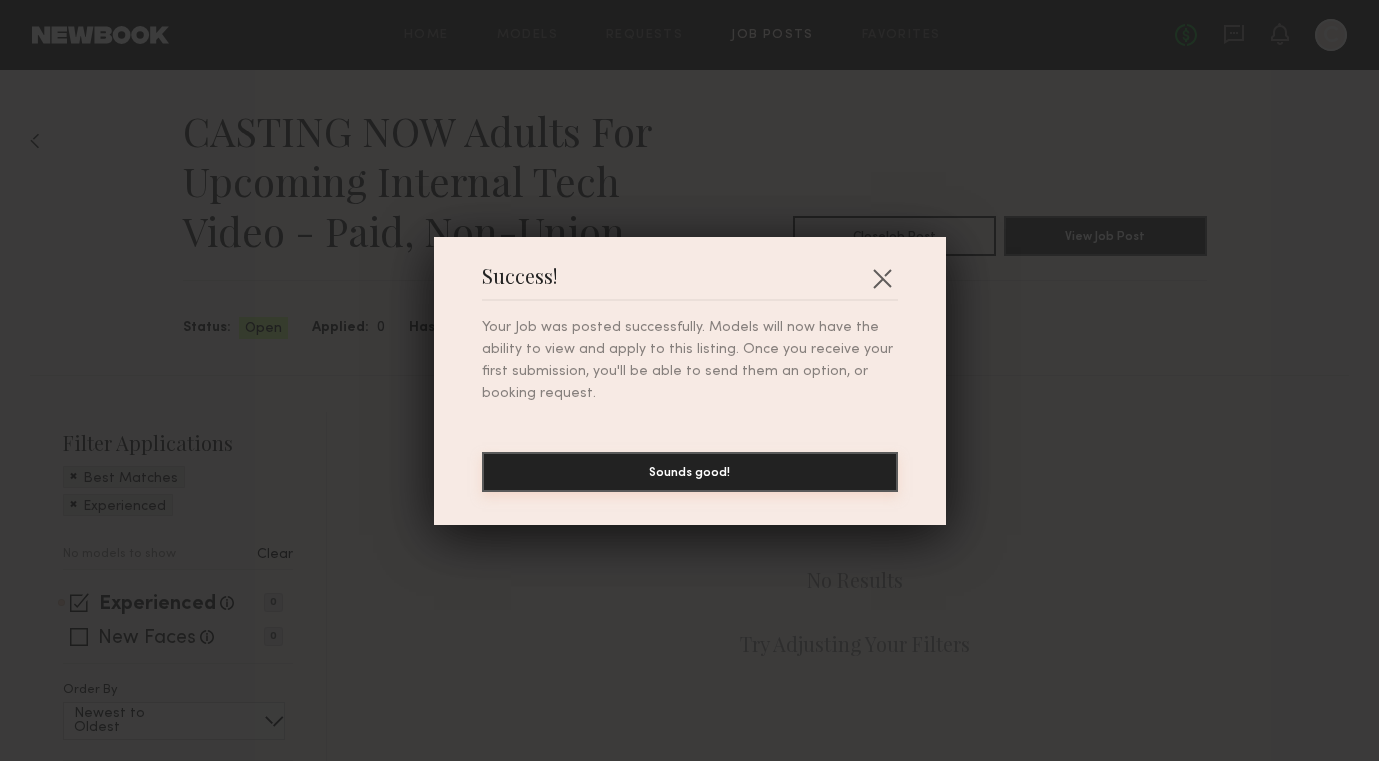 click on "Sounds good!" at bounding box center [690, 472] 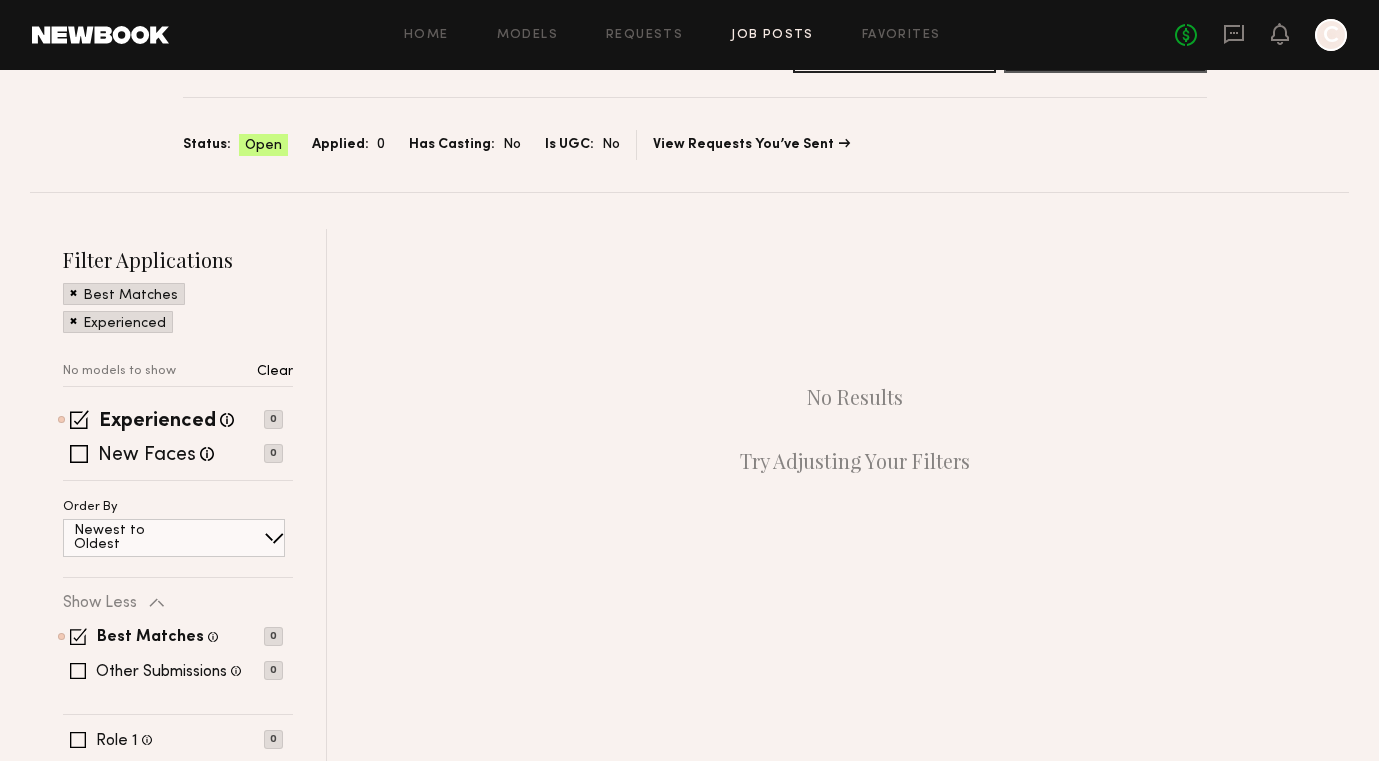 scroll, scrollTop: 0, scrollLeft: 0, axis: both 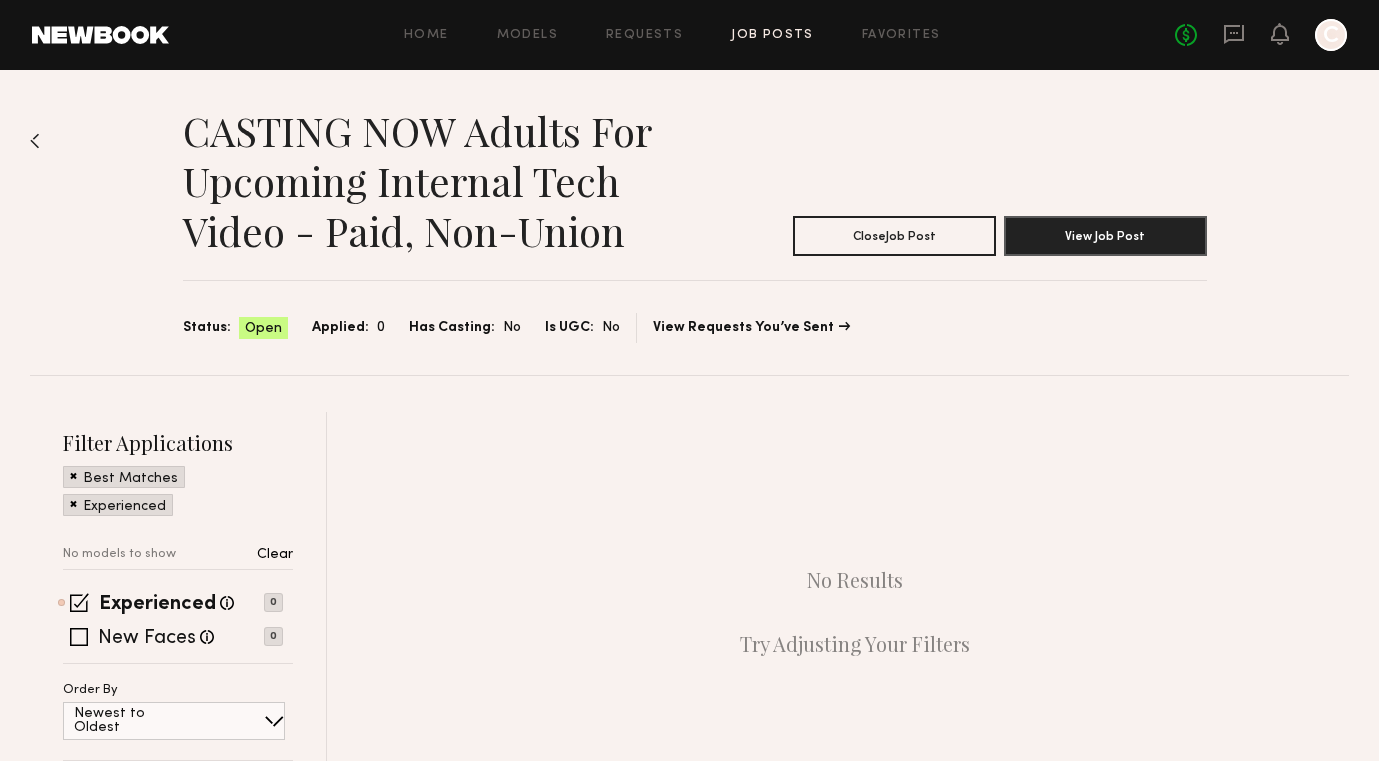 click on "Home Models Requests Job Posts Favorites Sign Out No fees up to $5,000 C" 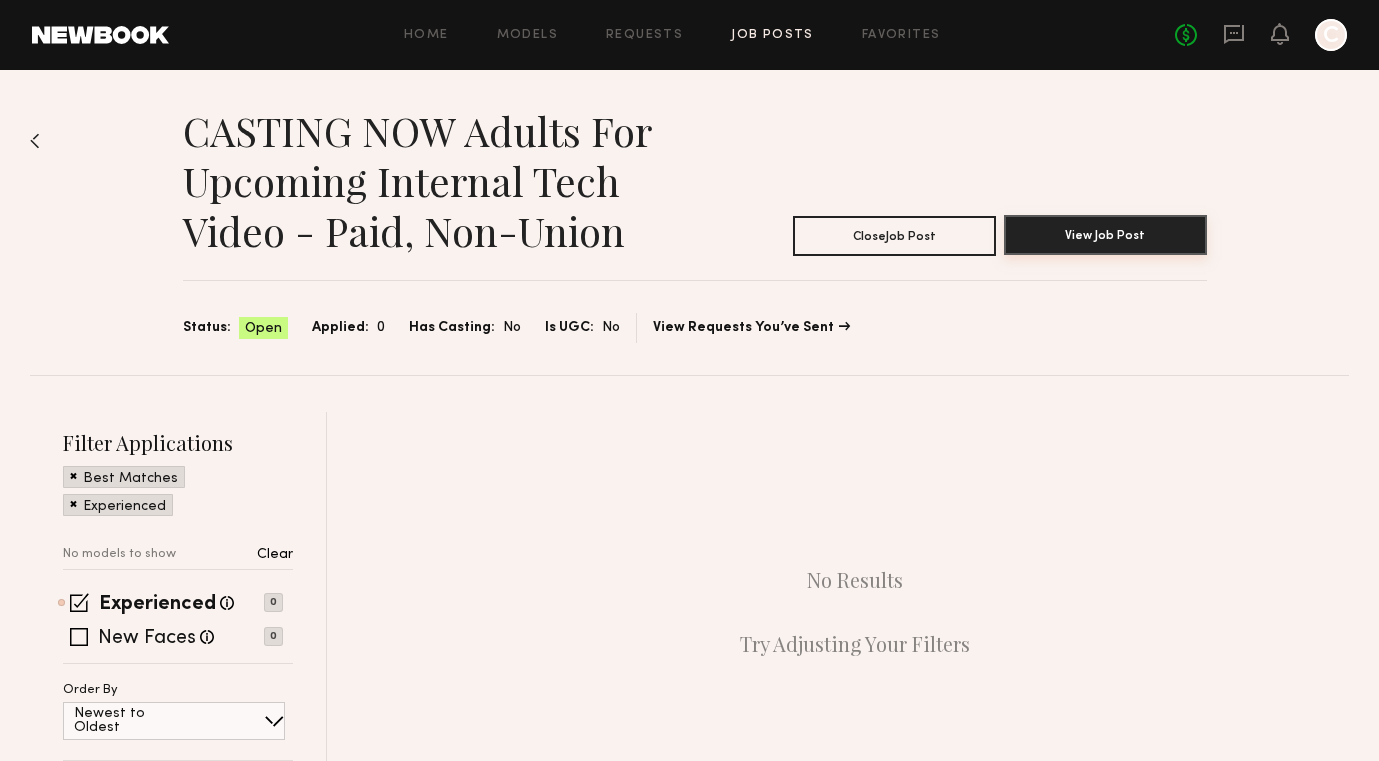 click on "View Job Post" 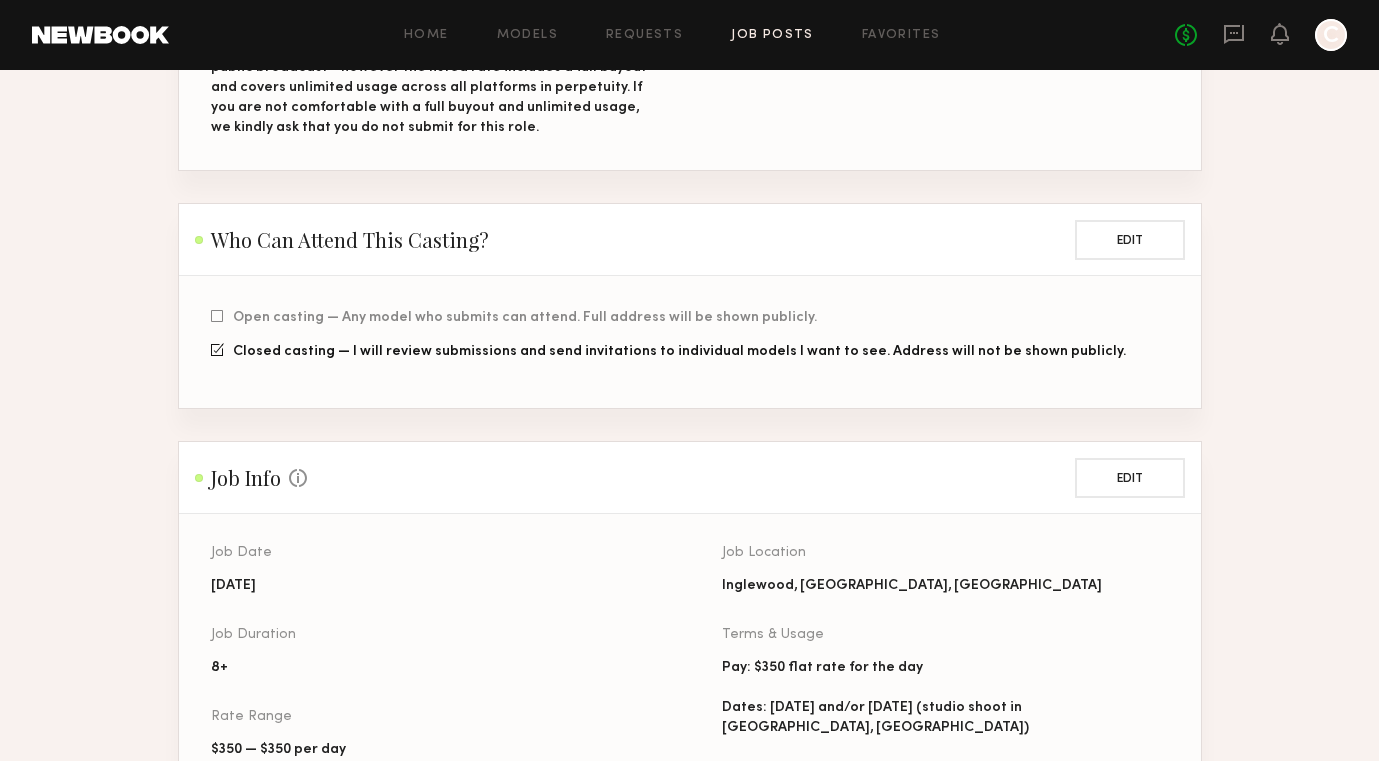 scroll, scrollTop: 0, scrollLeft: 0, axis: both 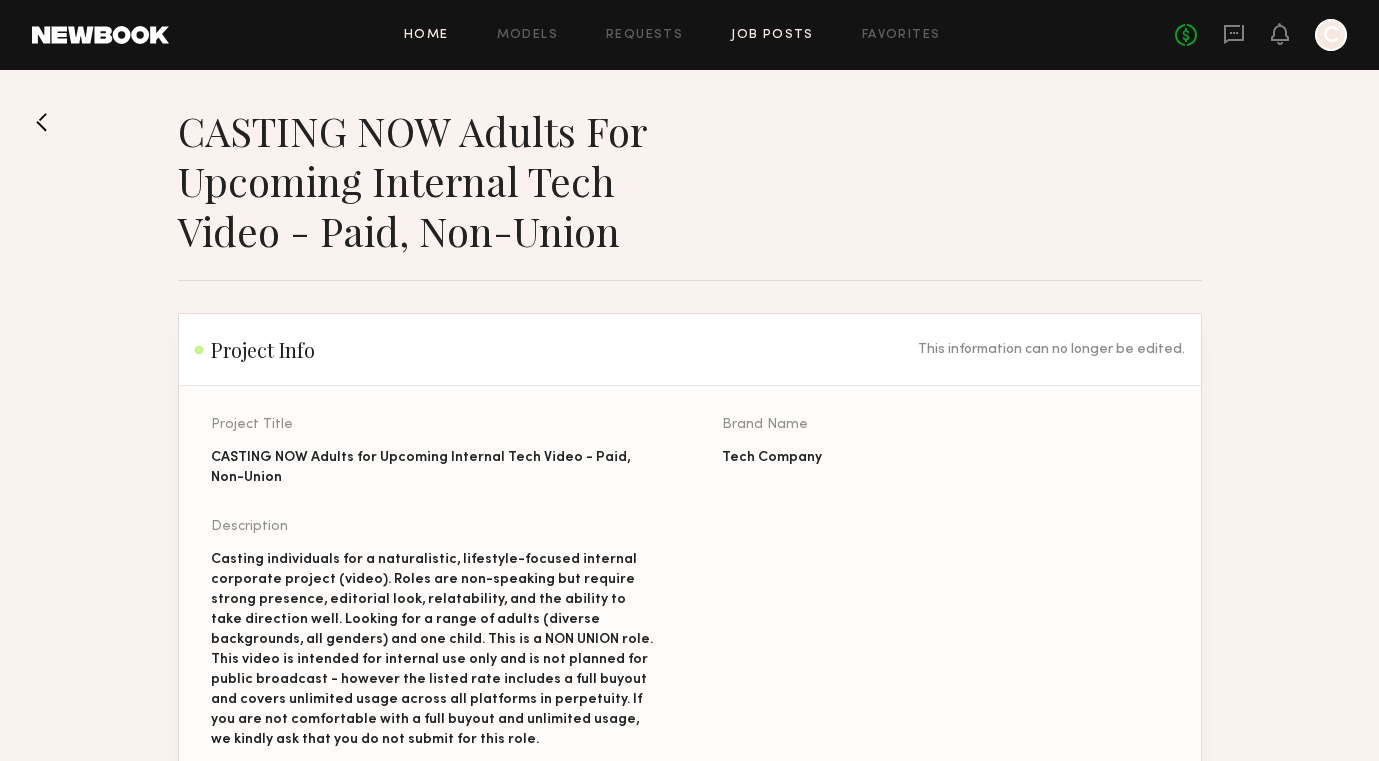click on "Home" 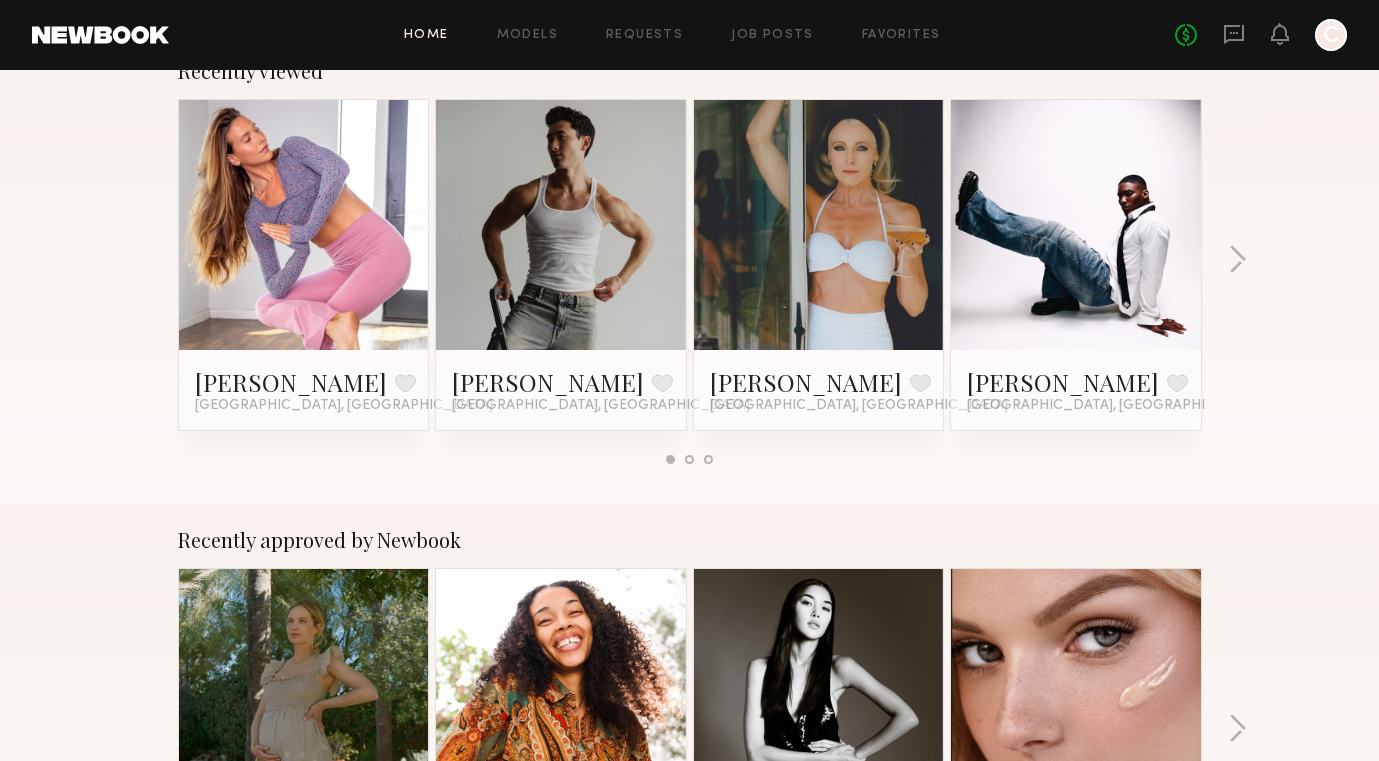 scroll, scrollTop: 308, scrollLeft: 0, axis: vertical 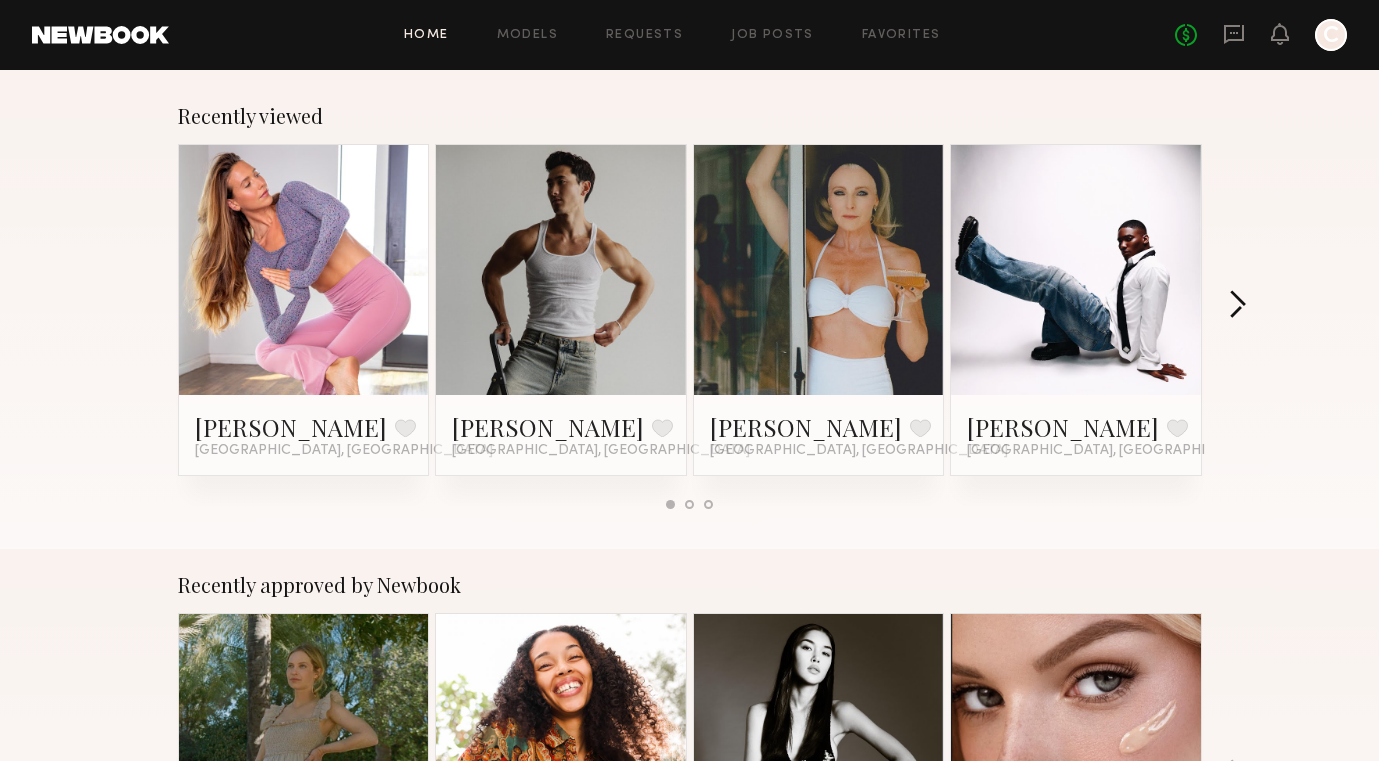 click 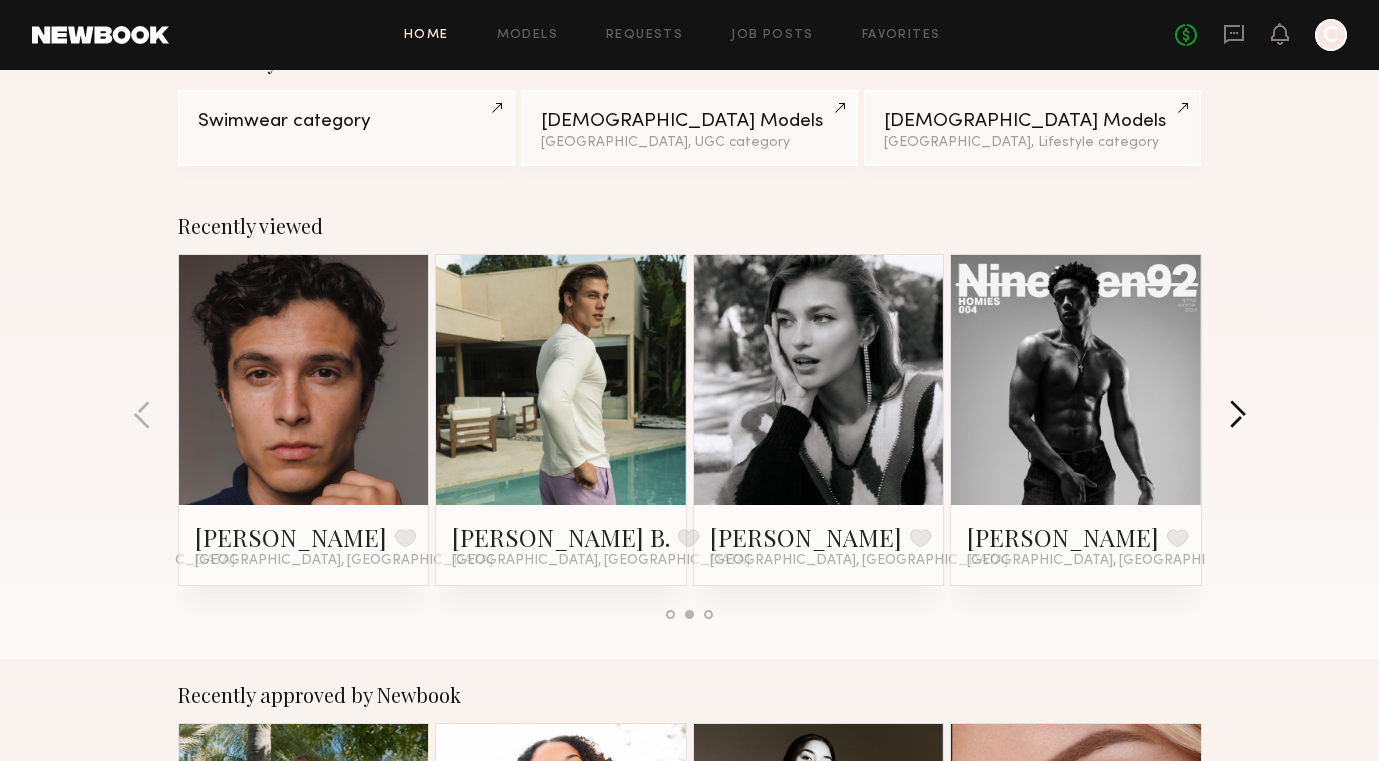 scroll, scrollTop: 0, scrollLeft: 0, axis: both 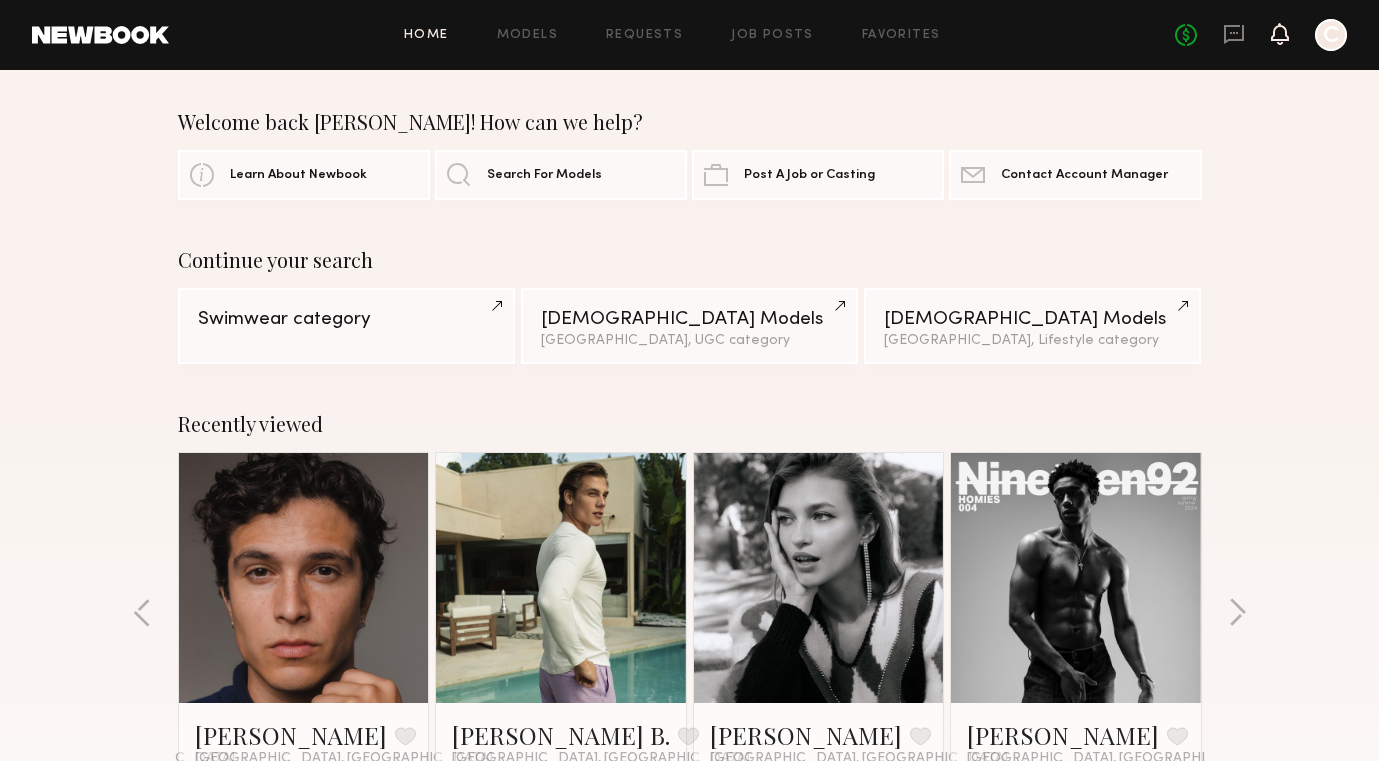 click 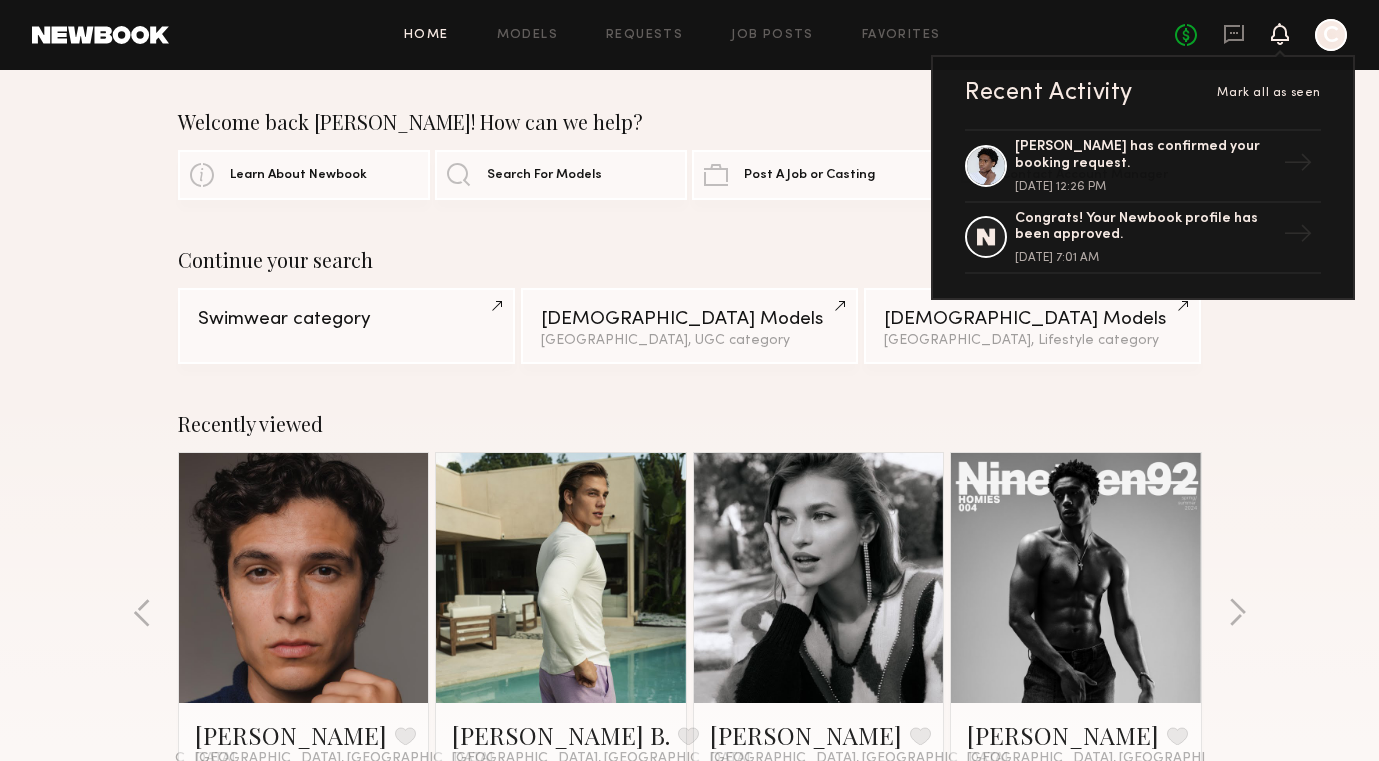 click 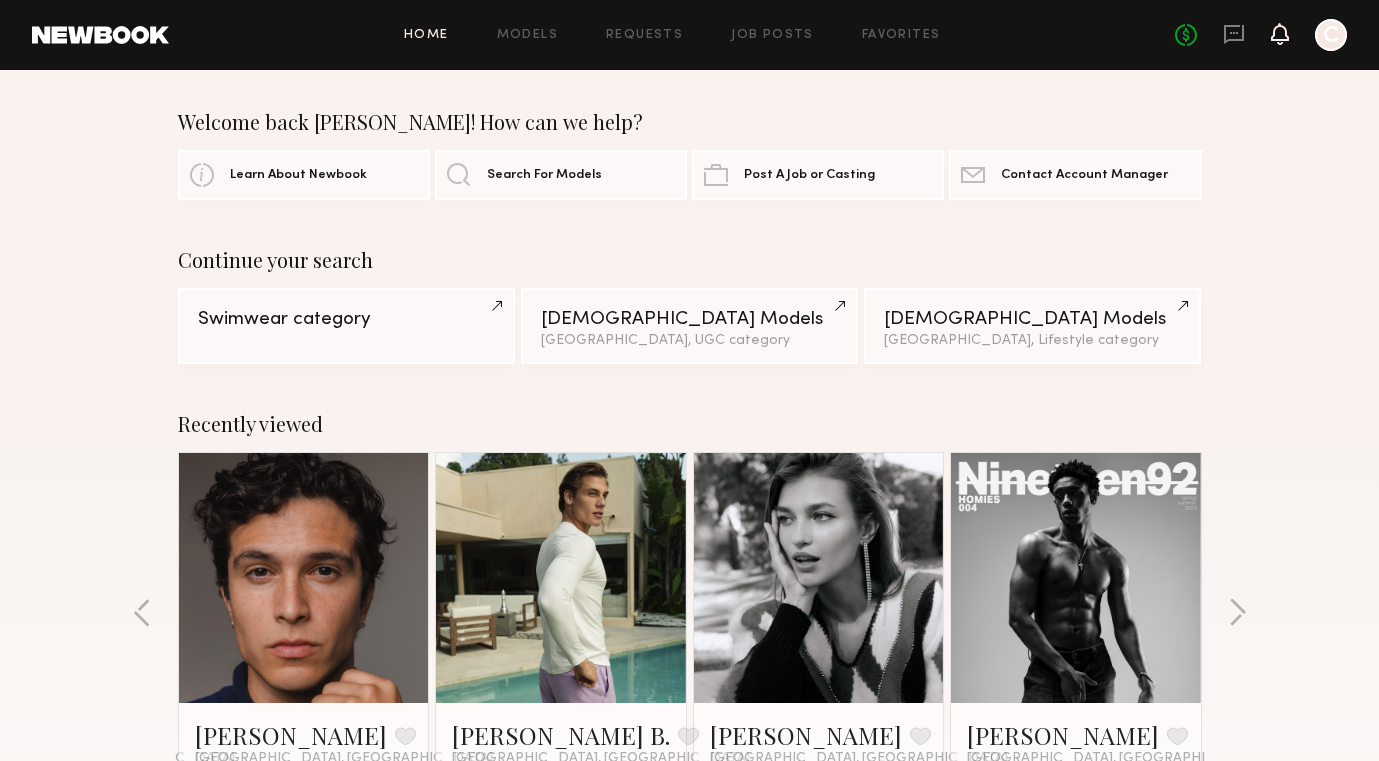 click 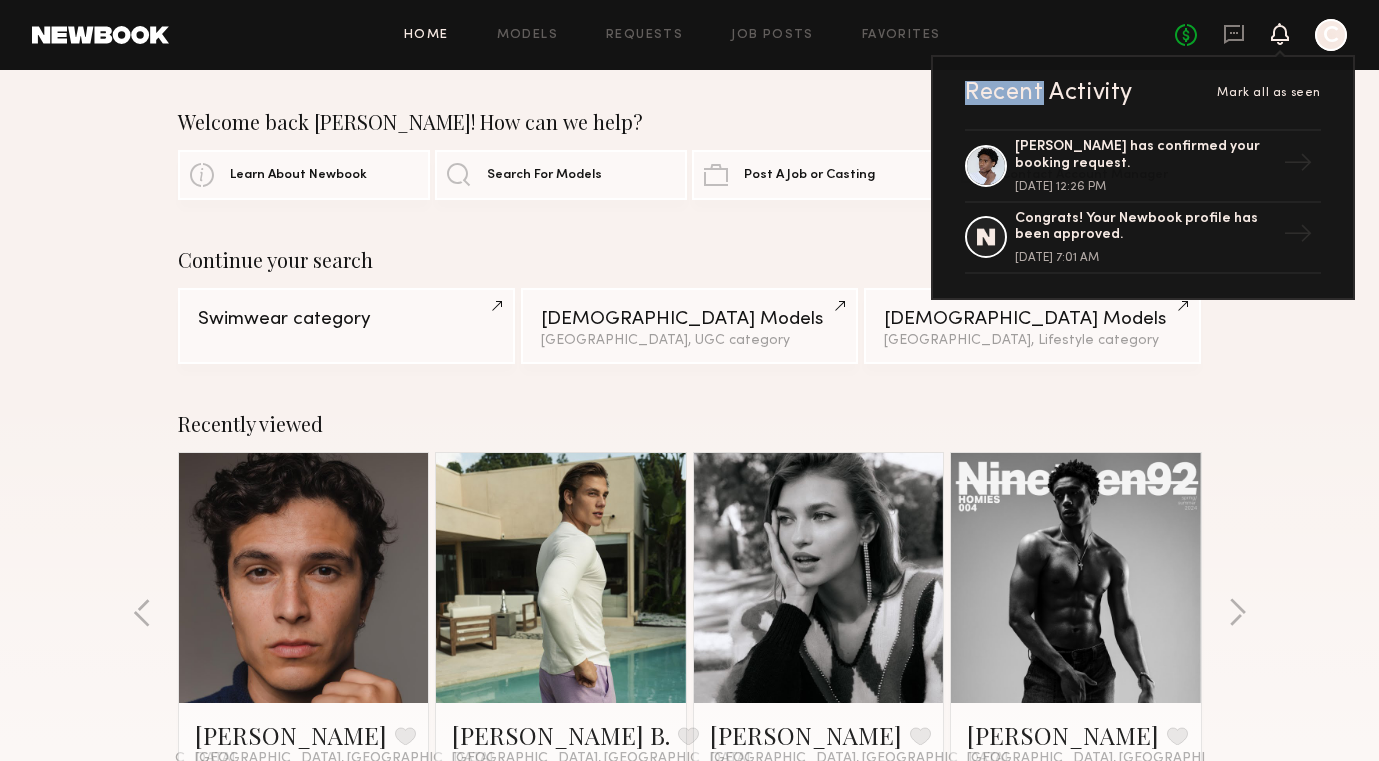 click 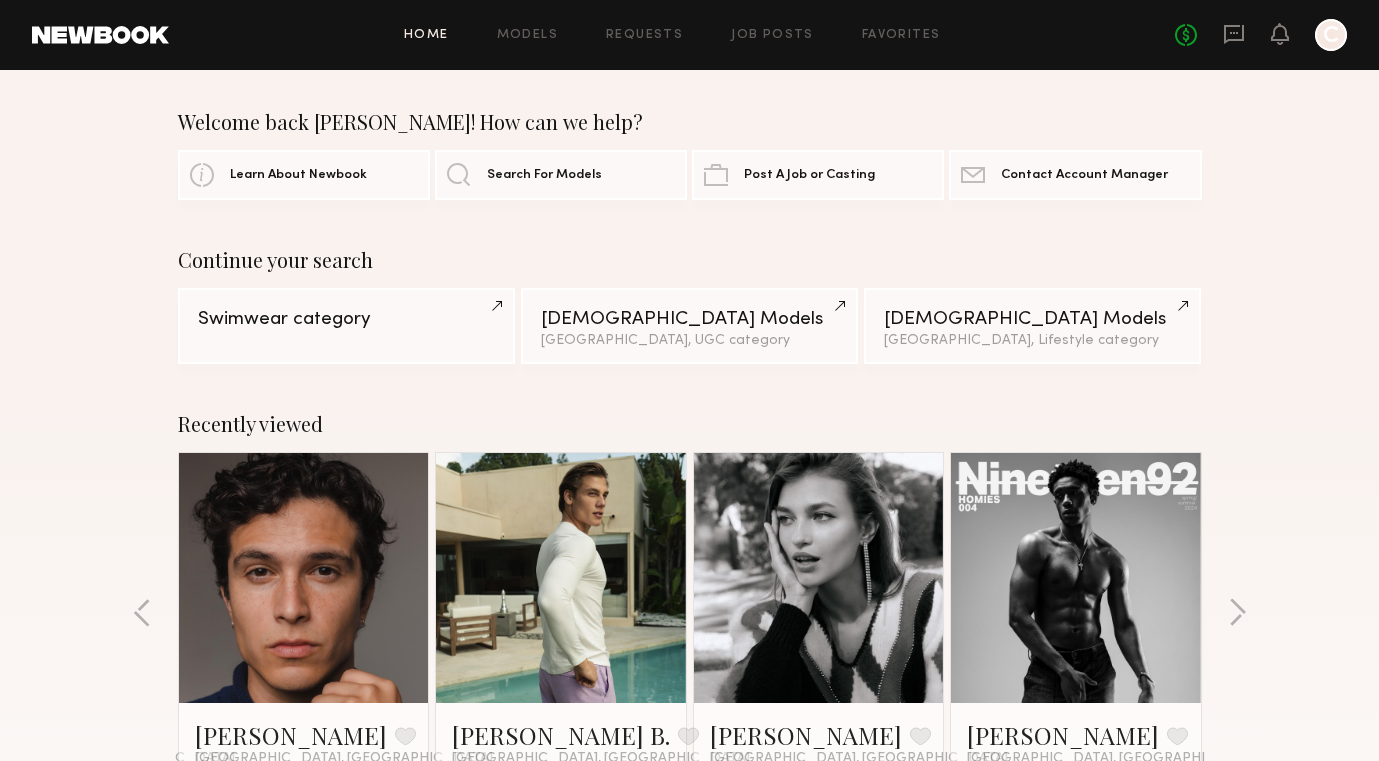 click 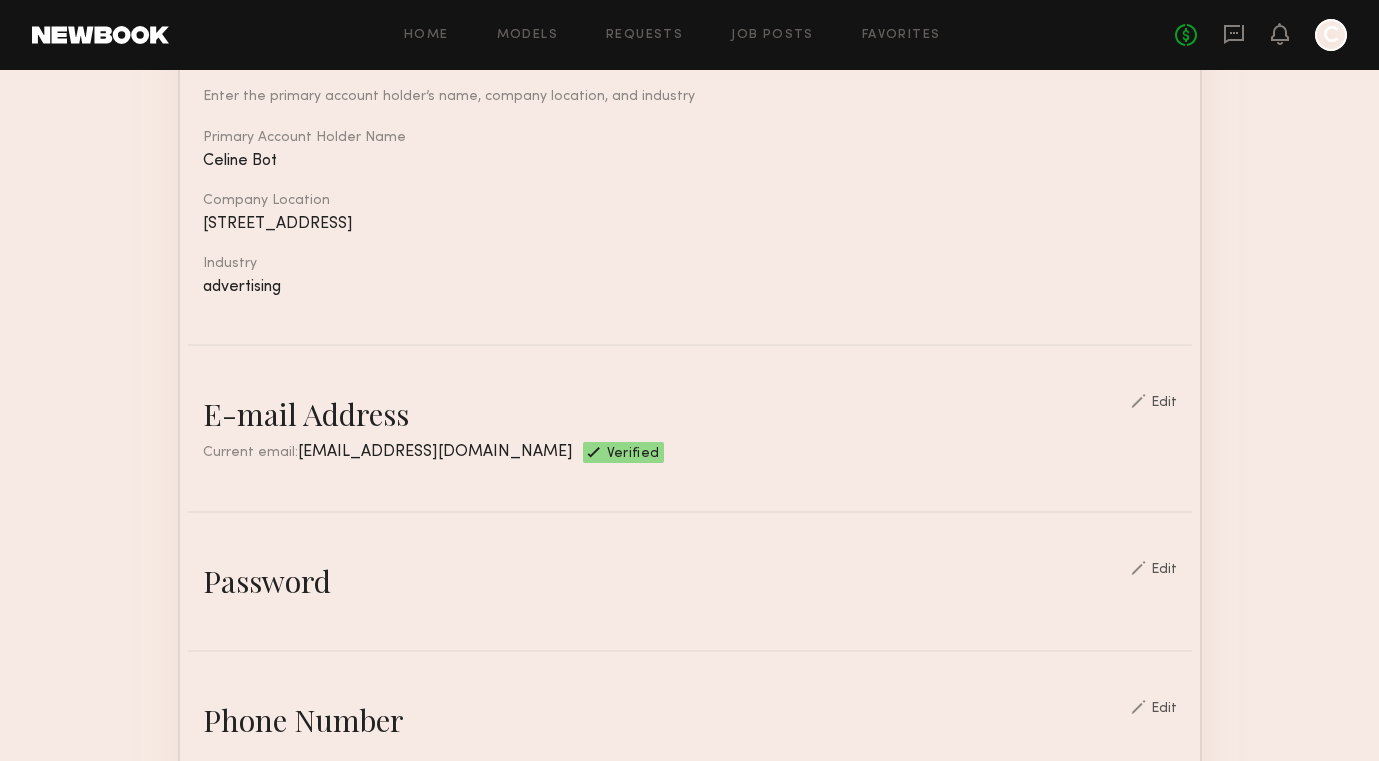 scroll, scrollTop: 0, scrollLeft: 0, axis: both 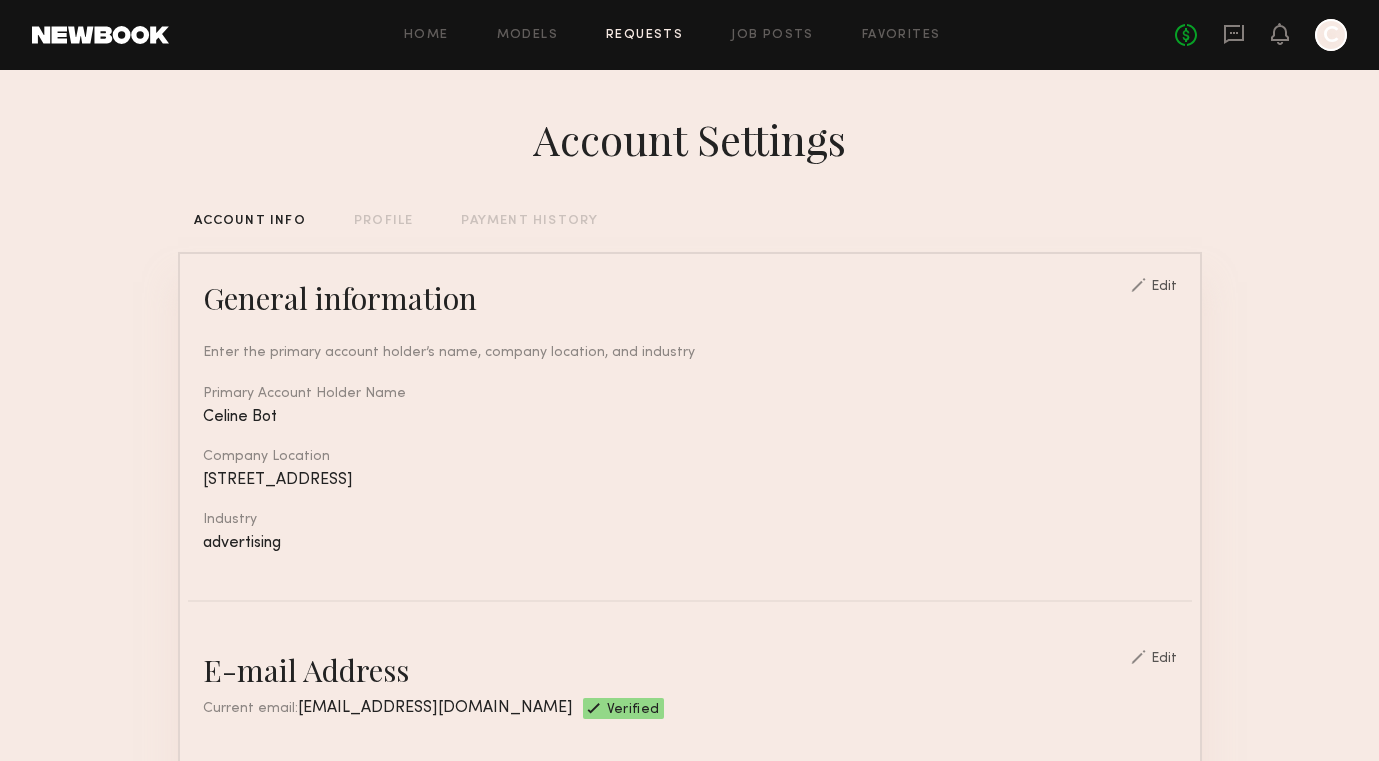 click on "Requests" 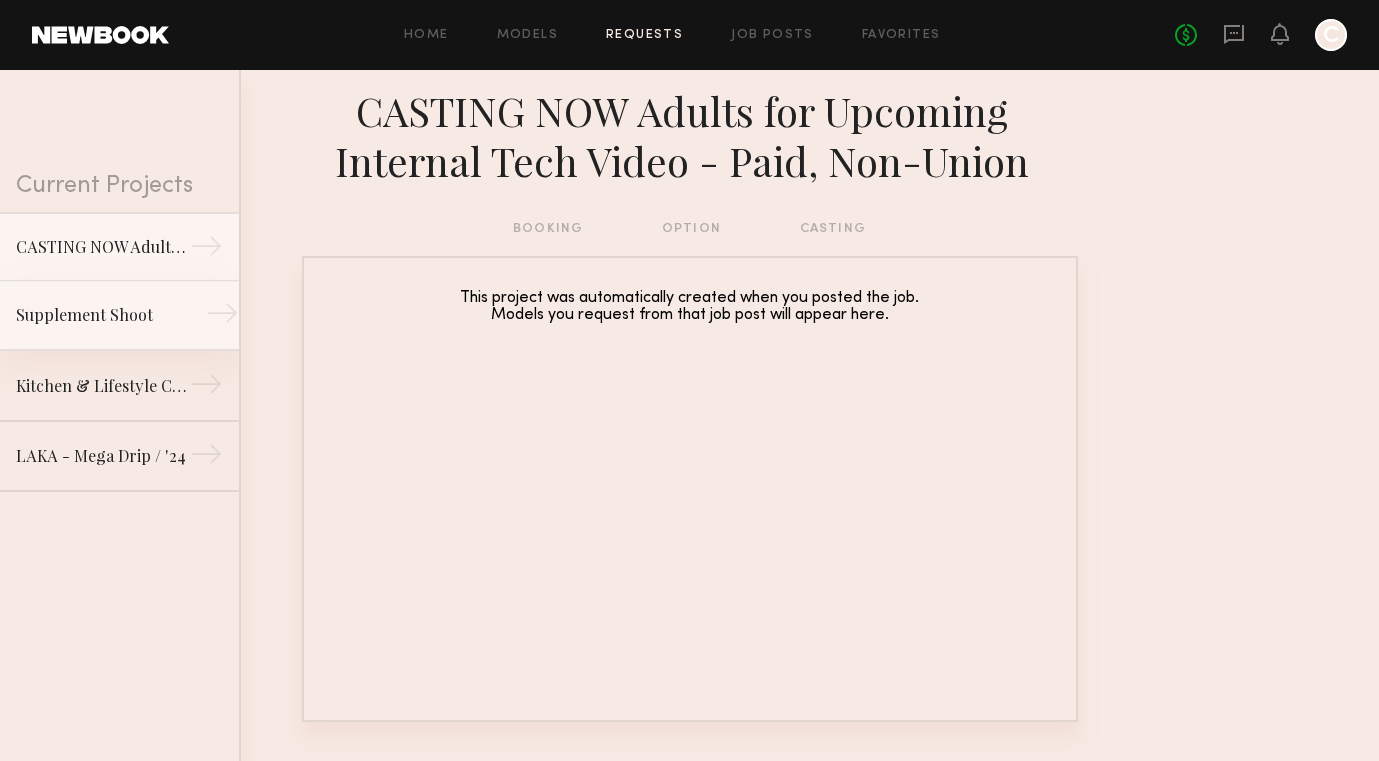 click on "Supplement Shoot →" 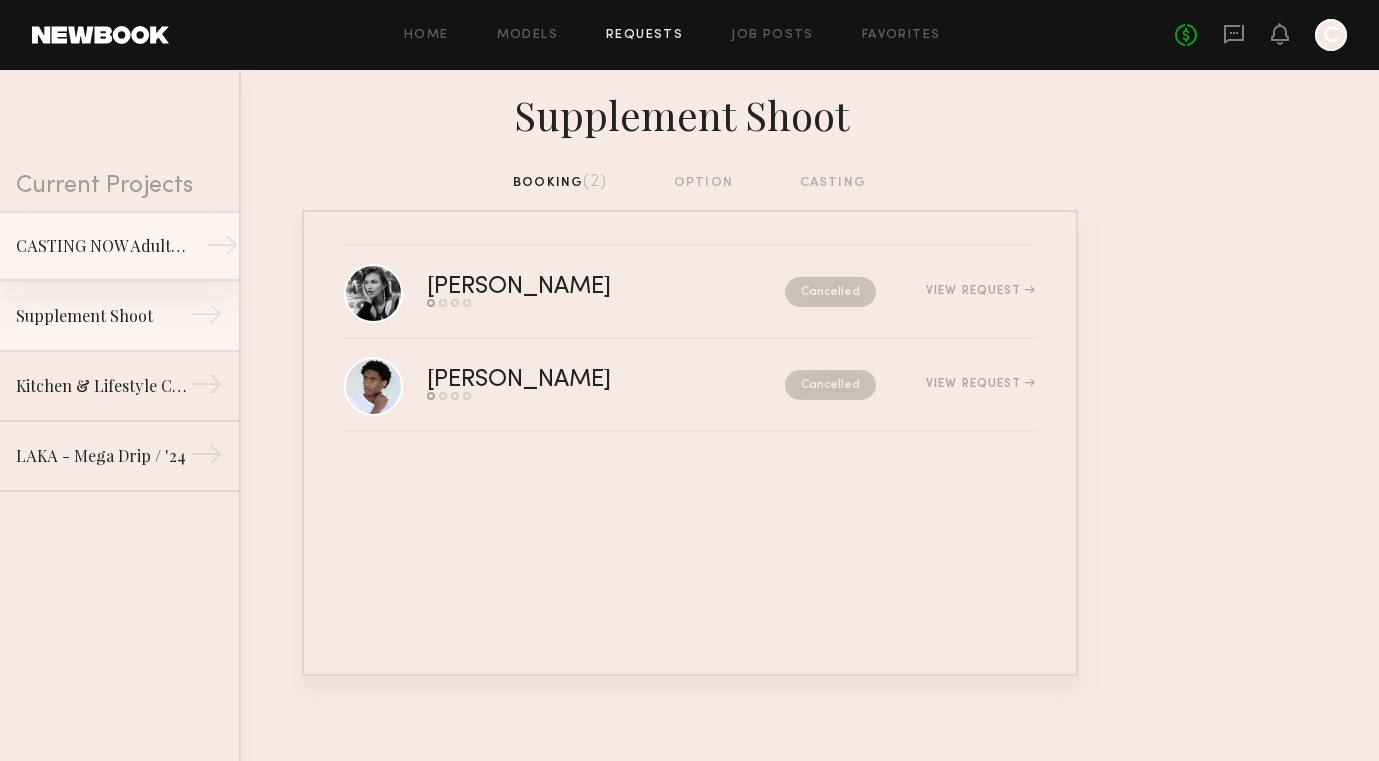 click on "CASTING NOW Adults for Upcoming Internal Tech Video - Paid, Non-Union" 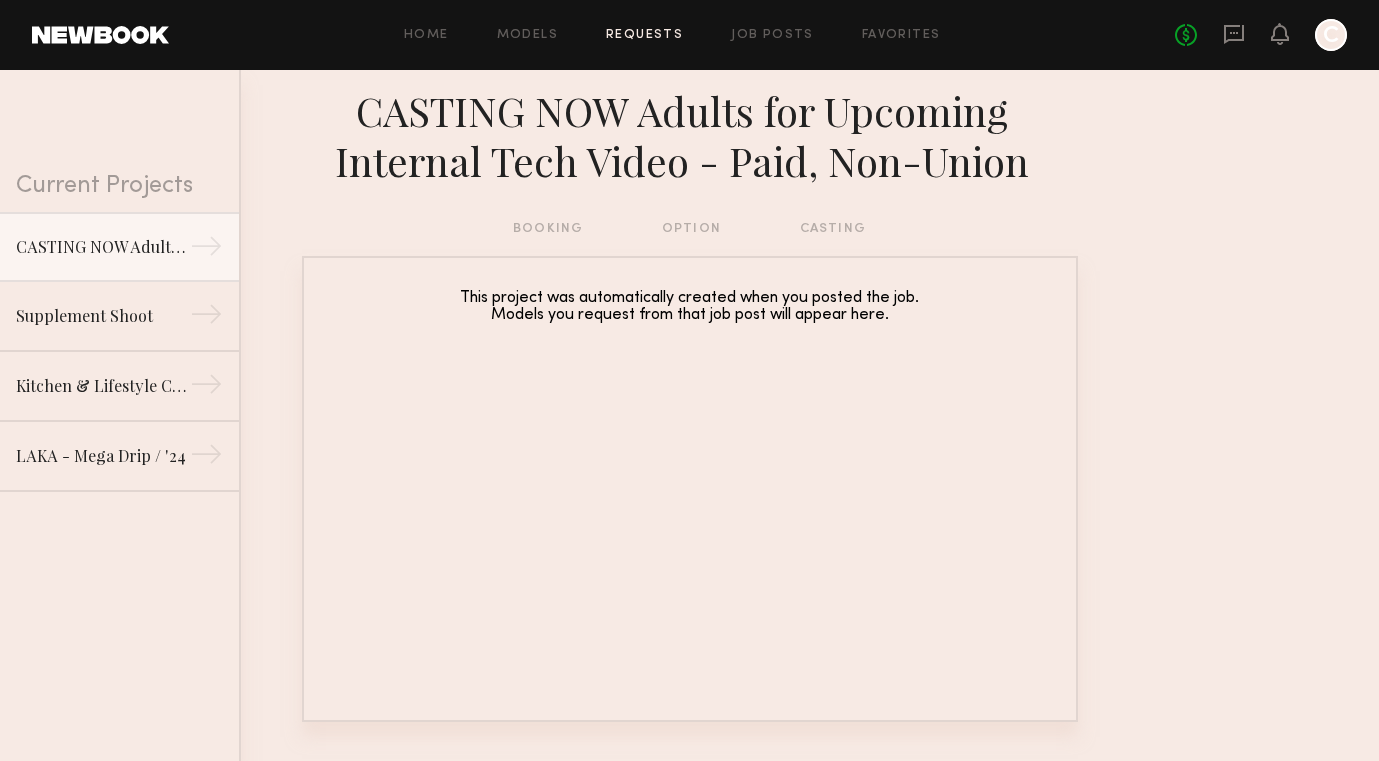 click on "Home Models Requests Job Posts Favorites Sign Out No fees up to $5,000 C" 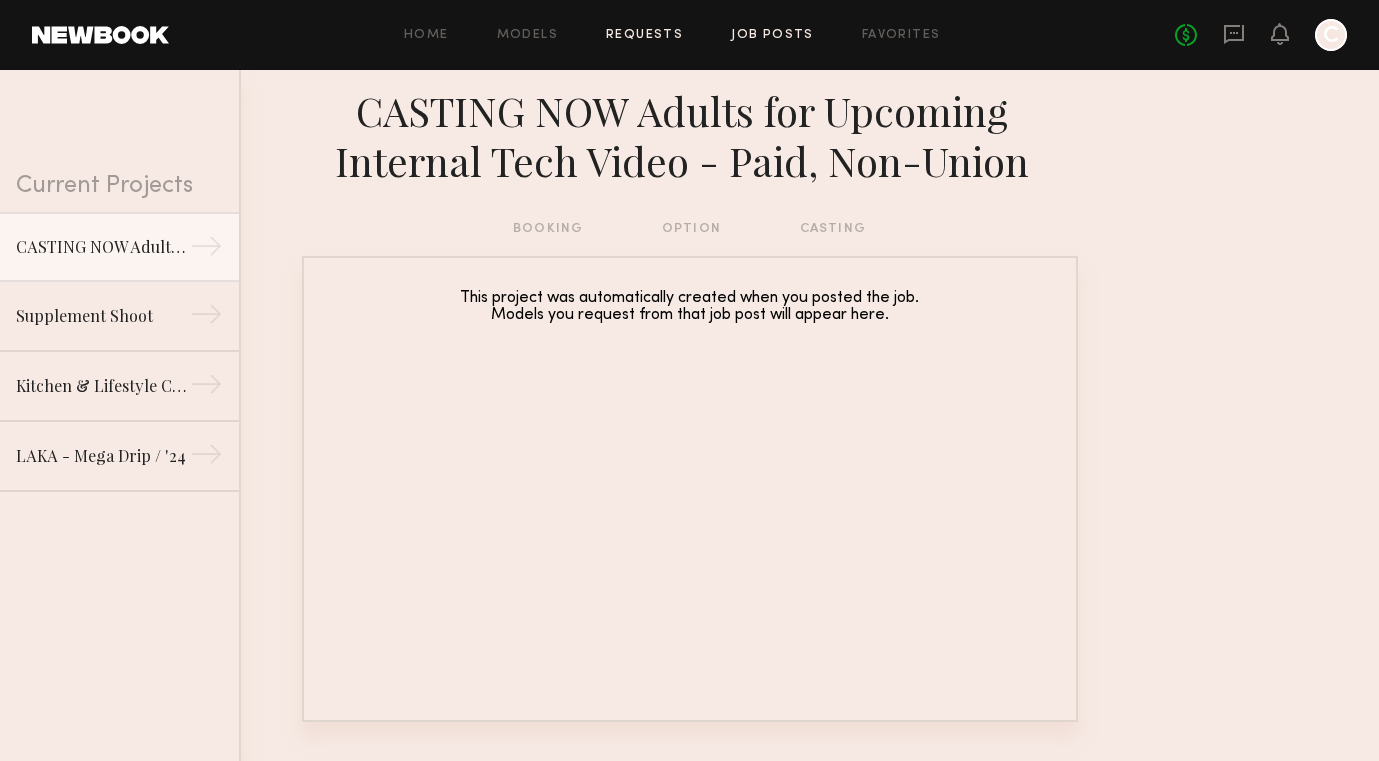 click on "Job Posts" 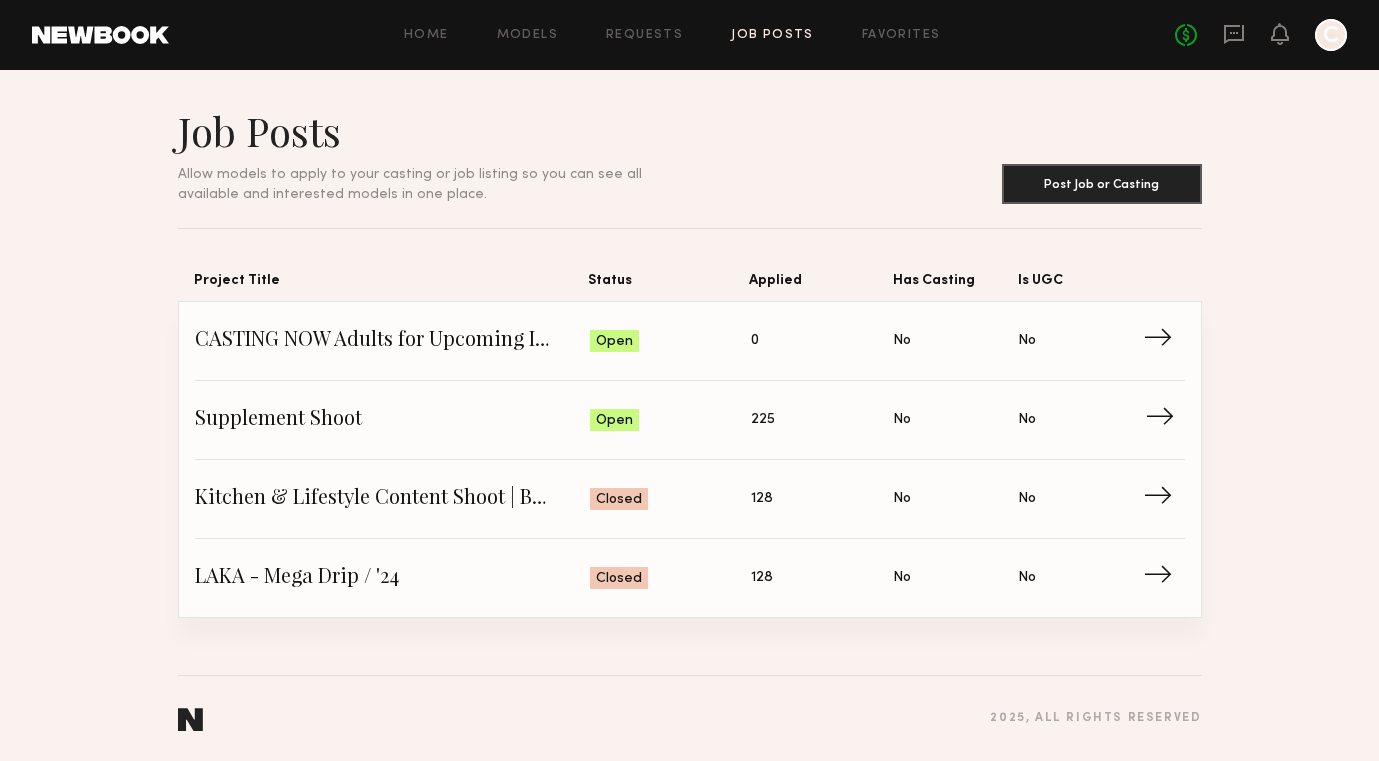 click on "Is UGC: No" 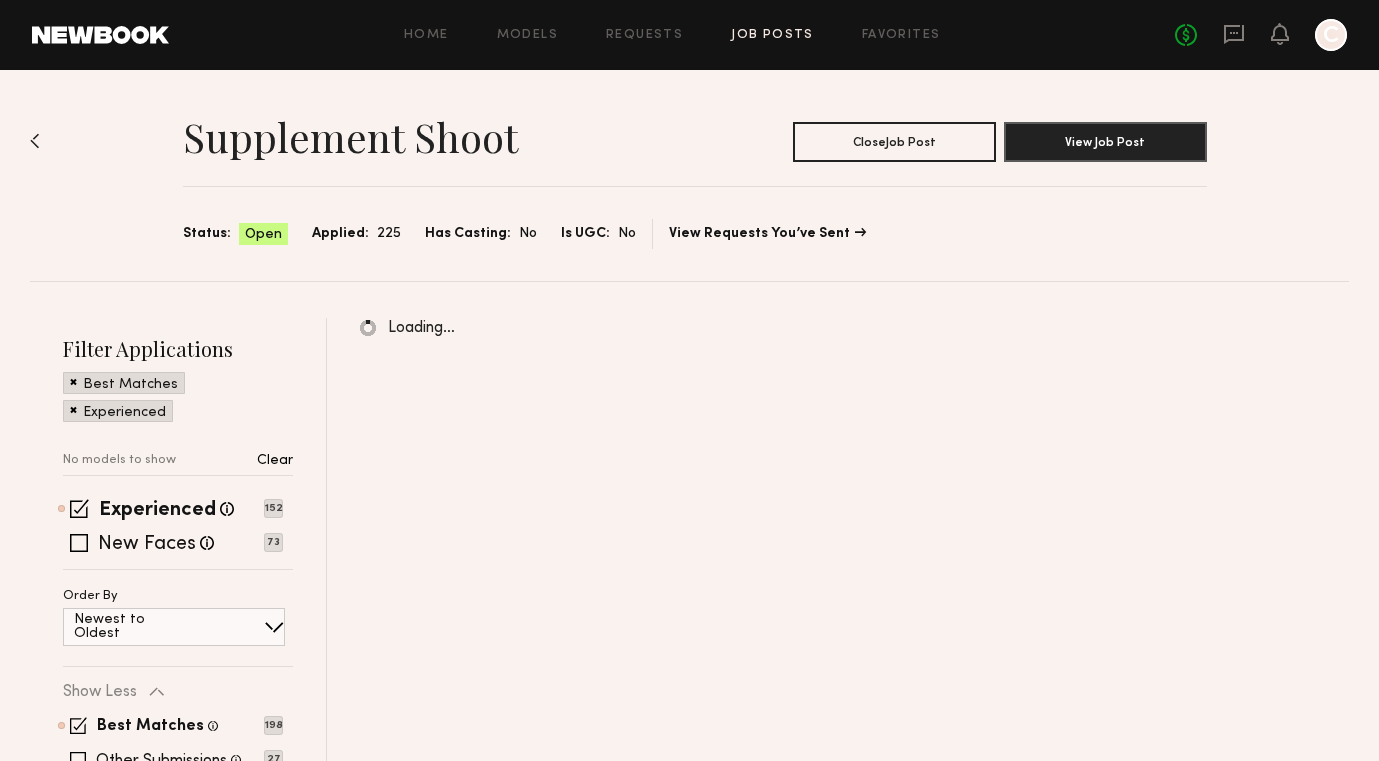 scroll, scrollTop: 32, scrollLeft: 0, axis: vertical 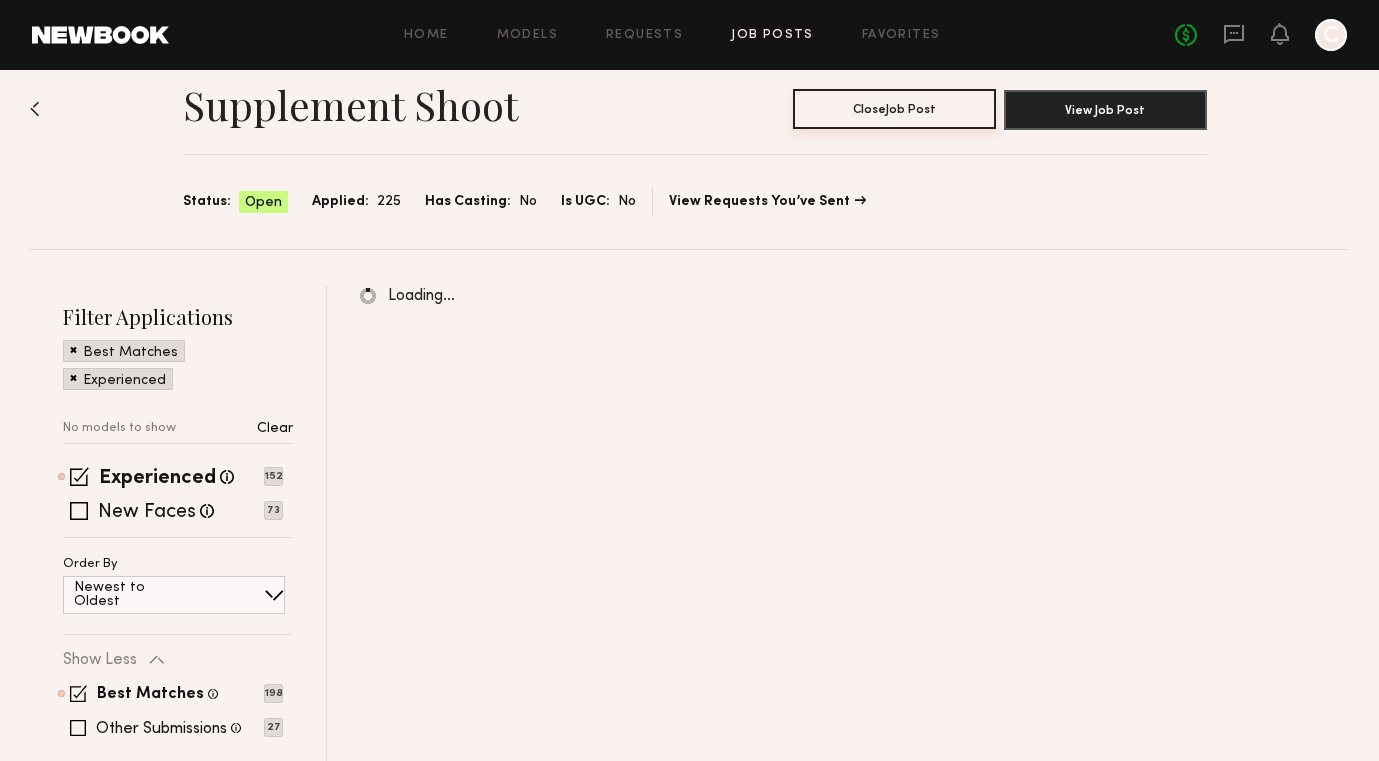 click on "Close  Job Post" 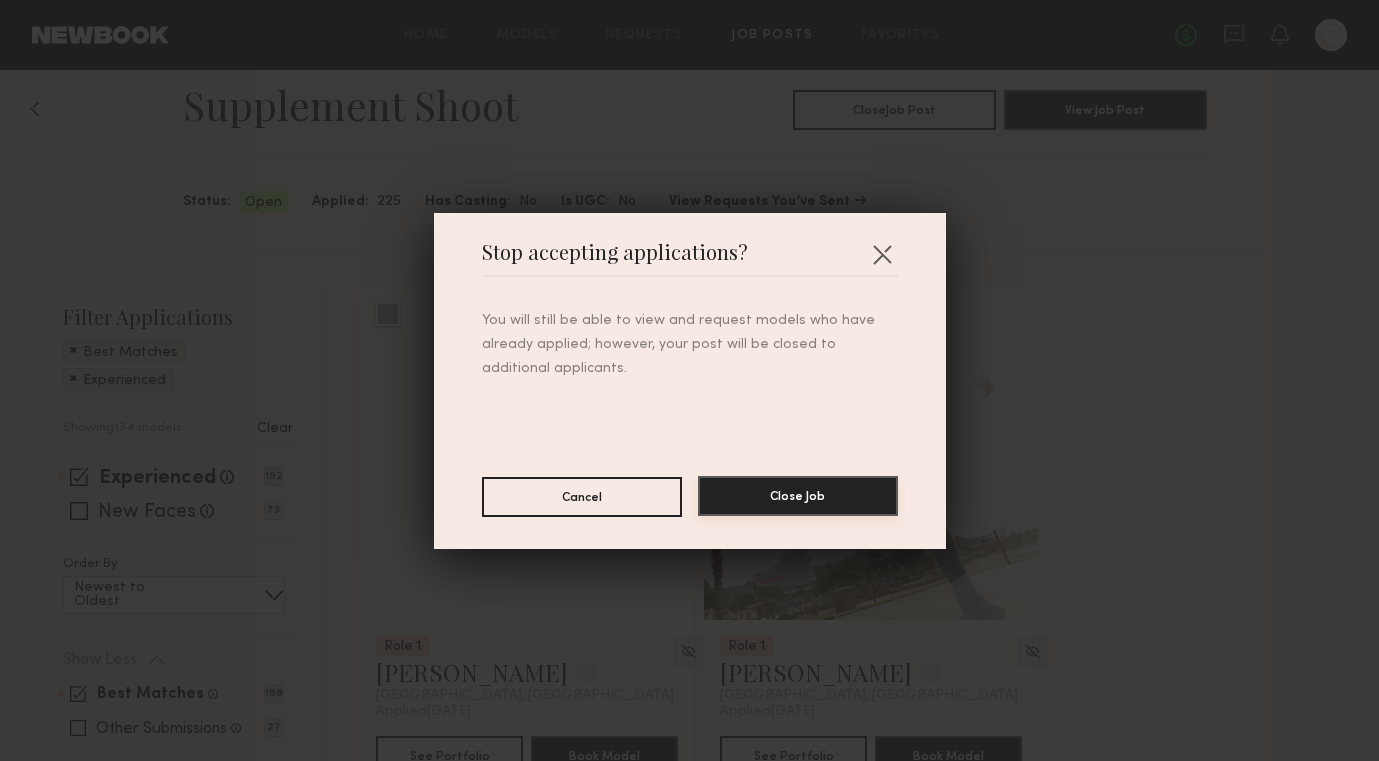 click on "Close Job" at bounding box center (798, 496) 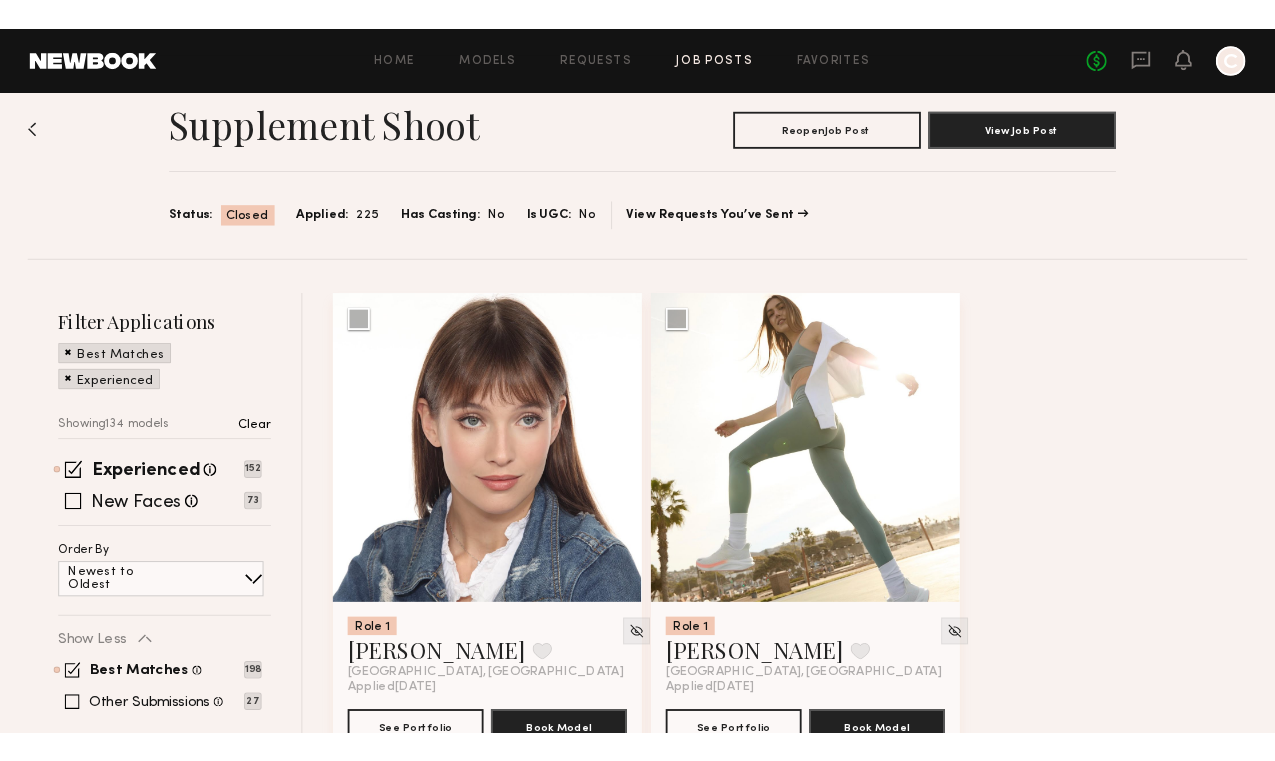 scroll, scrollTop: 0, scrollLeft: 0, axis: both 